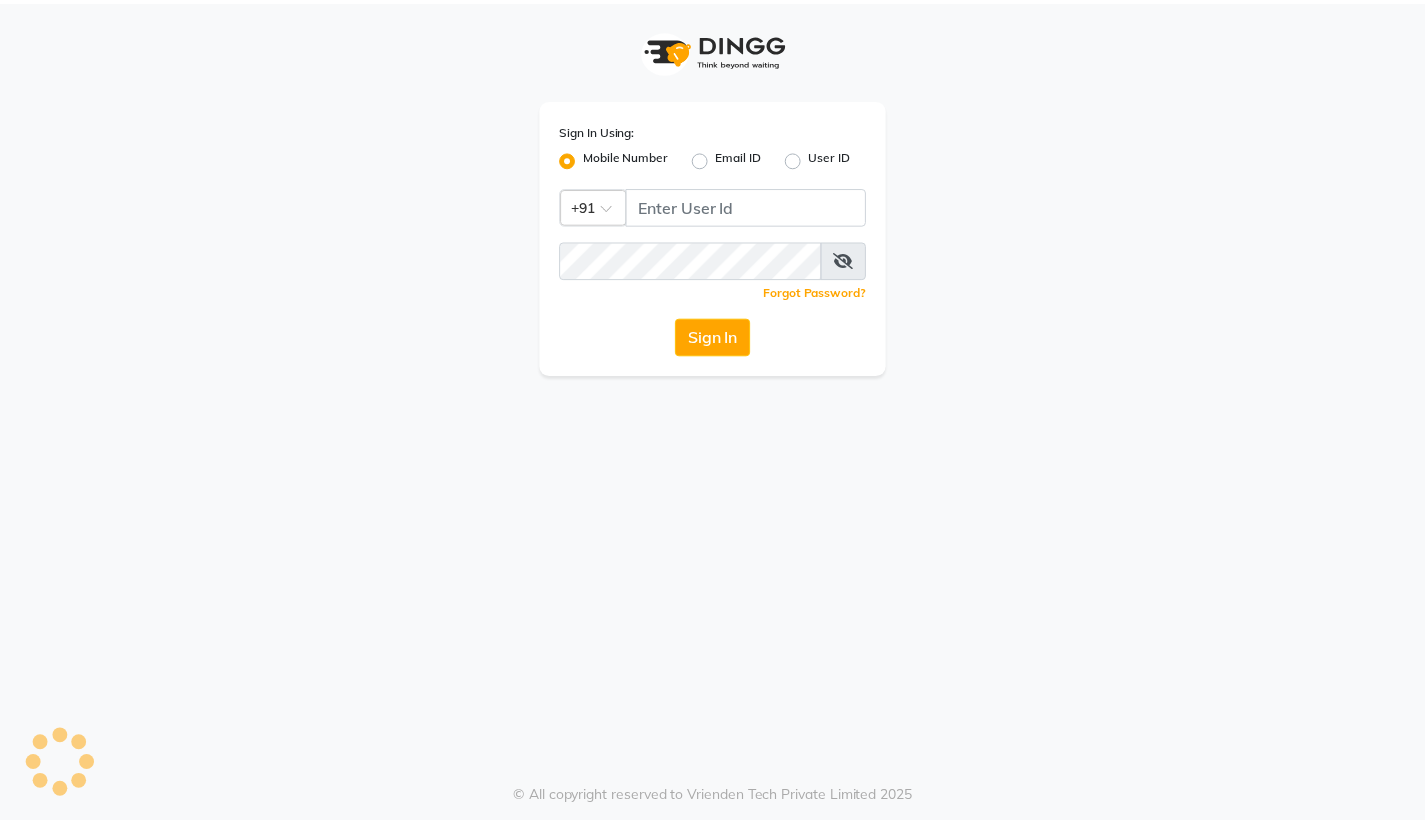 scroll, scrollTop: 0, scrollLeft: 0, axis: both 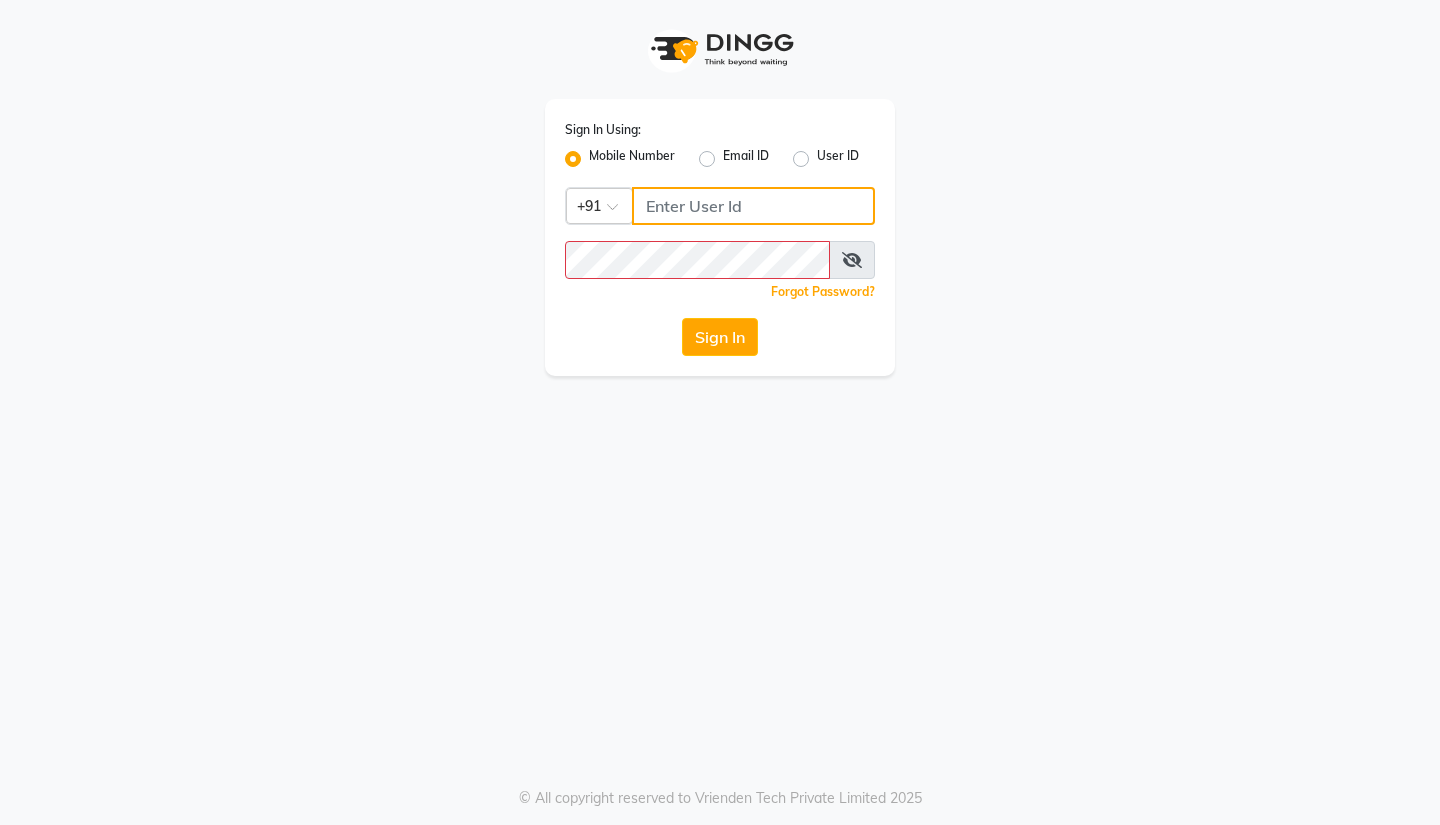 type on "3097658911" 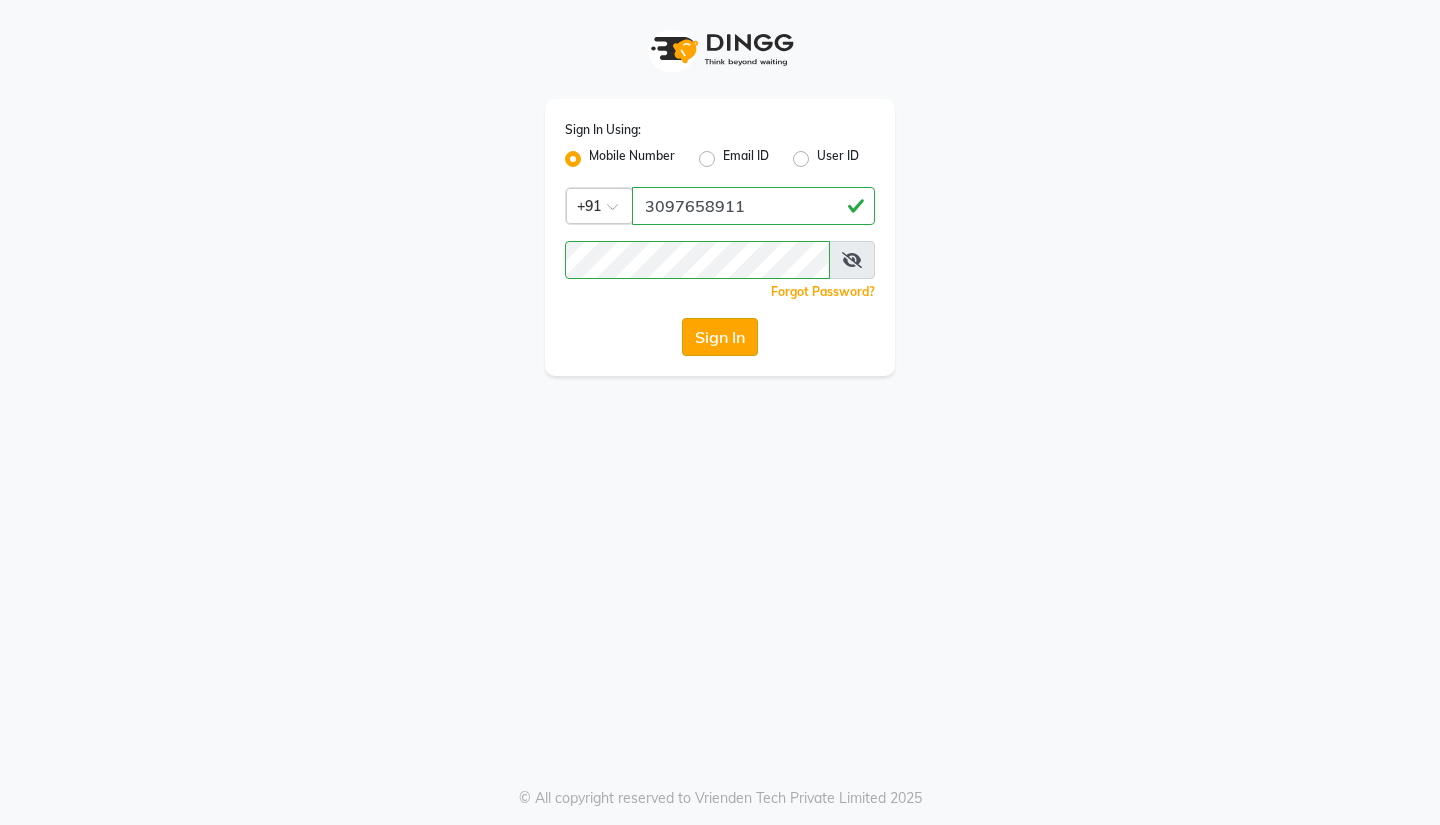 click on "Sign In" 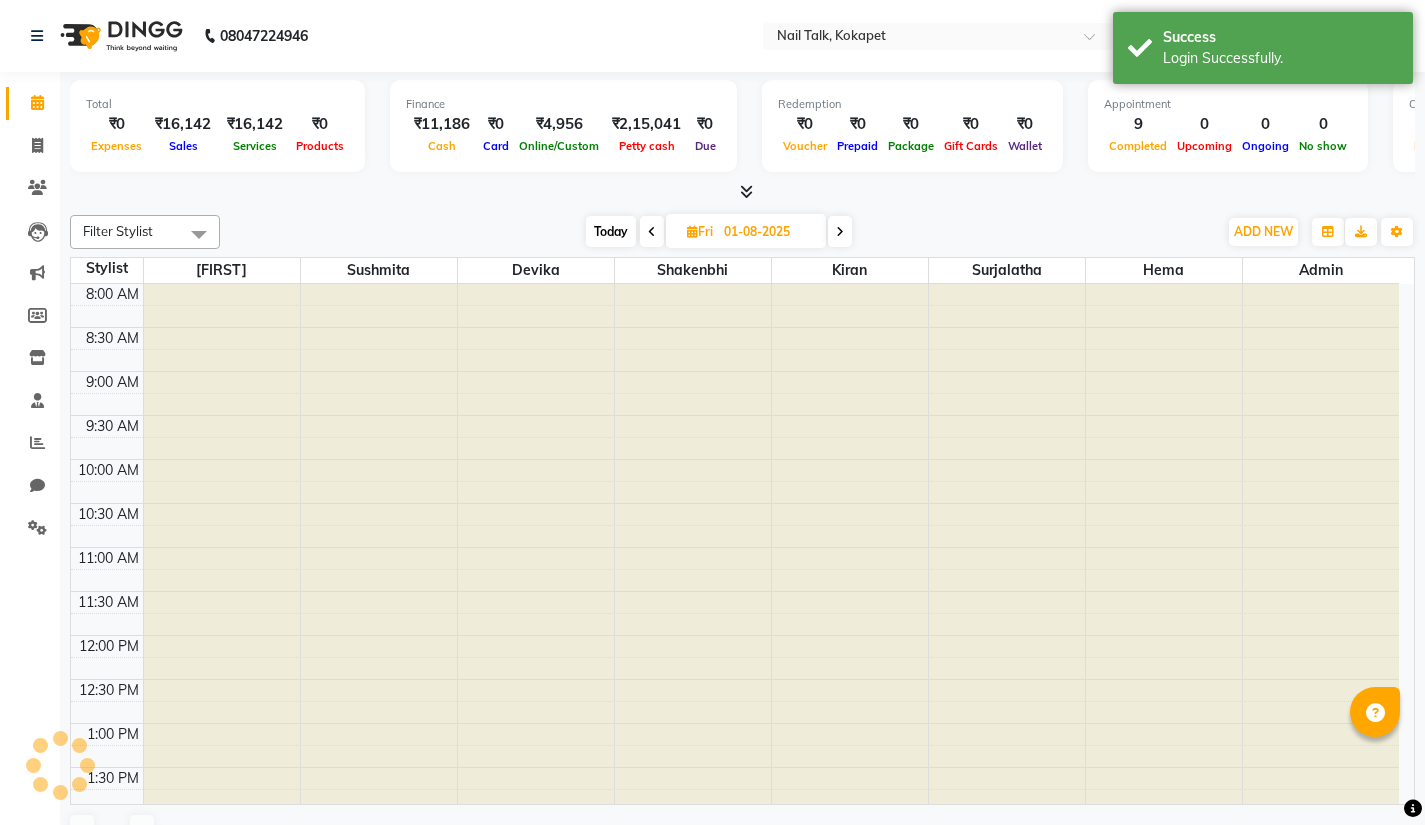 scroll, scrollTop: 0, scrollLeft: 0, axis: both 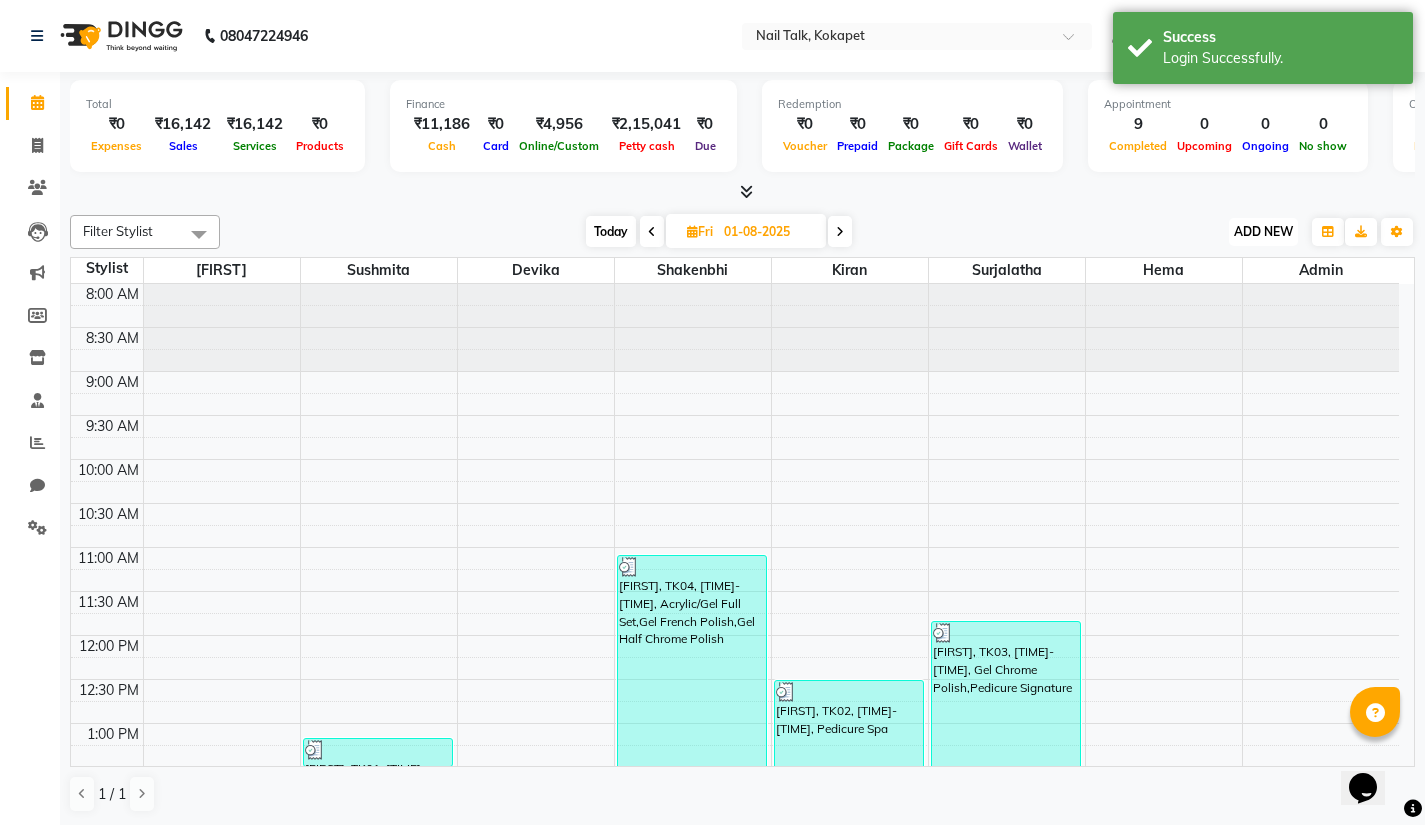 click on "ADD NEW" at bounding box center (1263, 231) 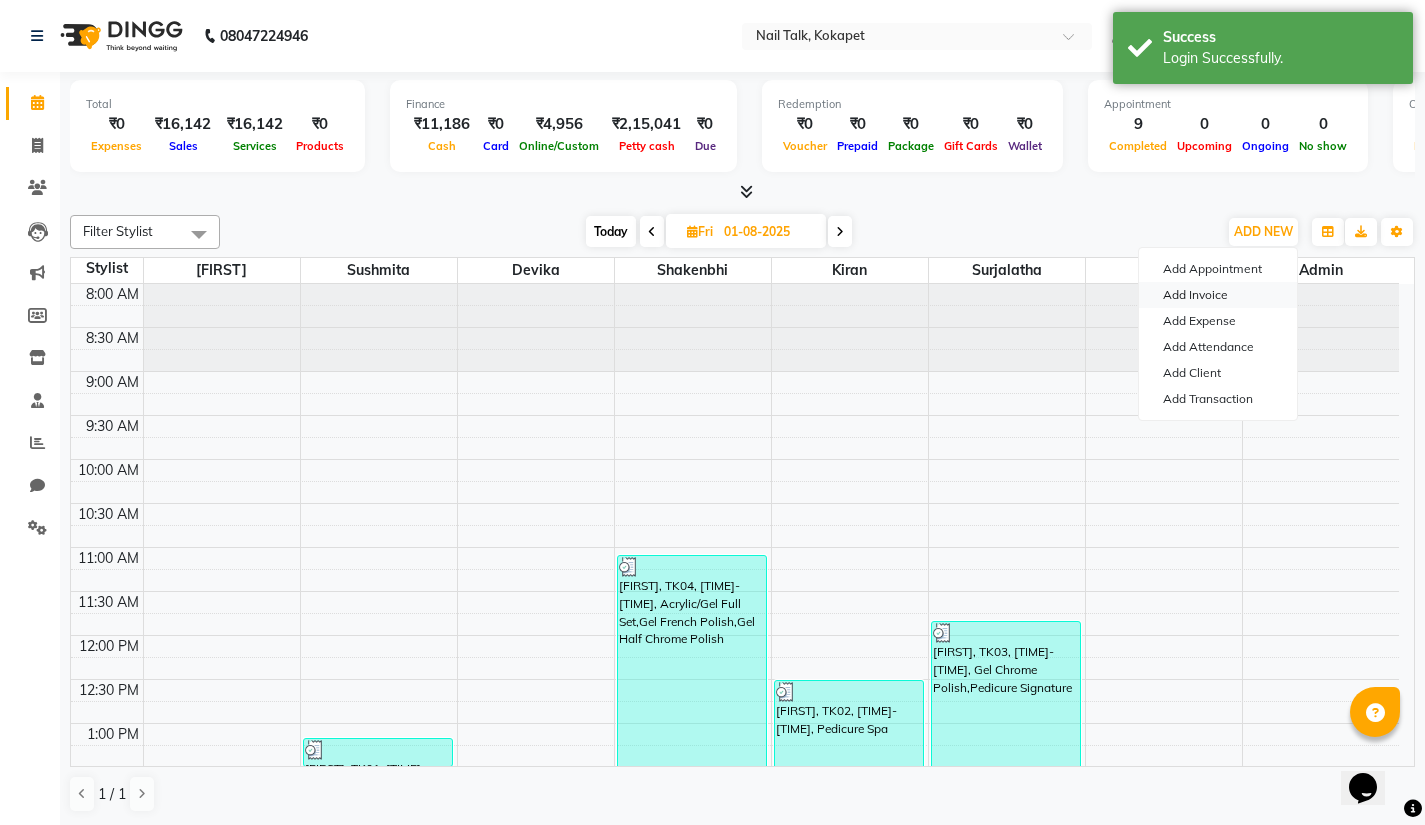 click on "Add Invoice" at bounding box center (1218, 295) 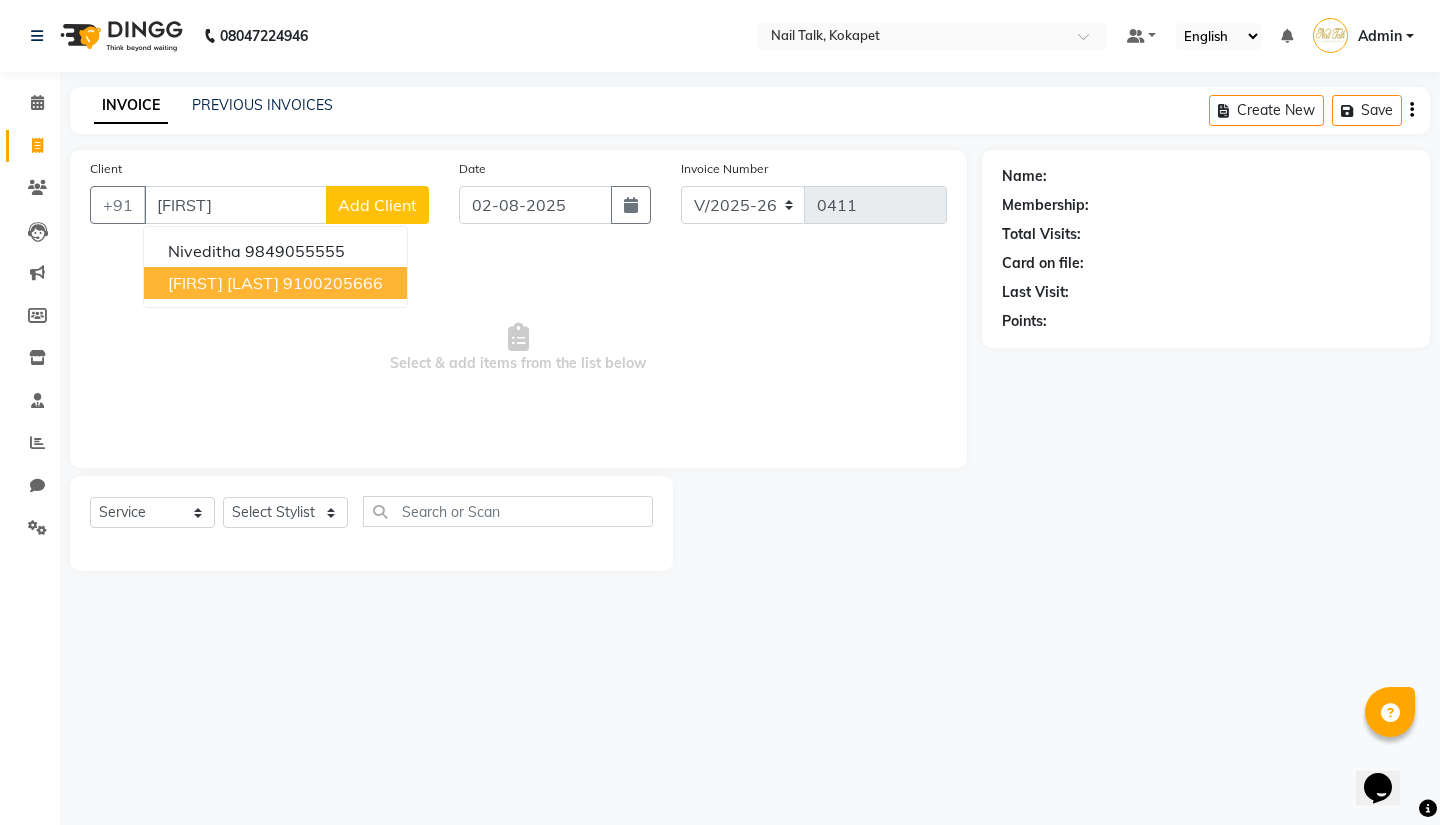 click on "9100205666" at bounding box center [333, 283] 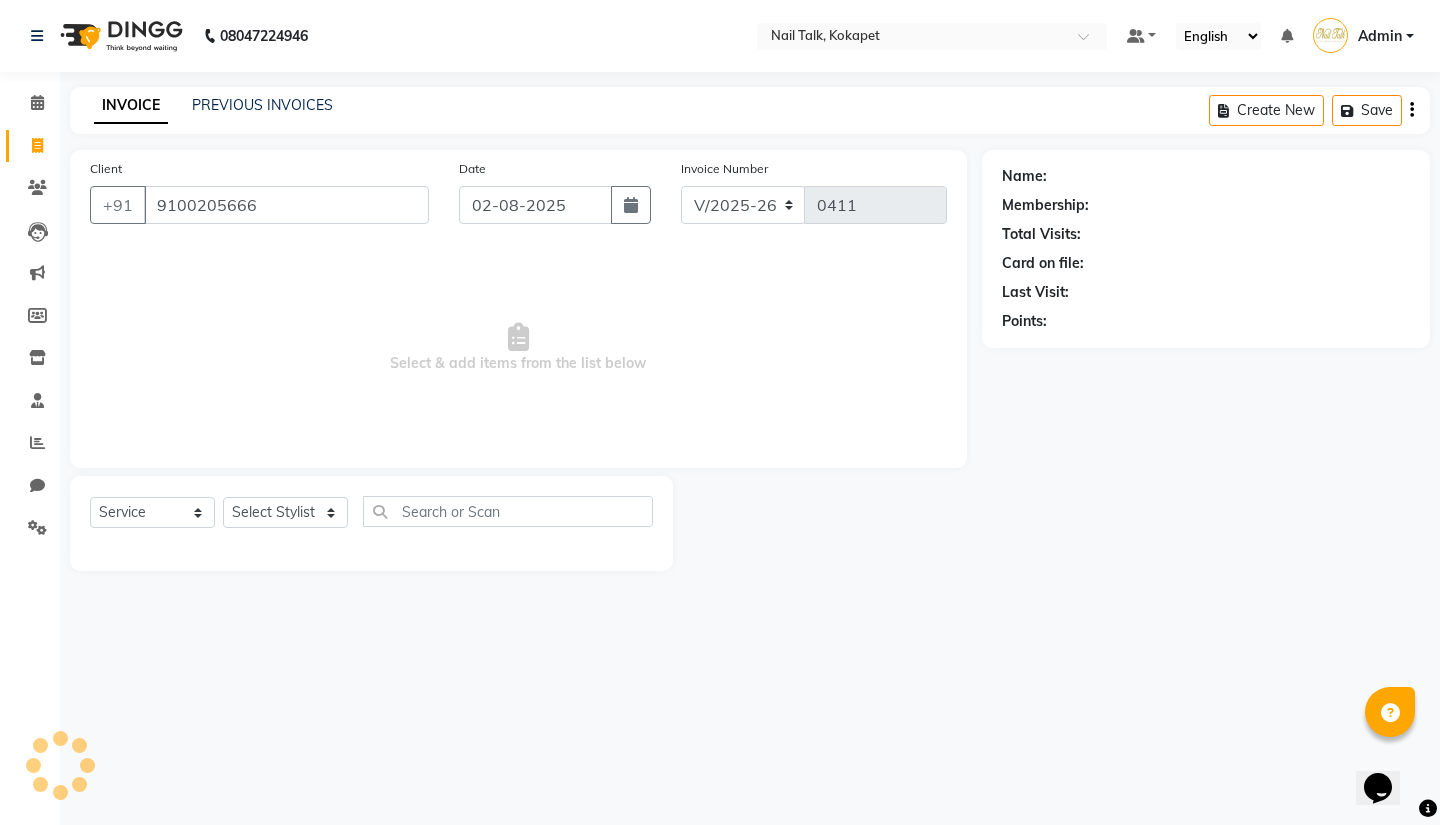 type on "9100205666" 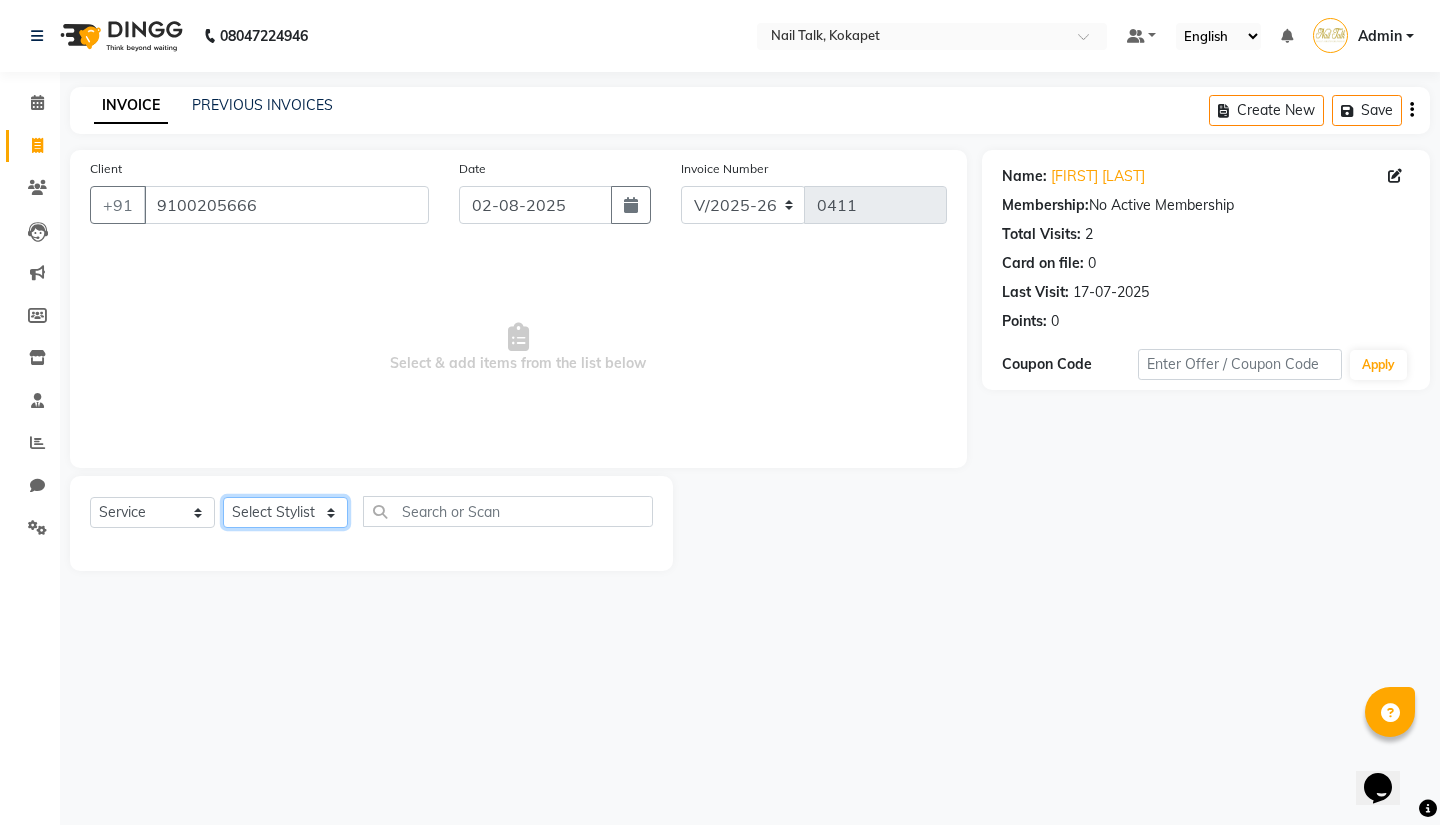 click on "Select Stylist Admin Devika Hema Kiran Lalitha Shakenbhi Surjalatha  Sushmita" 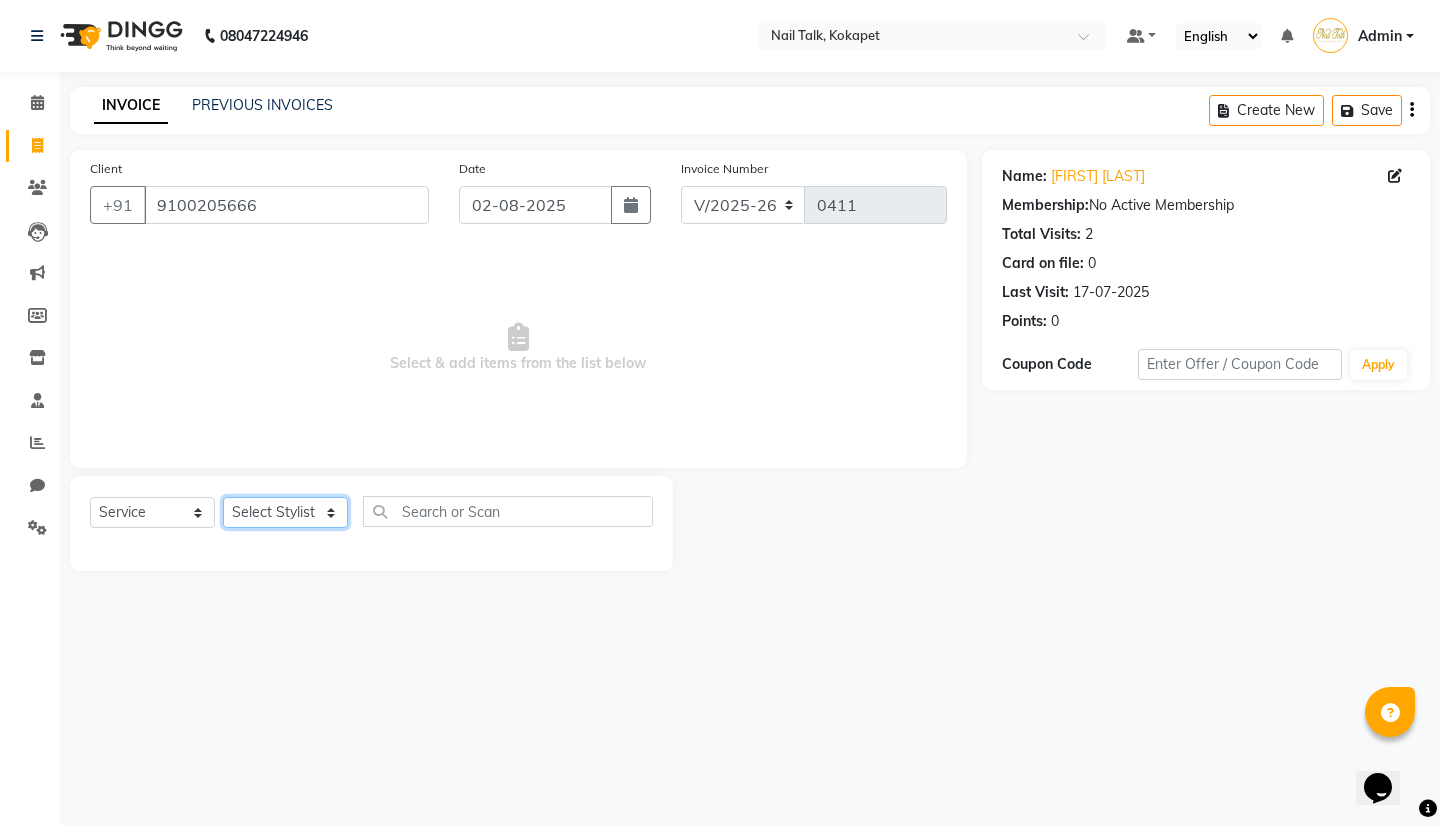 select on "82626" 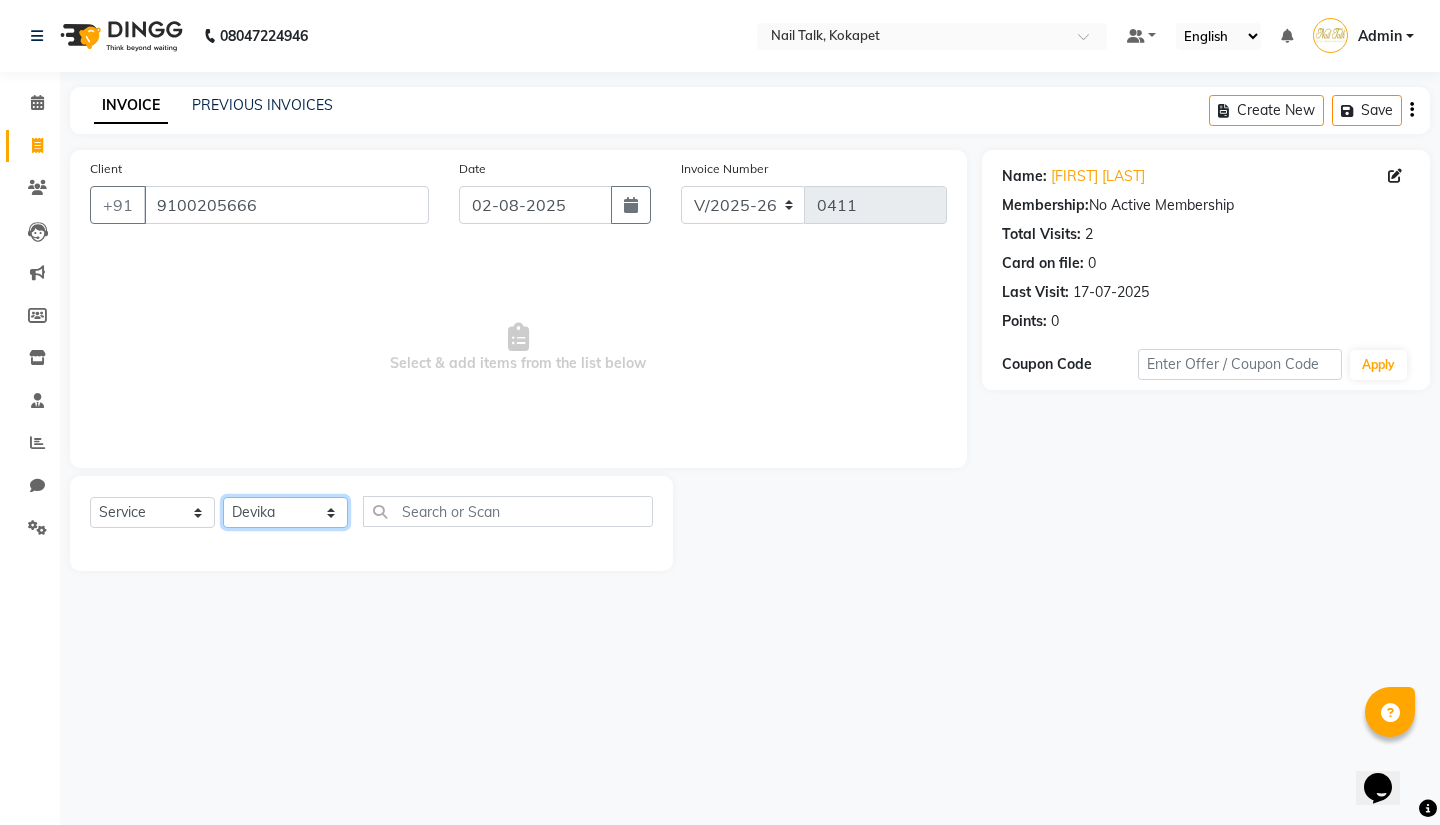 click on "Select Stylist Admin Devika Hema Kiran Lalitha Shakenbhi Surjalatha  Sushmita" 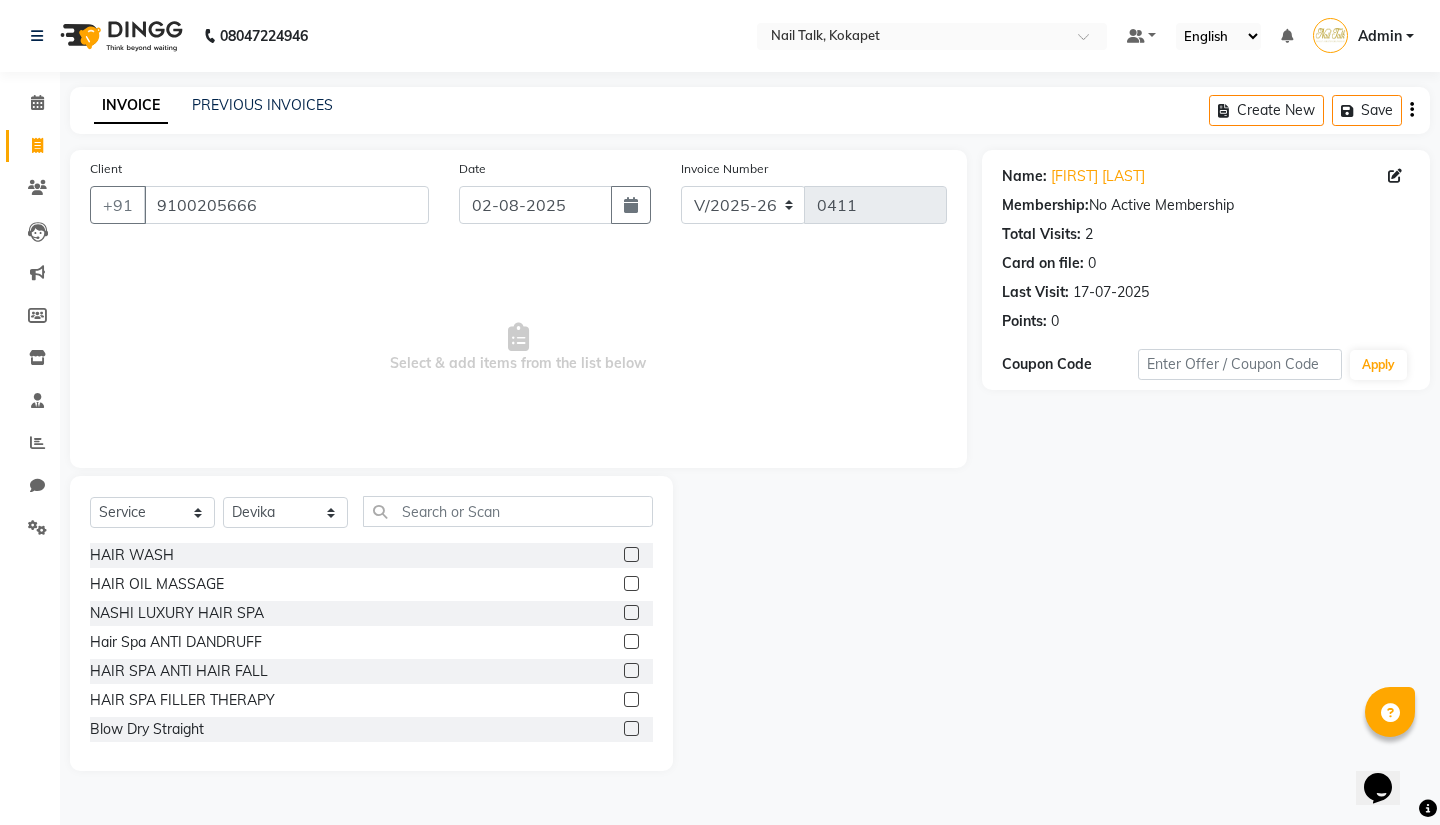 click 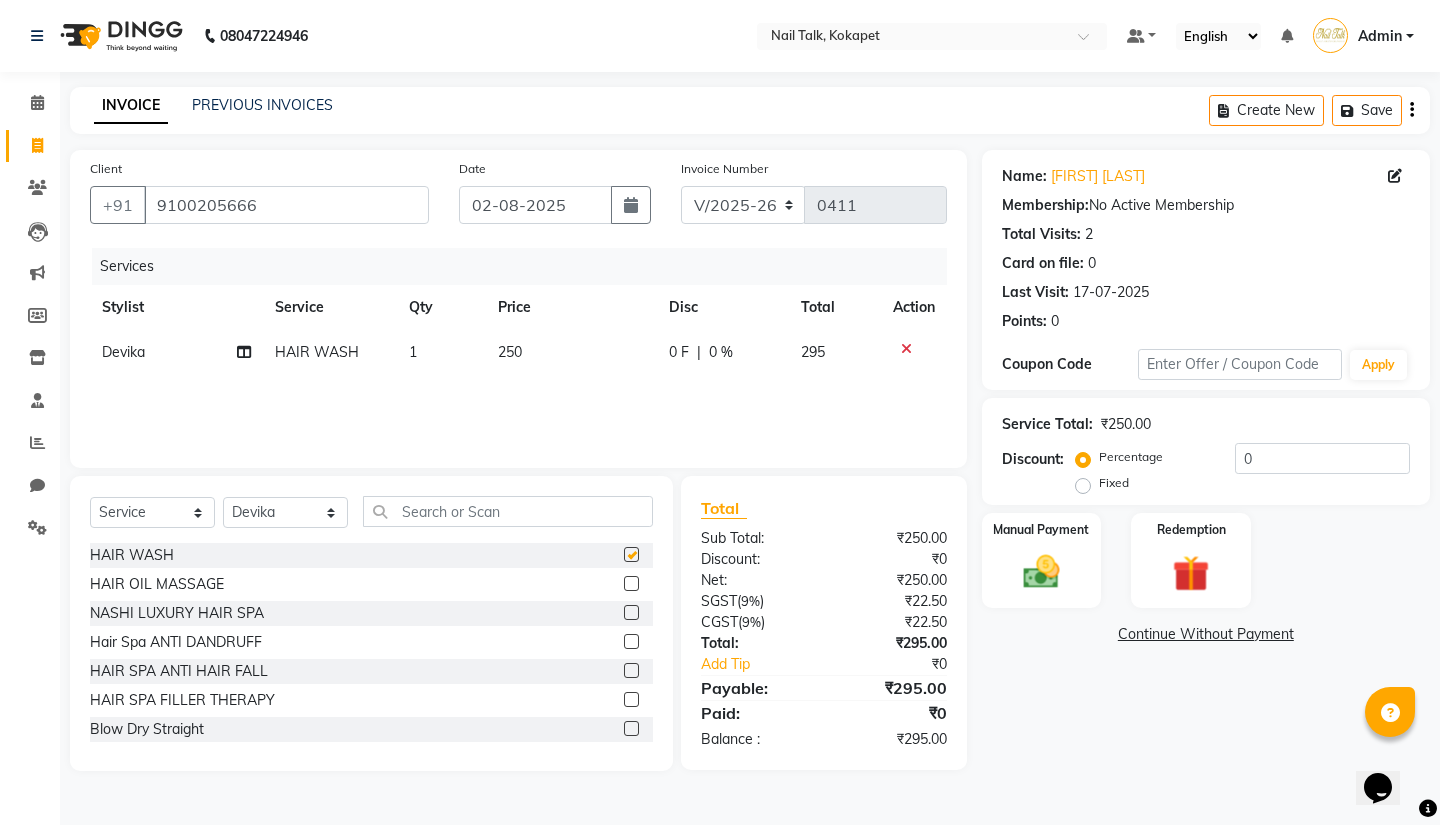 checkbox on "false" 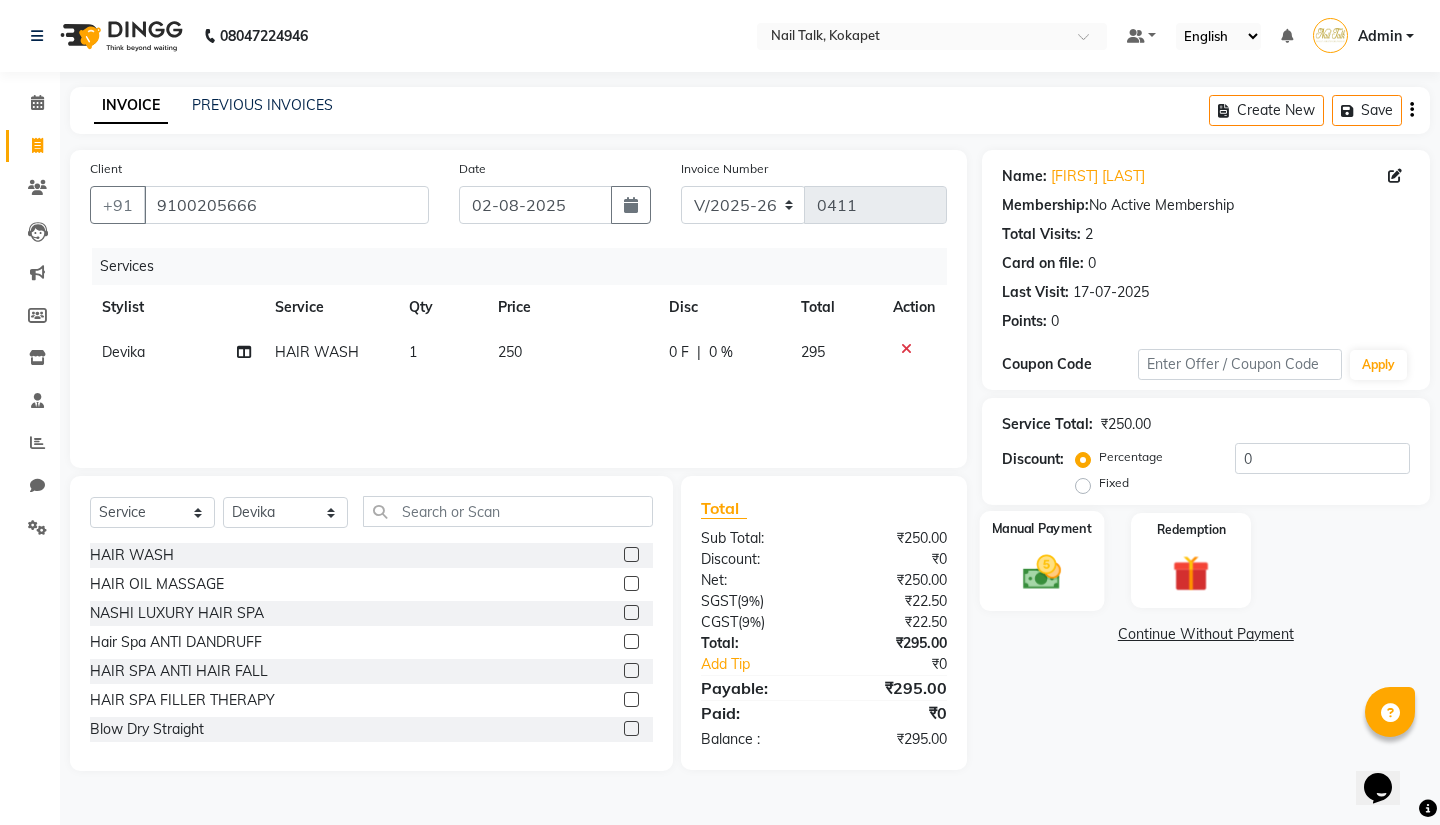 click 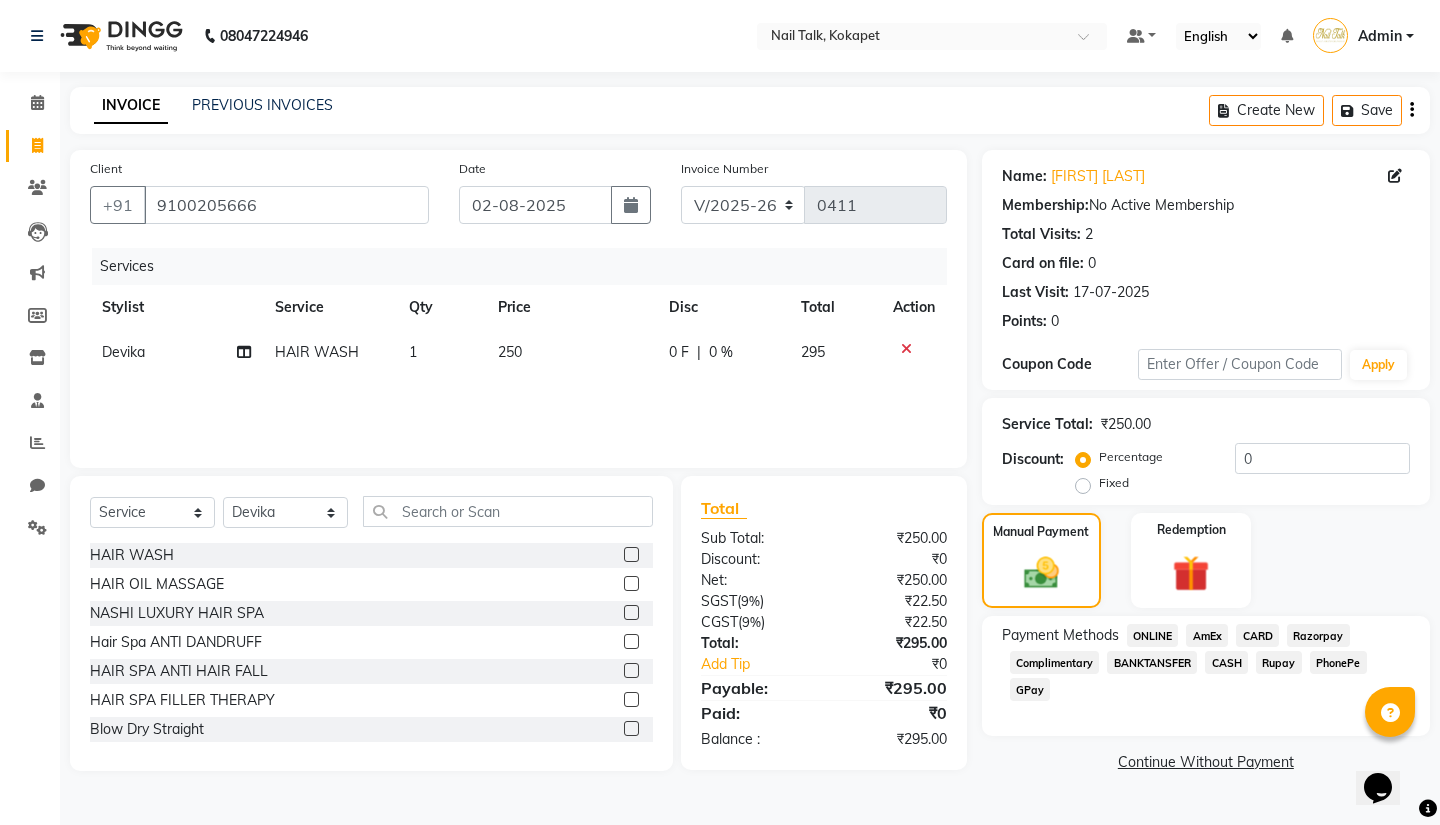 click on "GPay" 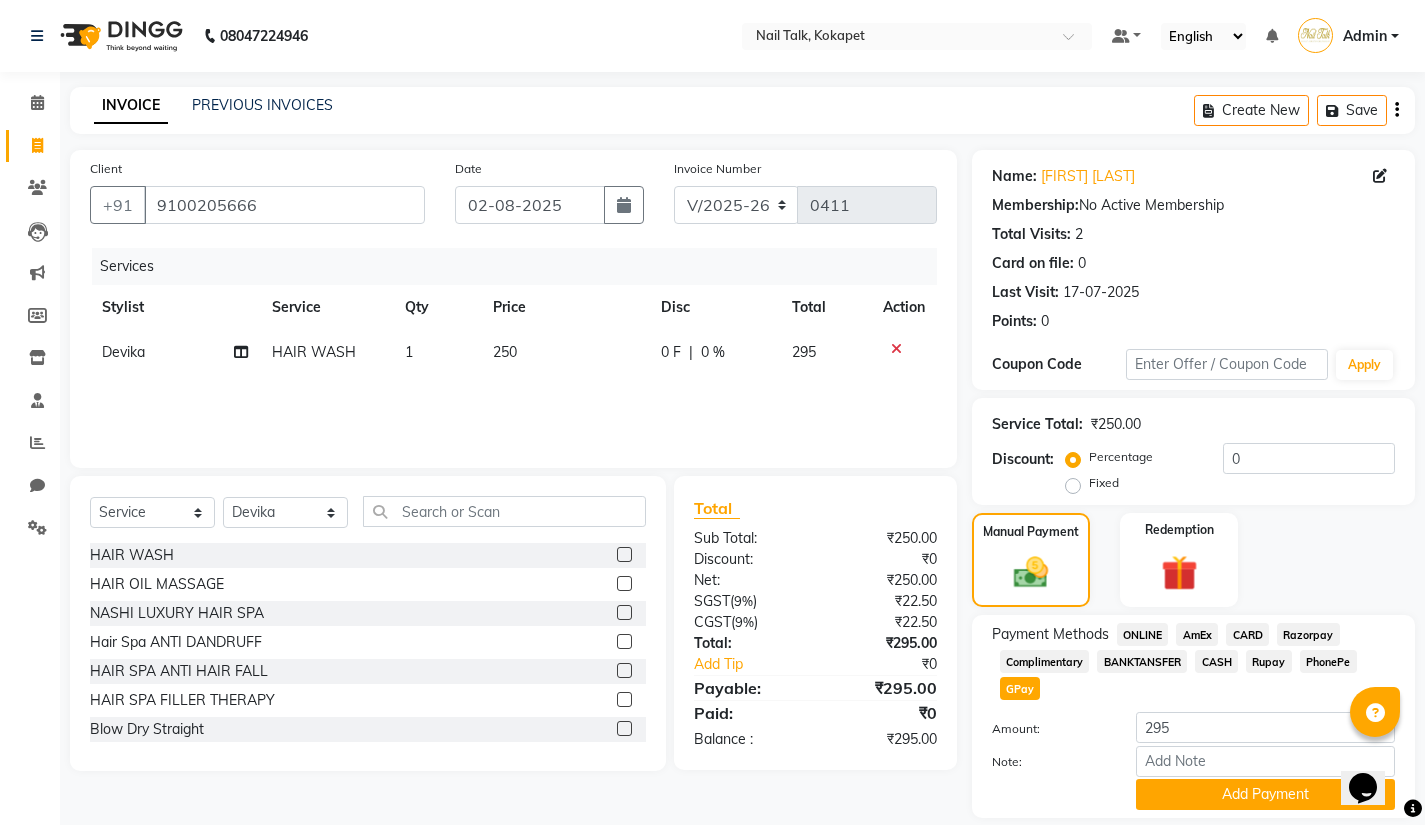 scroll, scrollTop: 64, scrollLeft: 0, axis: vertical 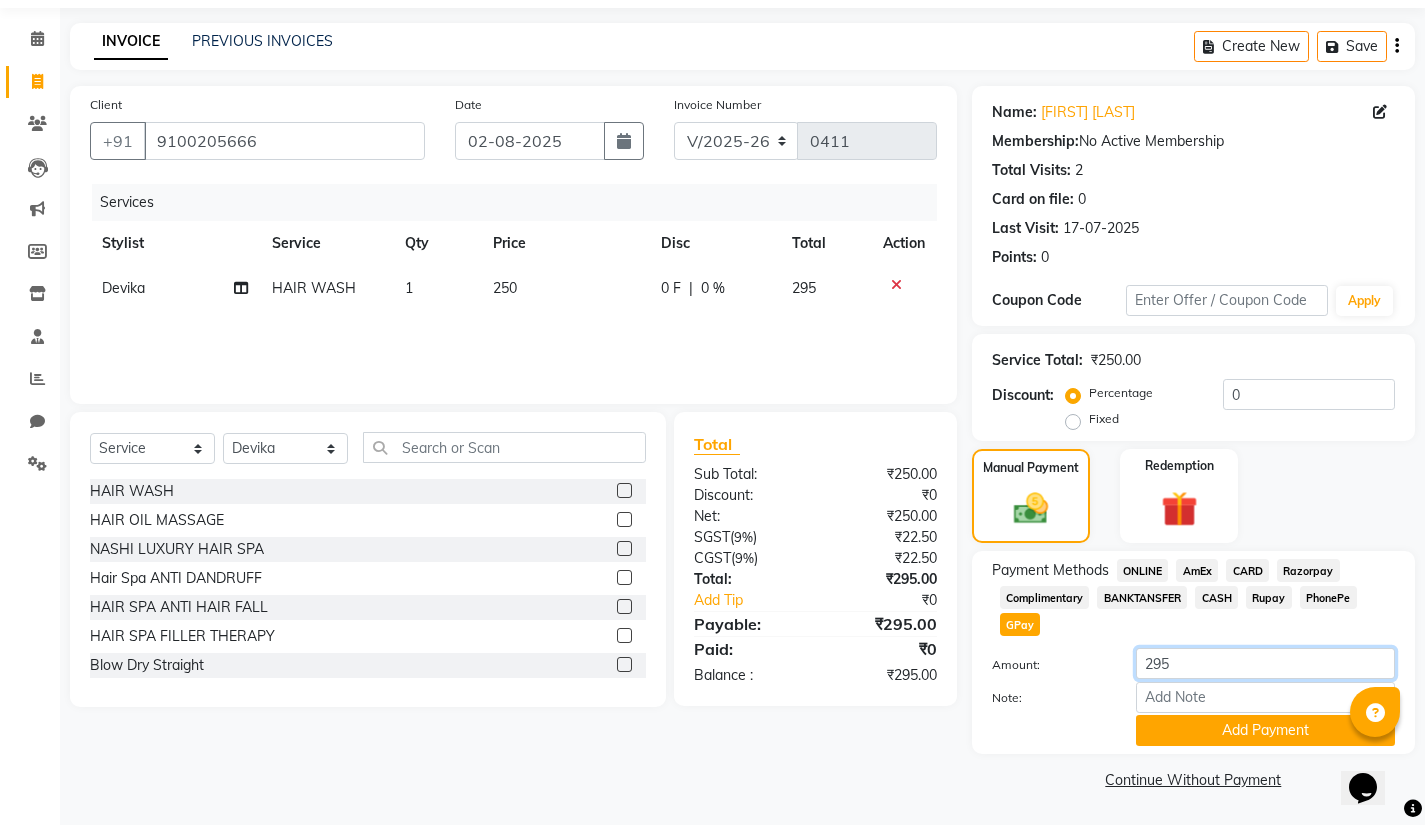 drag, startPoint x: 1202, startPoint y: 666, endPoint x: 1119, endPoint y: 666, distance: 83 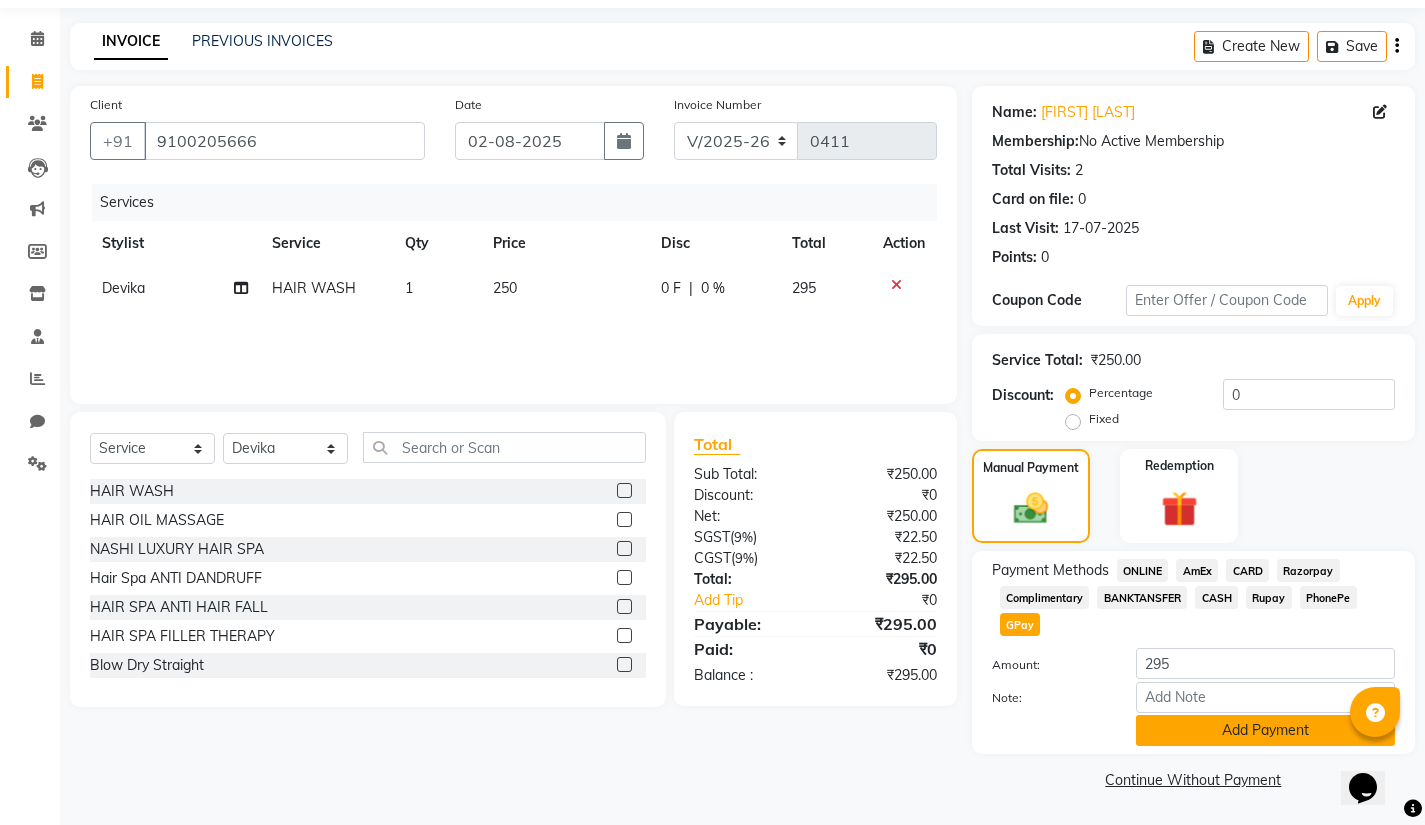 click on "Add Payment" 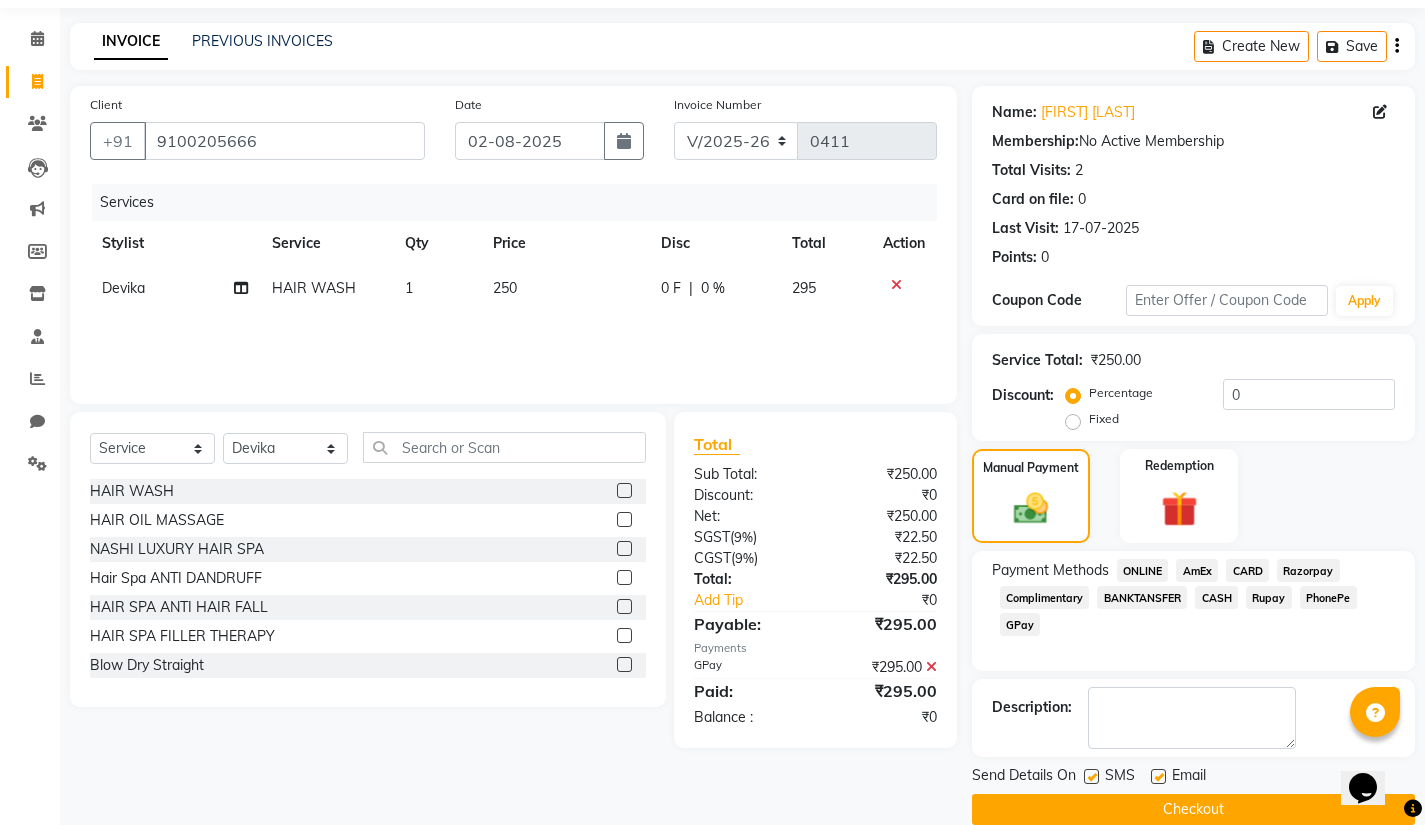 scroll, scrollTop: 94, scrollLeft: 0, axis: vertical 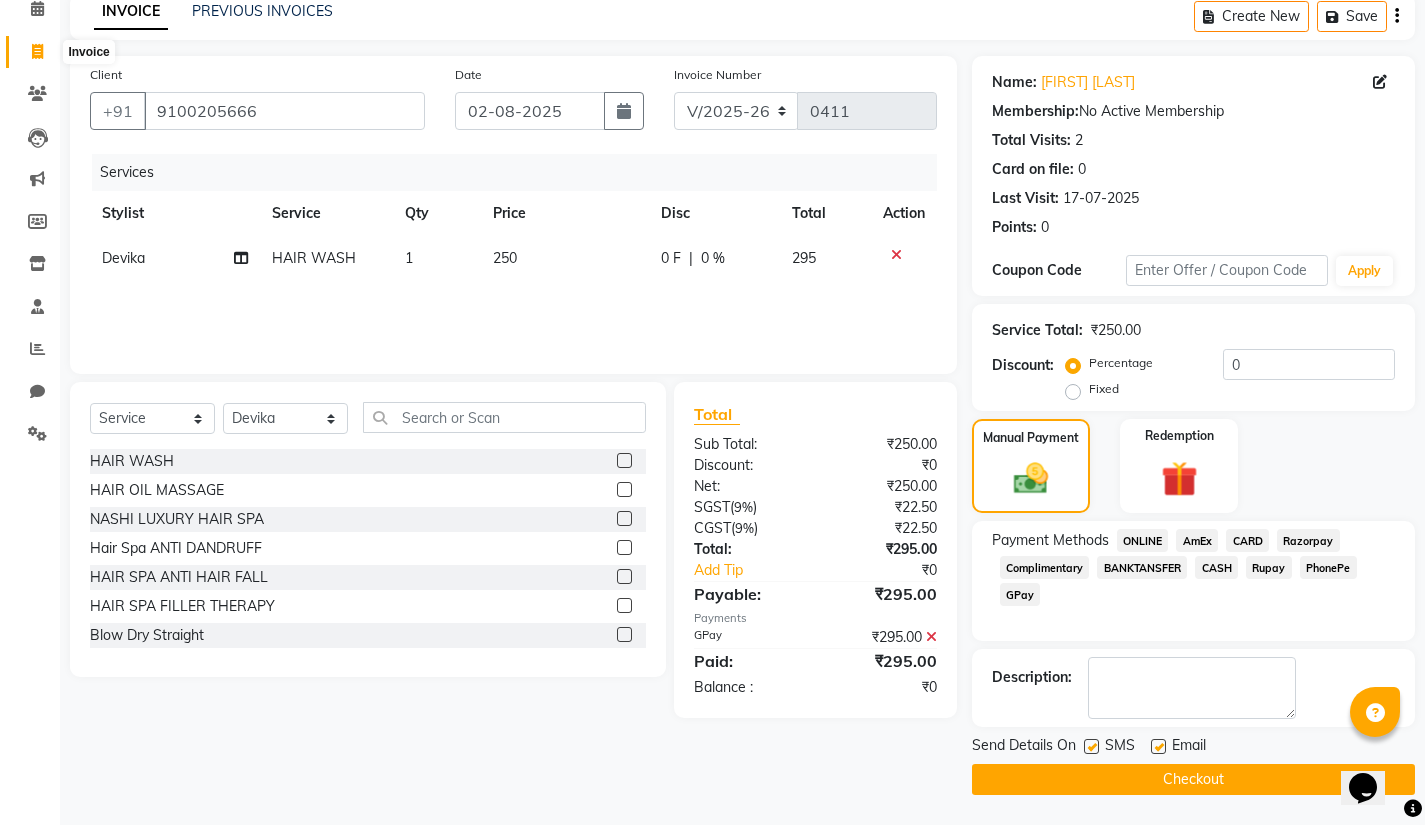 click 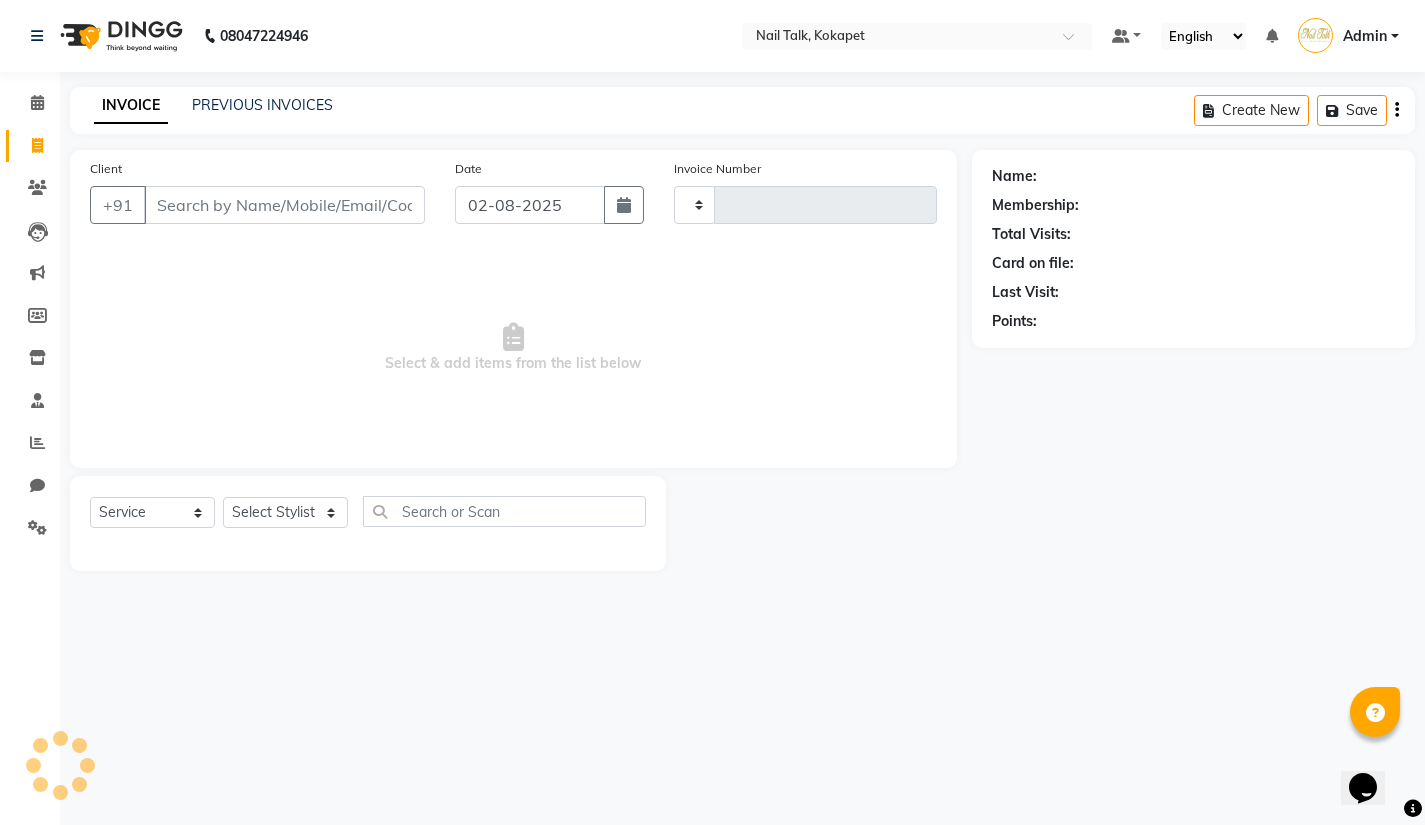 scroll, scrollTop: 0, scrollLeft: 0, axis: both 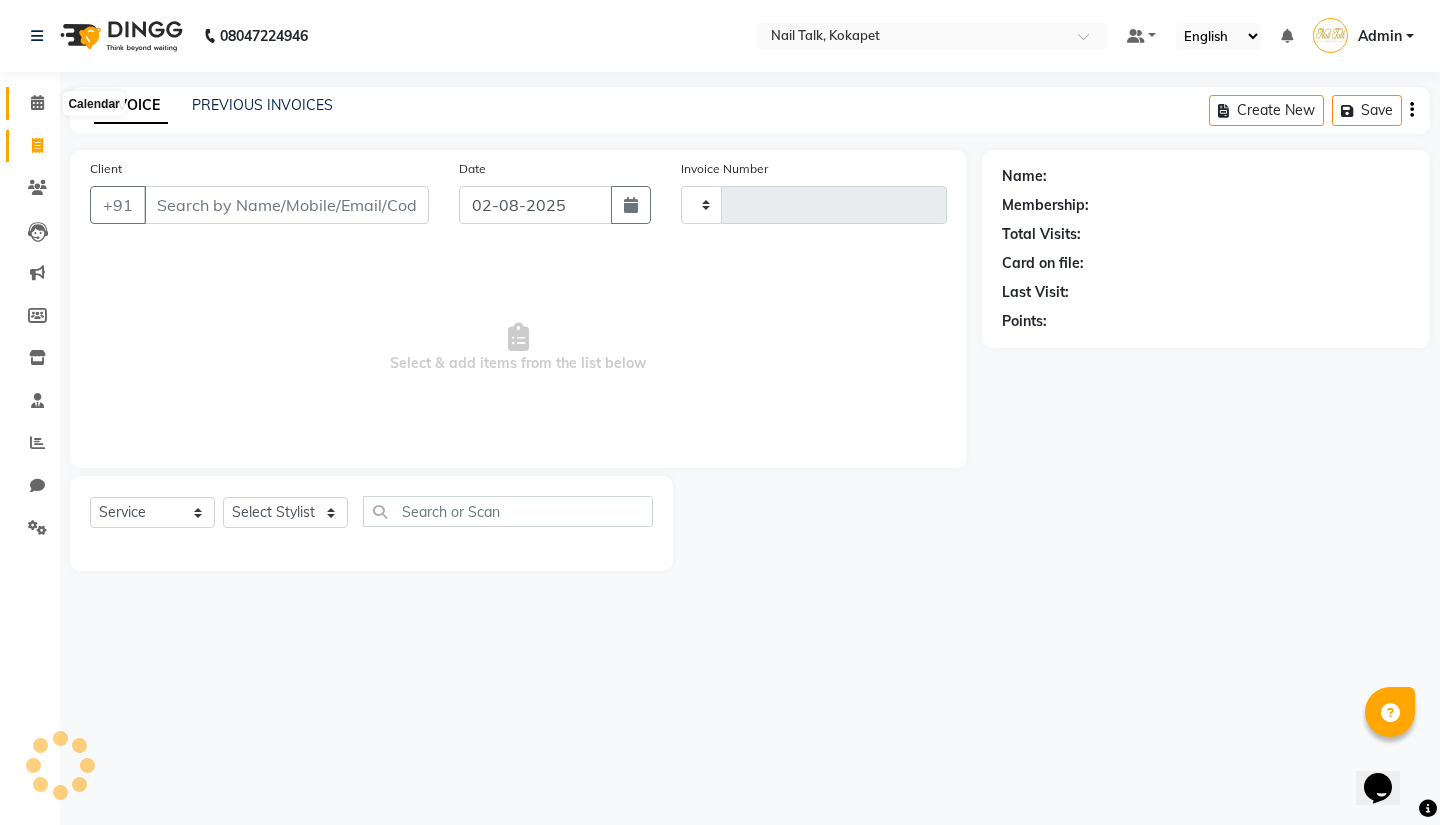 click 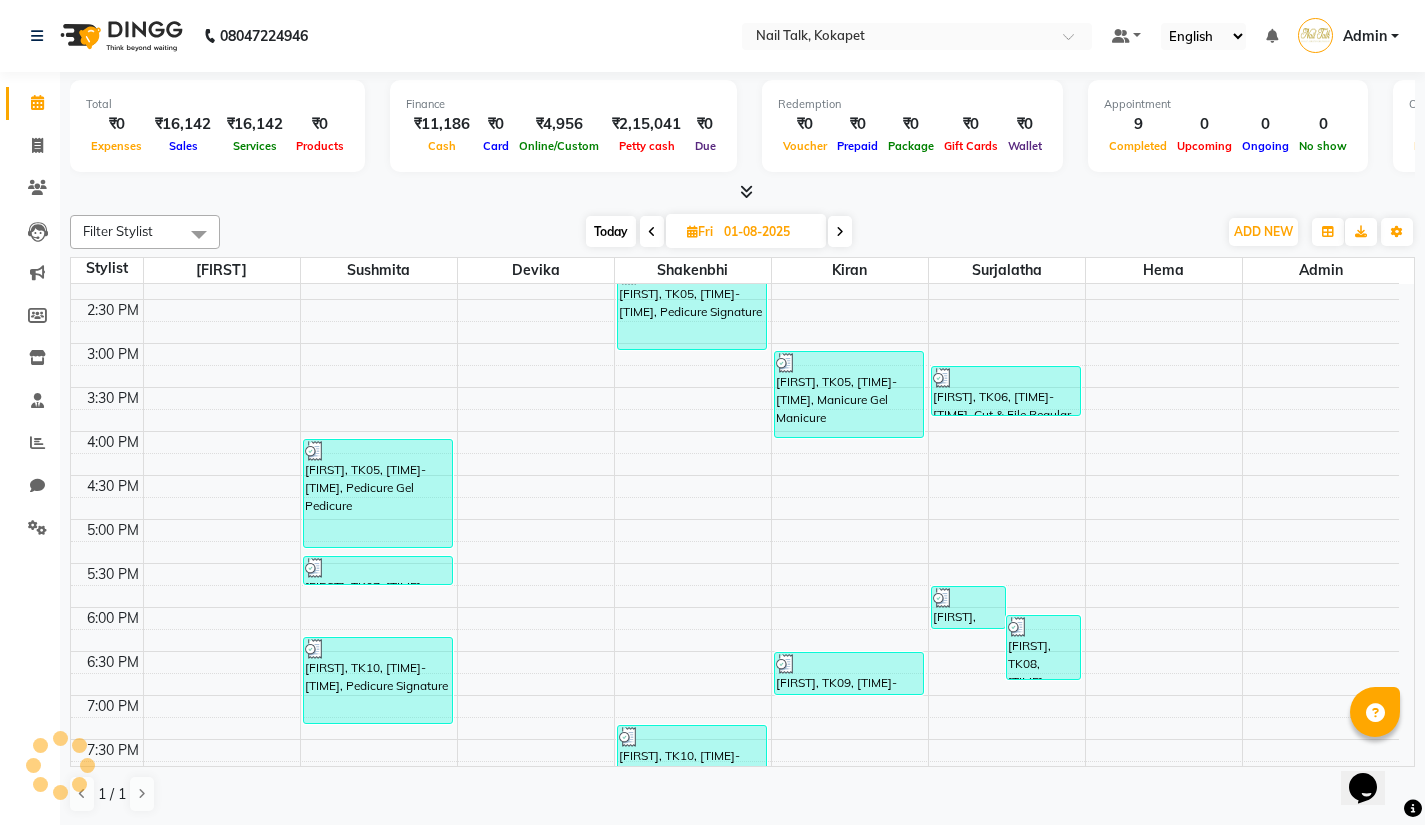 scroll, scrollTop: 660, scrollLeft: 0, axis: vertical 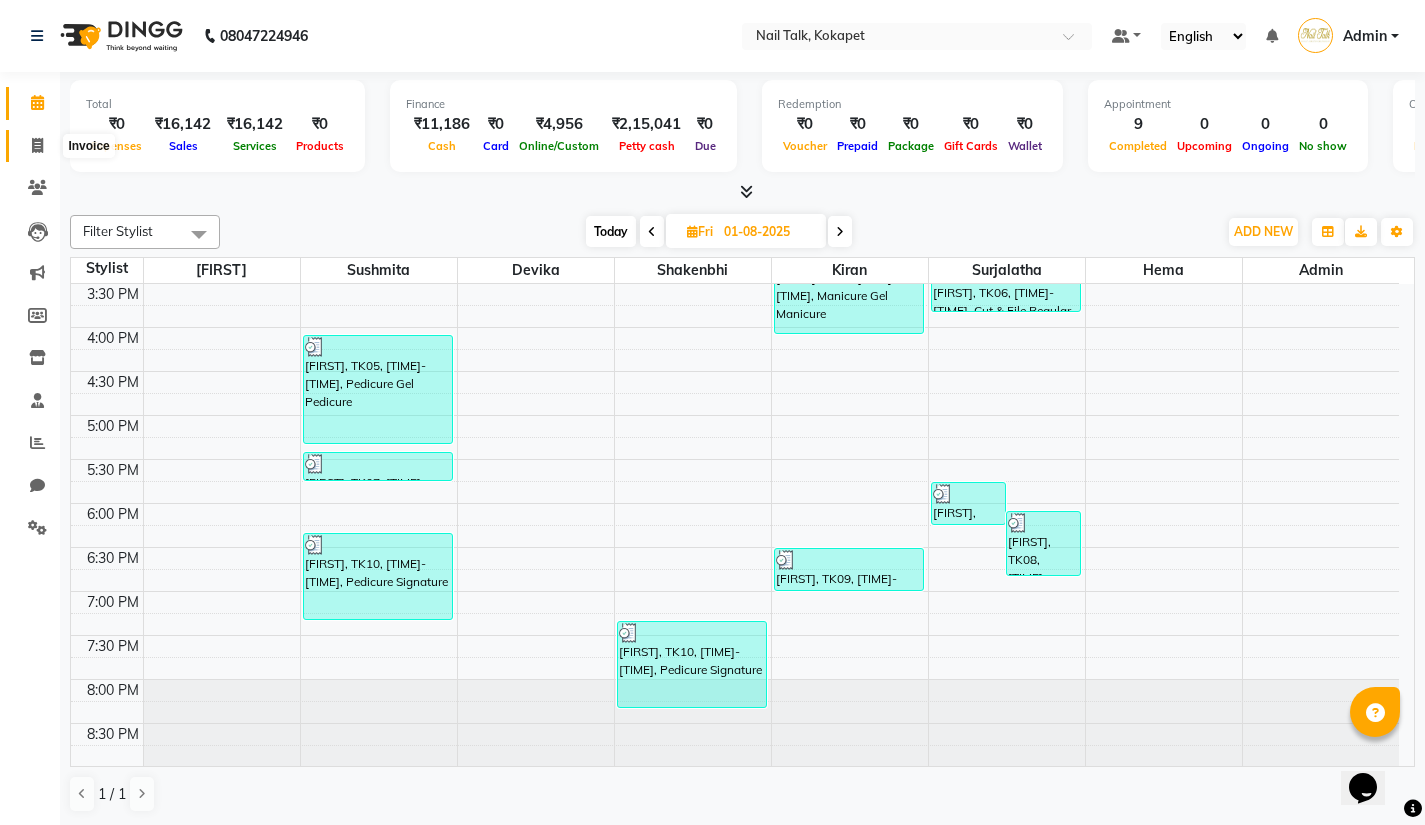 click 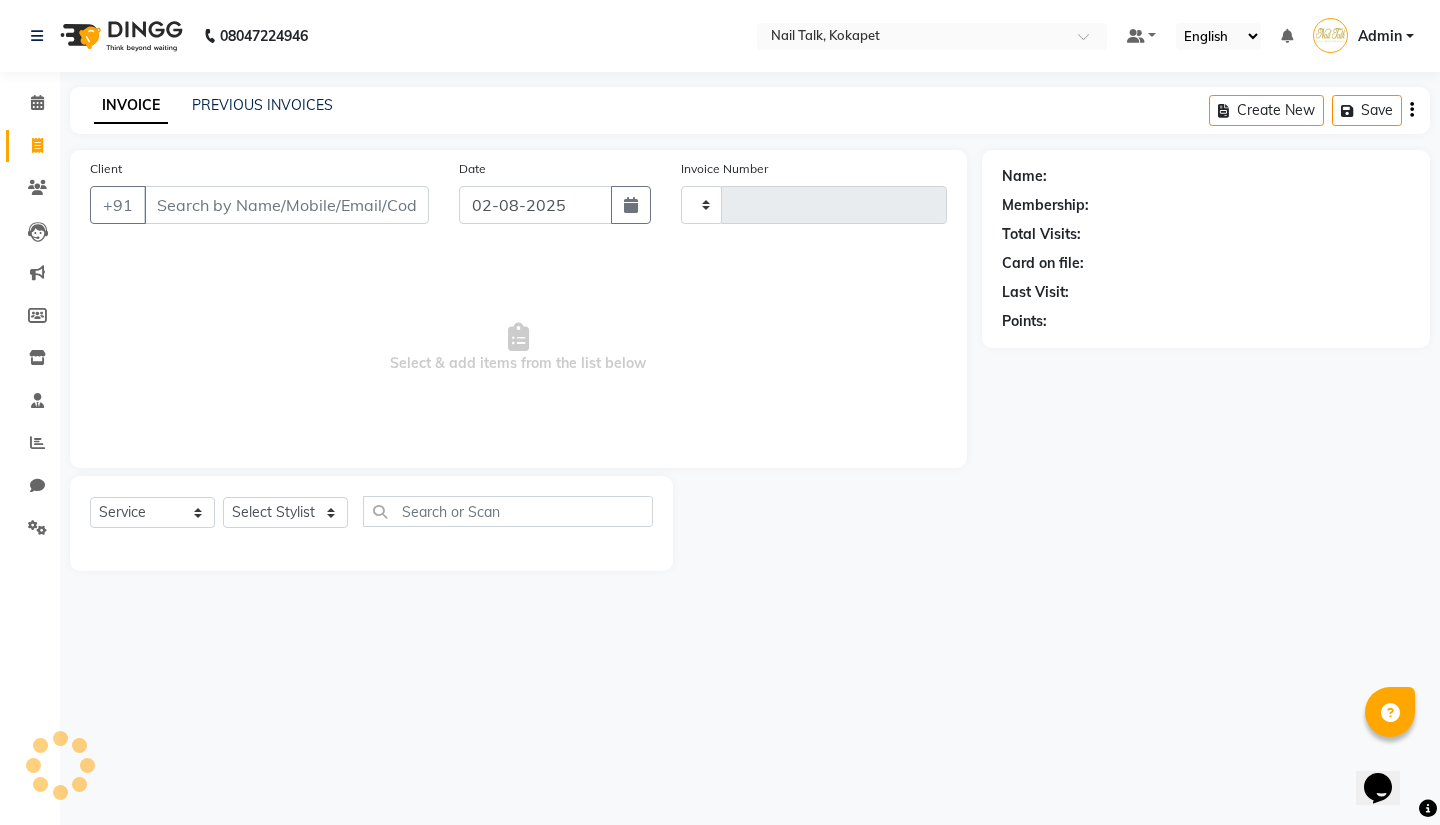 type on "0411" 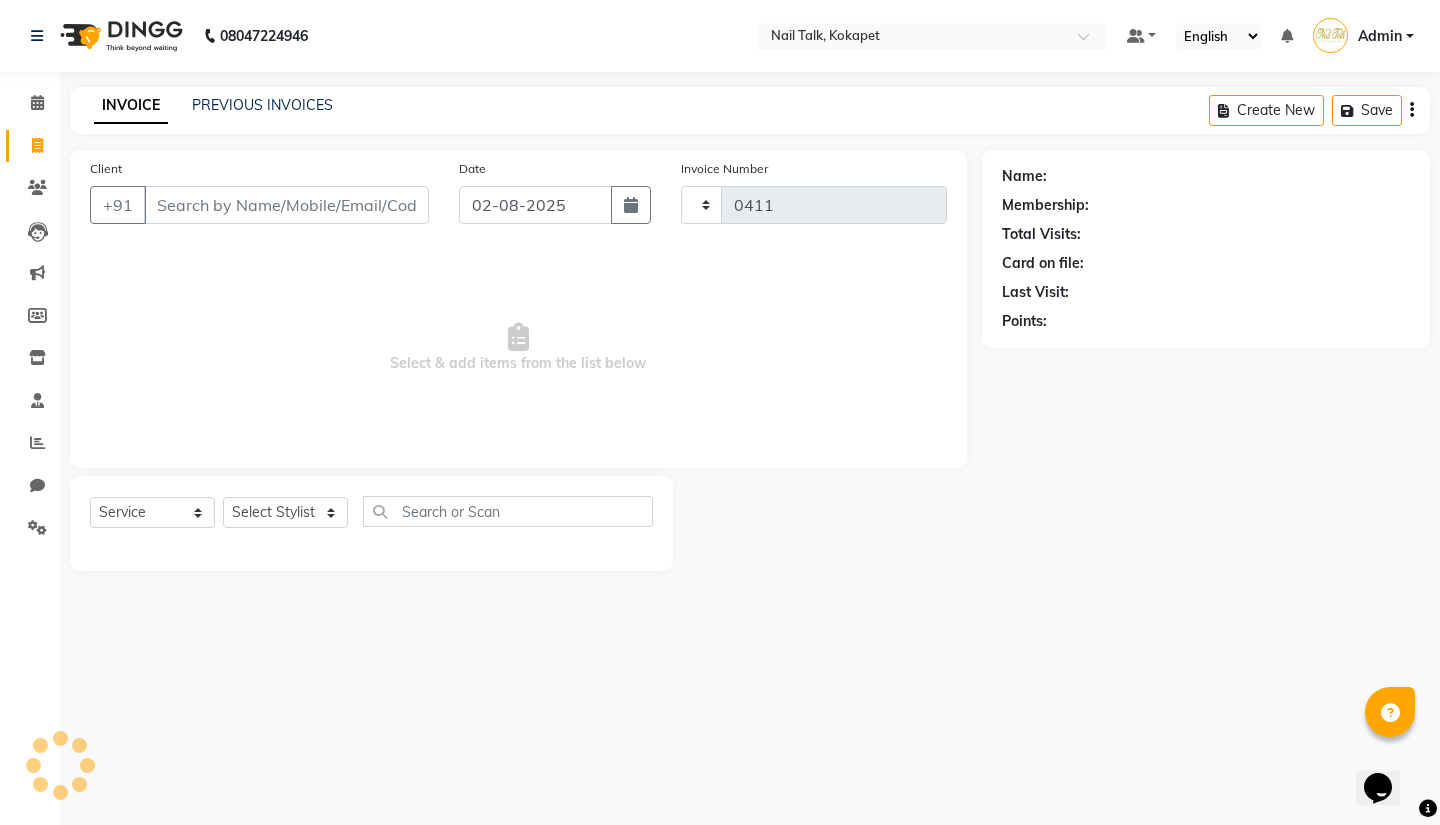 select on "8456" 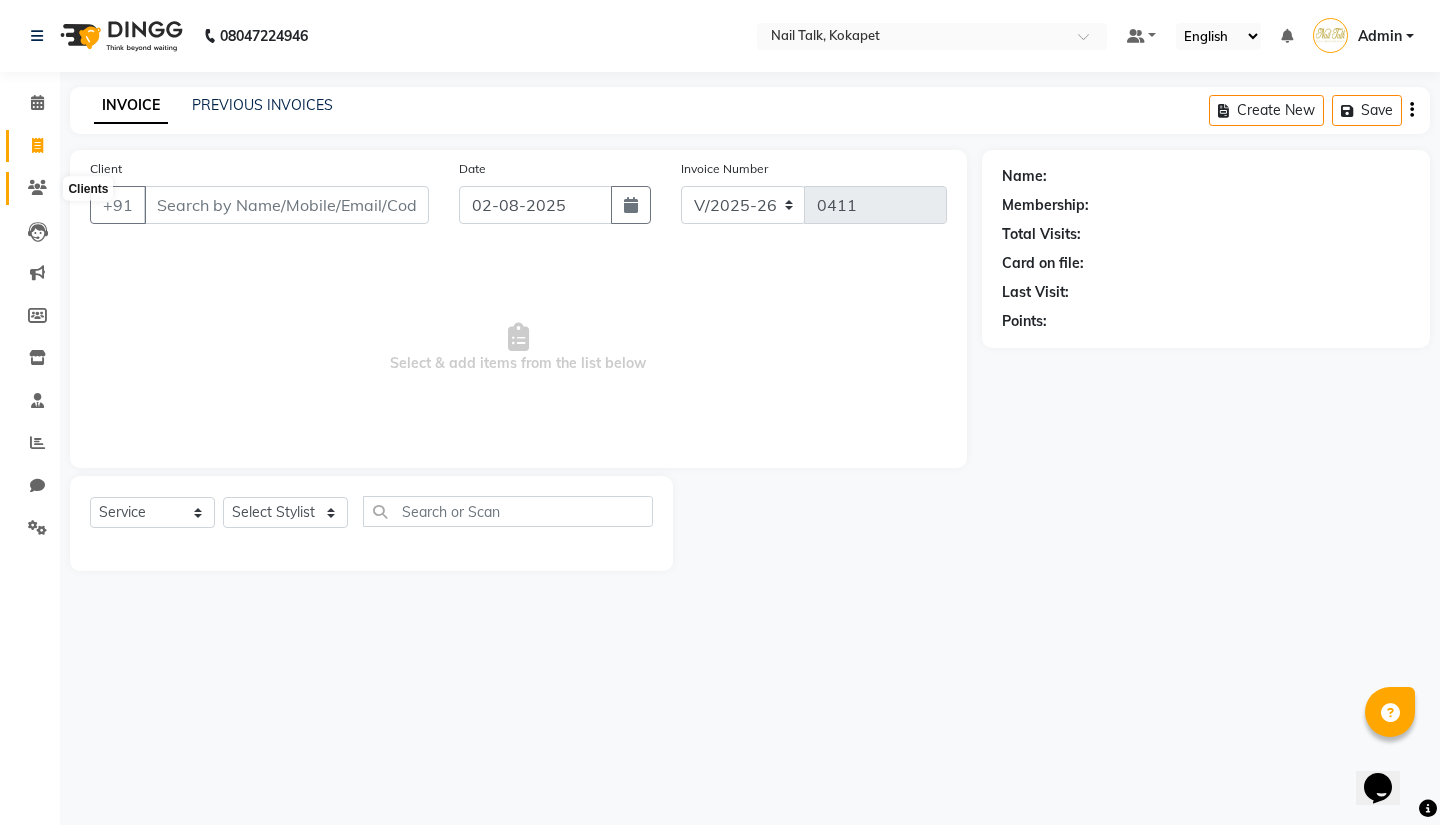 click 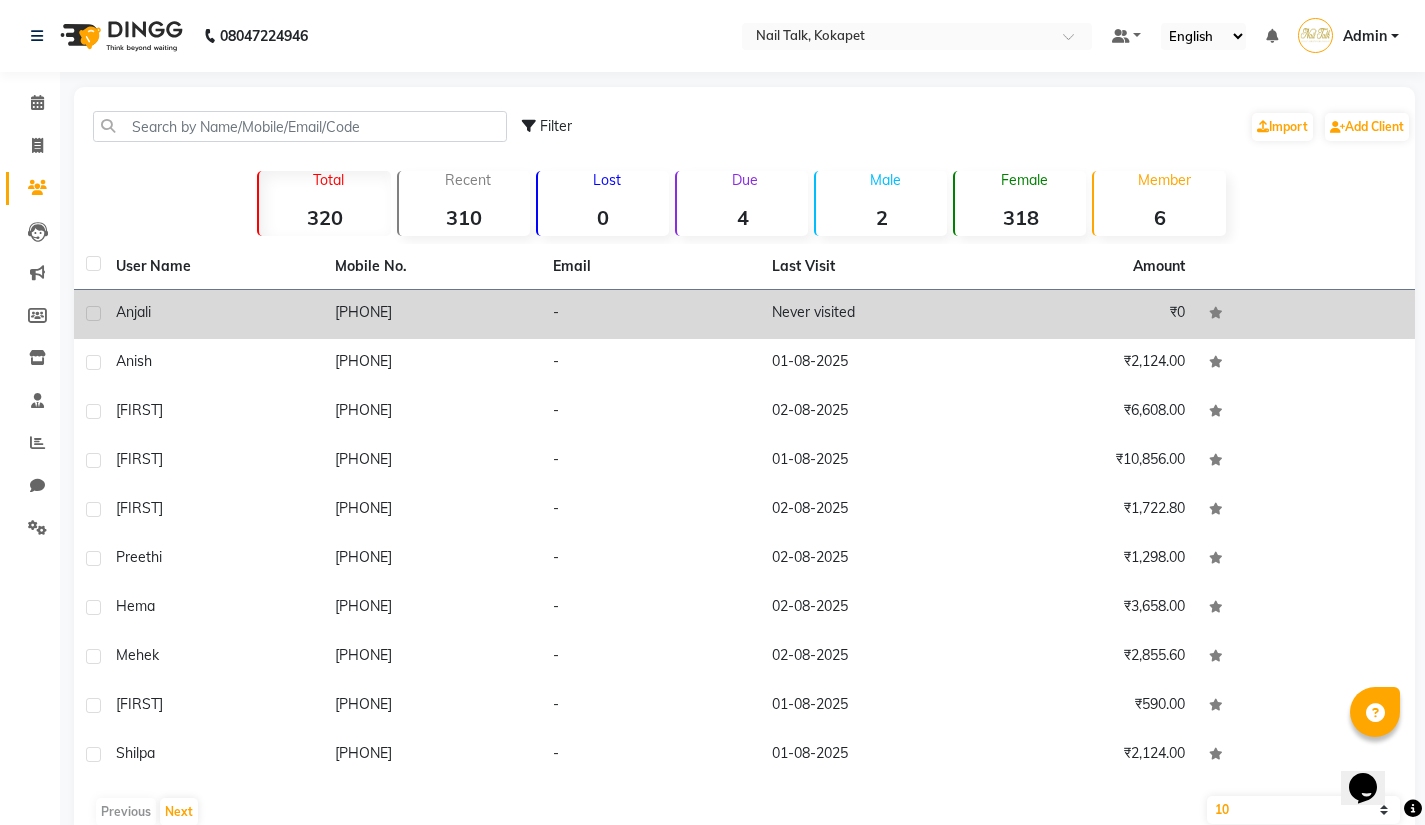 click on "Anjali" 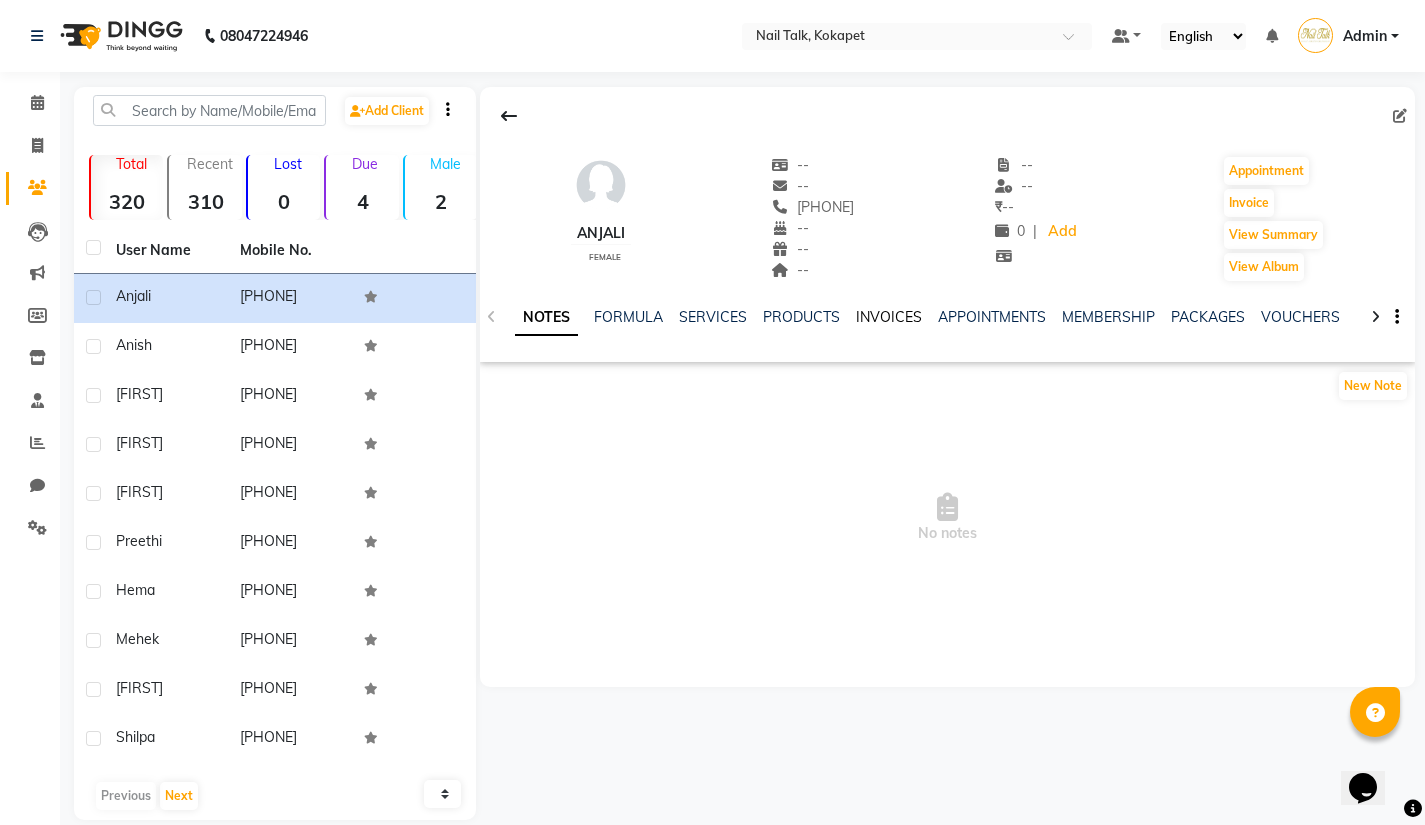 click on "INVOICES" 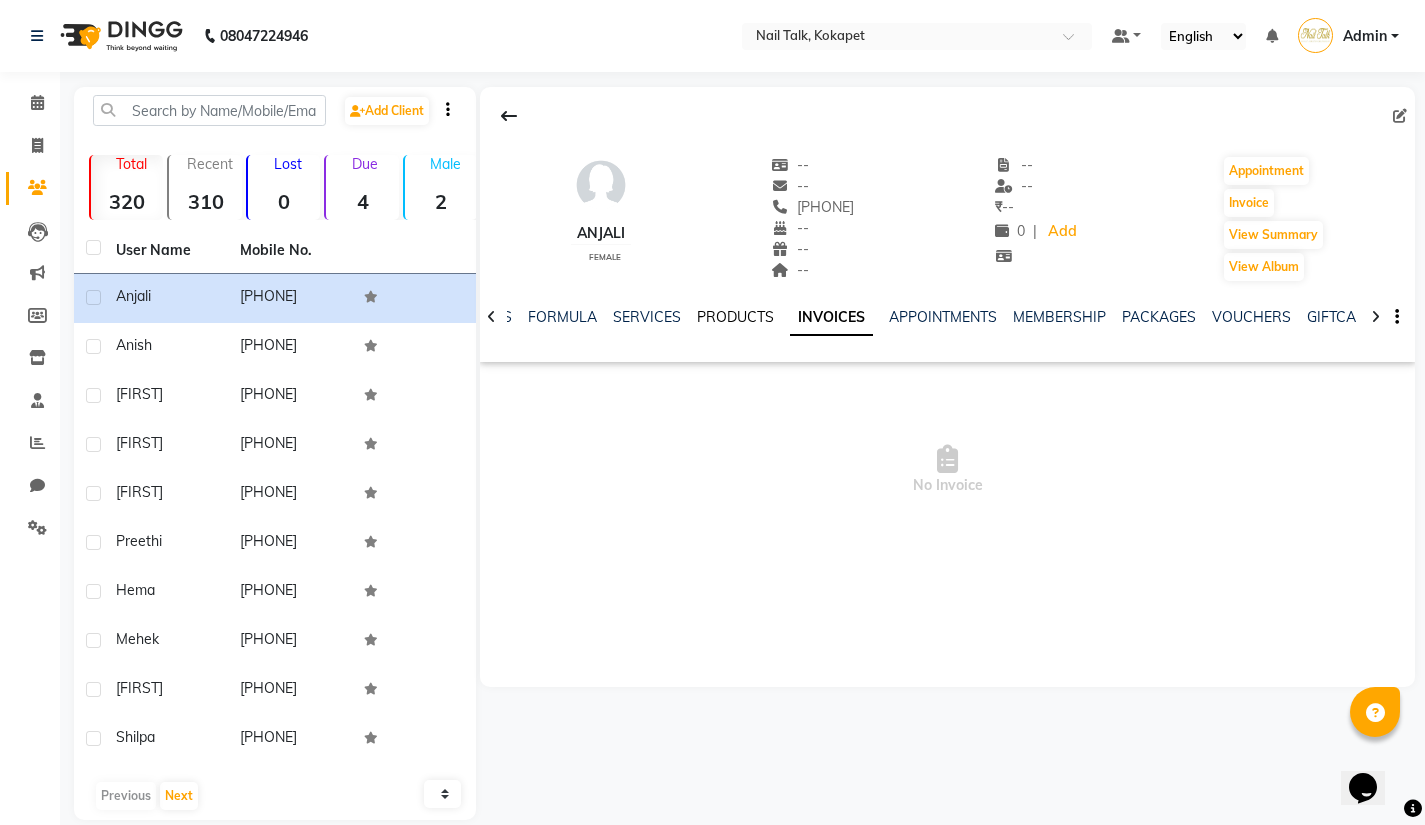 click on "PRODUCTS" 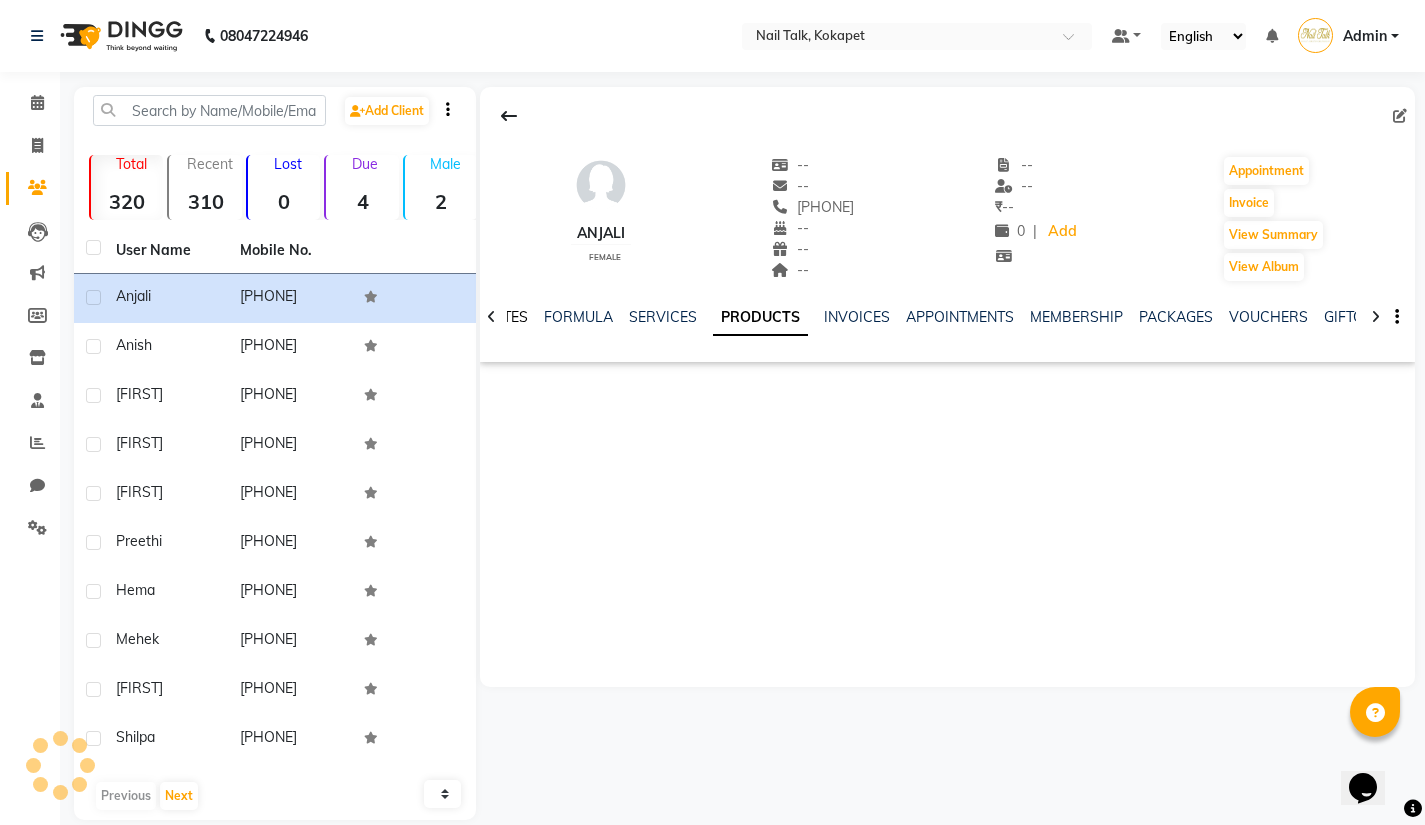 click on "NOTES" 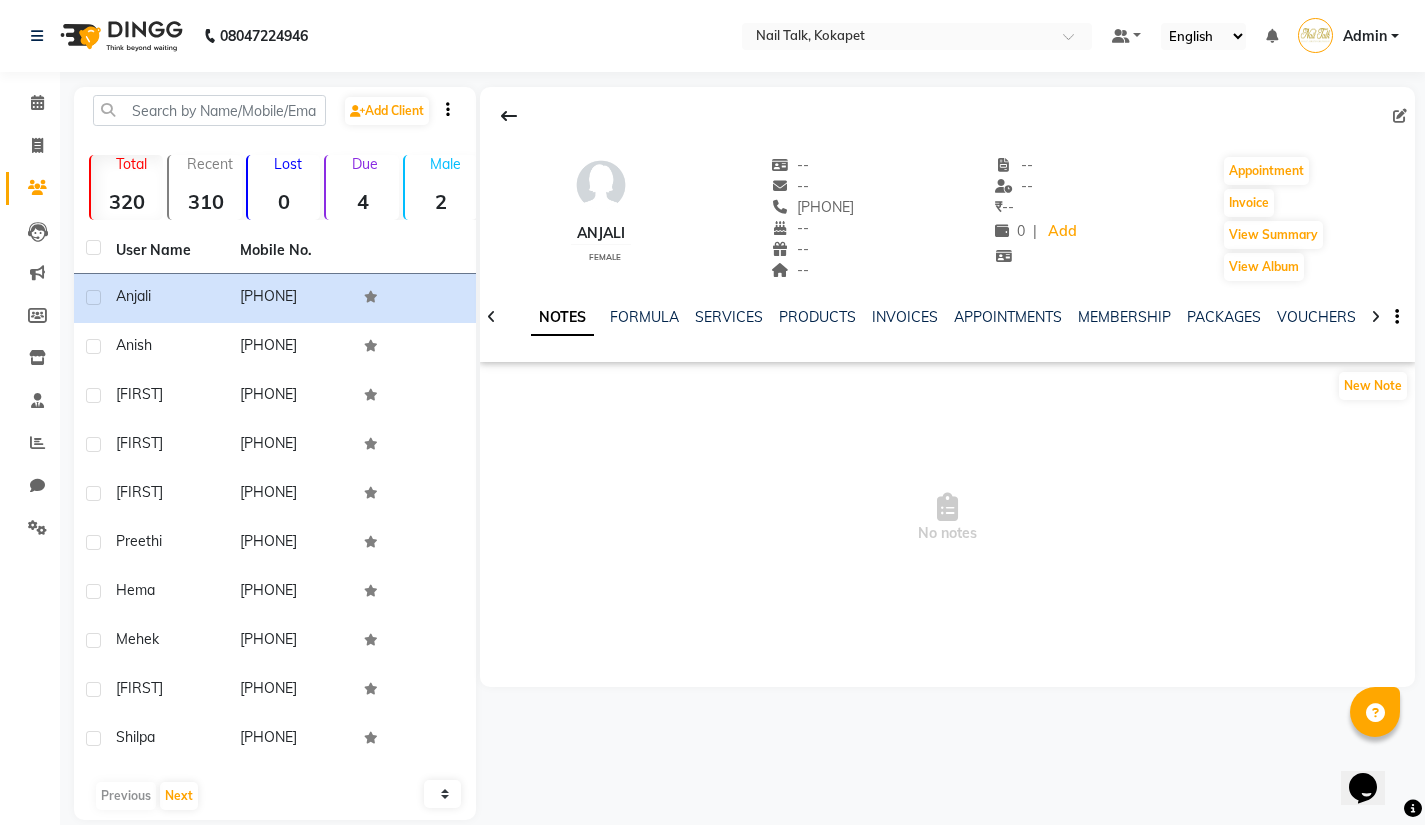 click 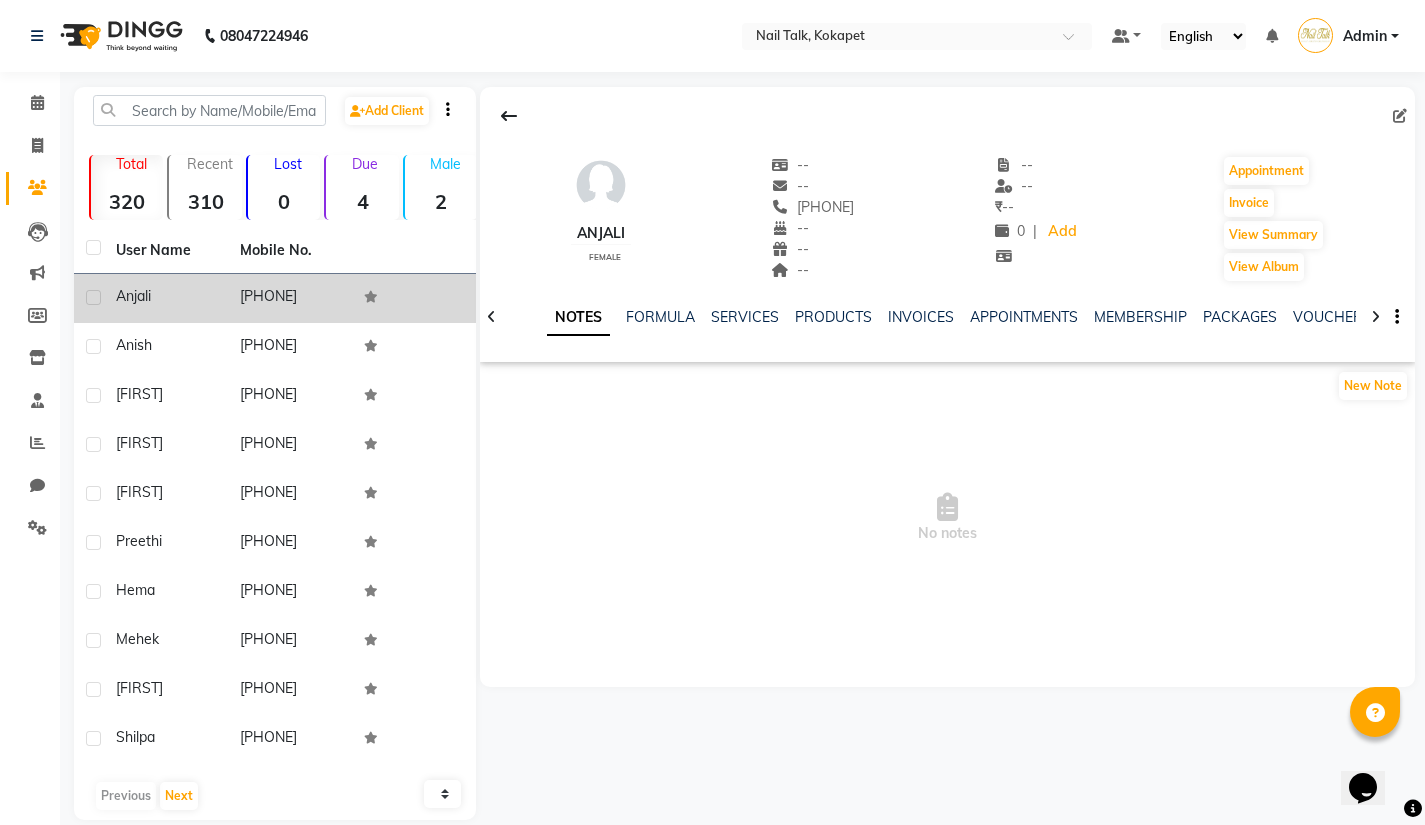 click on "[PHONE]" 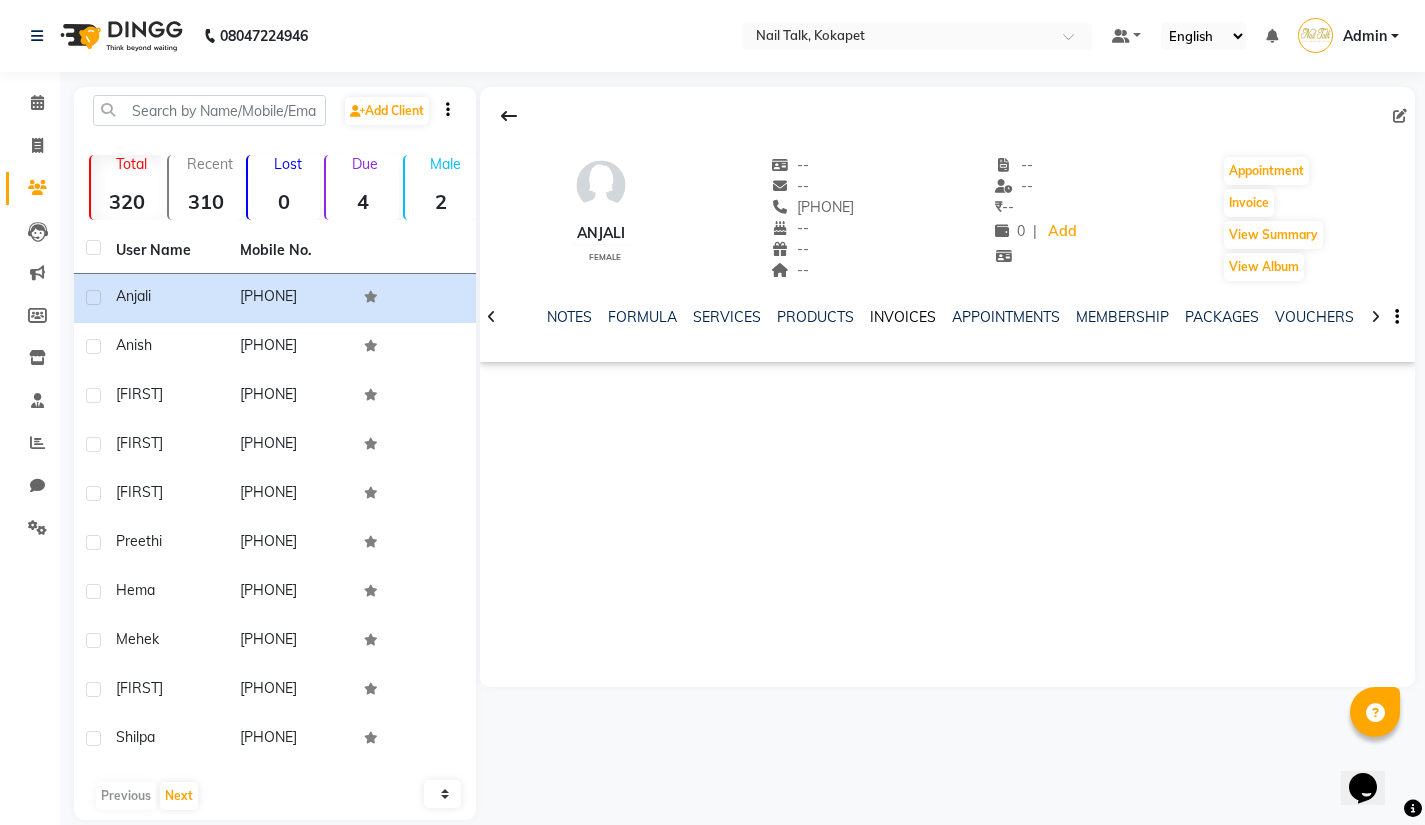 click on "INVOICES" 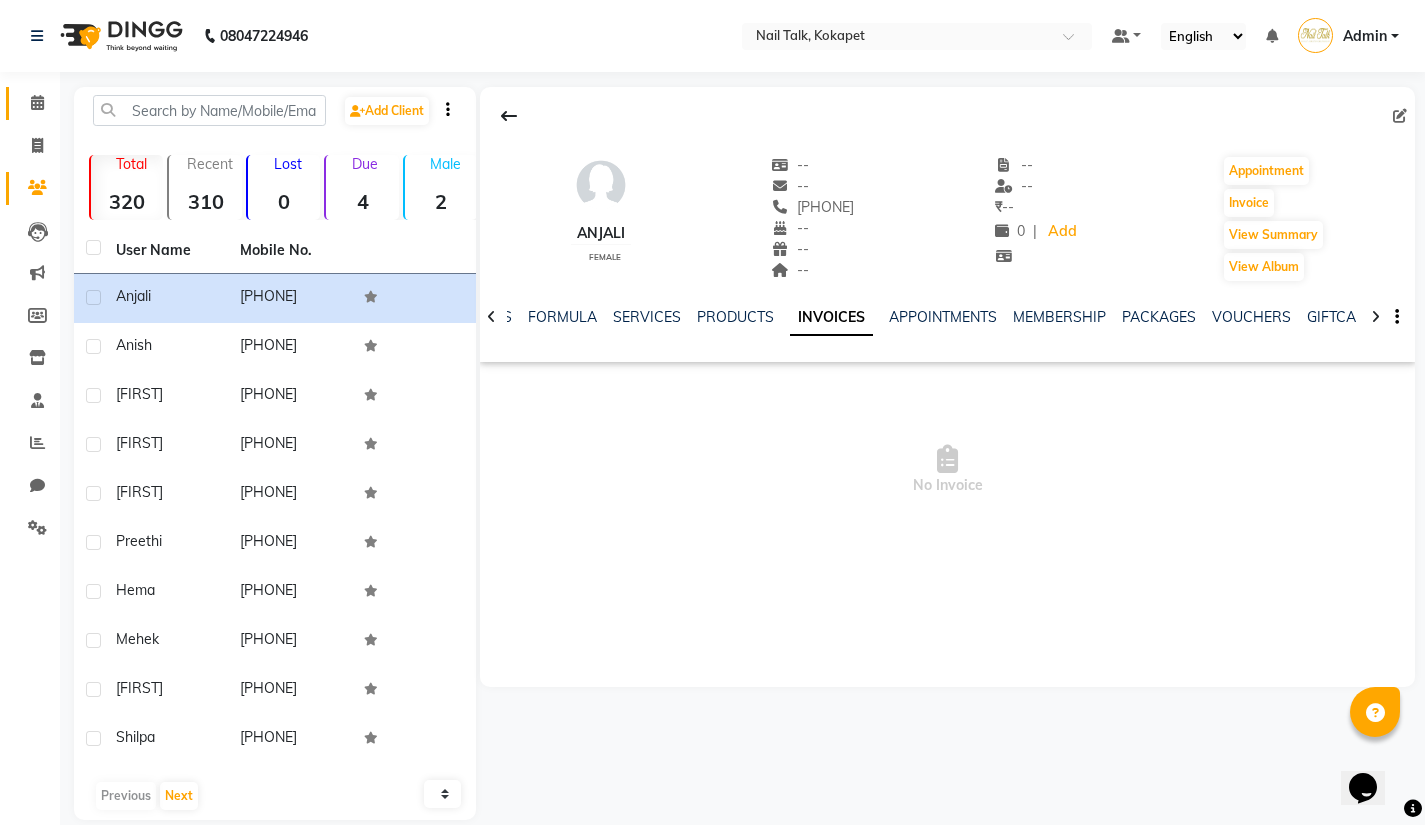 click on "Calendar" 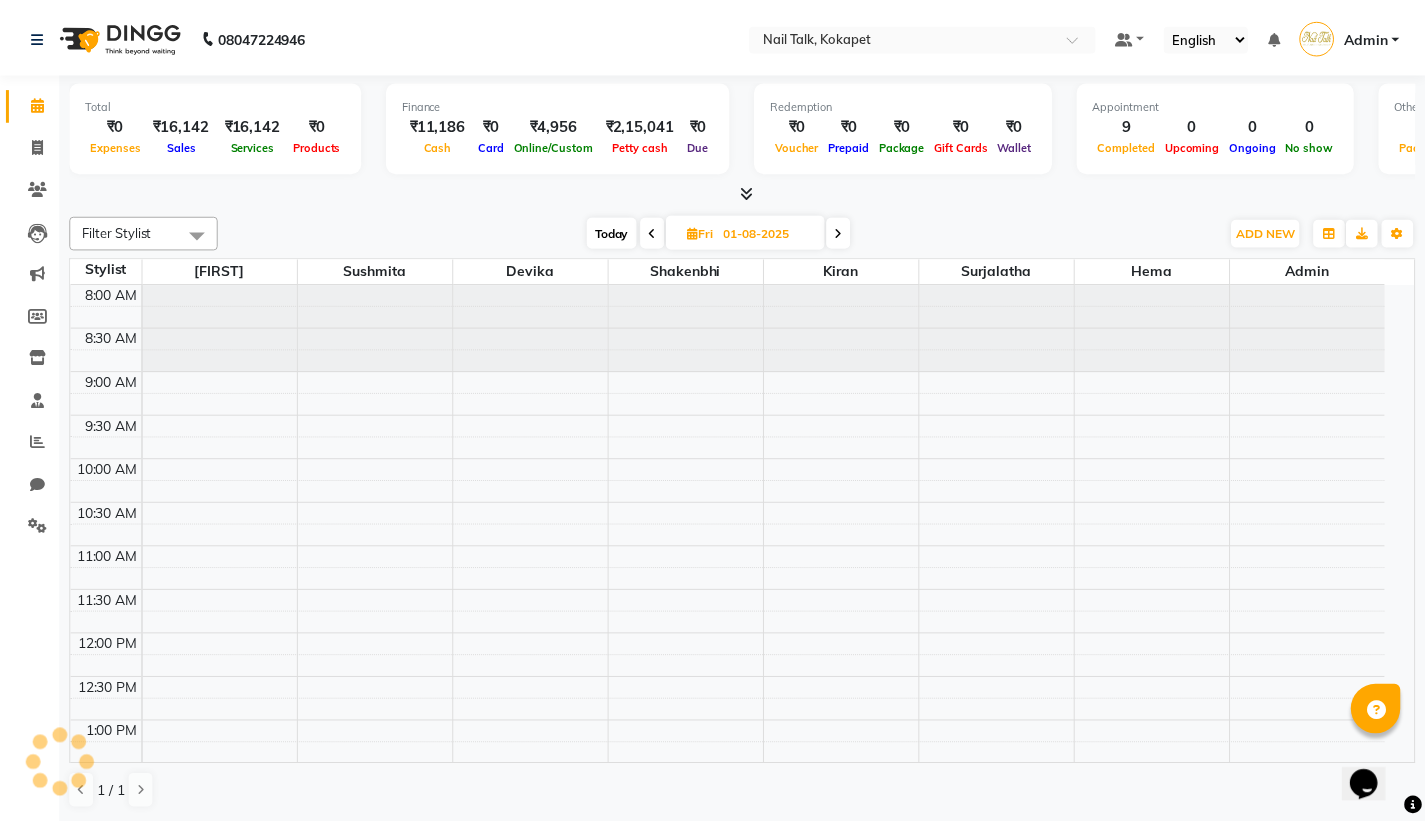 scroll, scrollTop: 622, scrollLeft: 0, axis: vertical 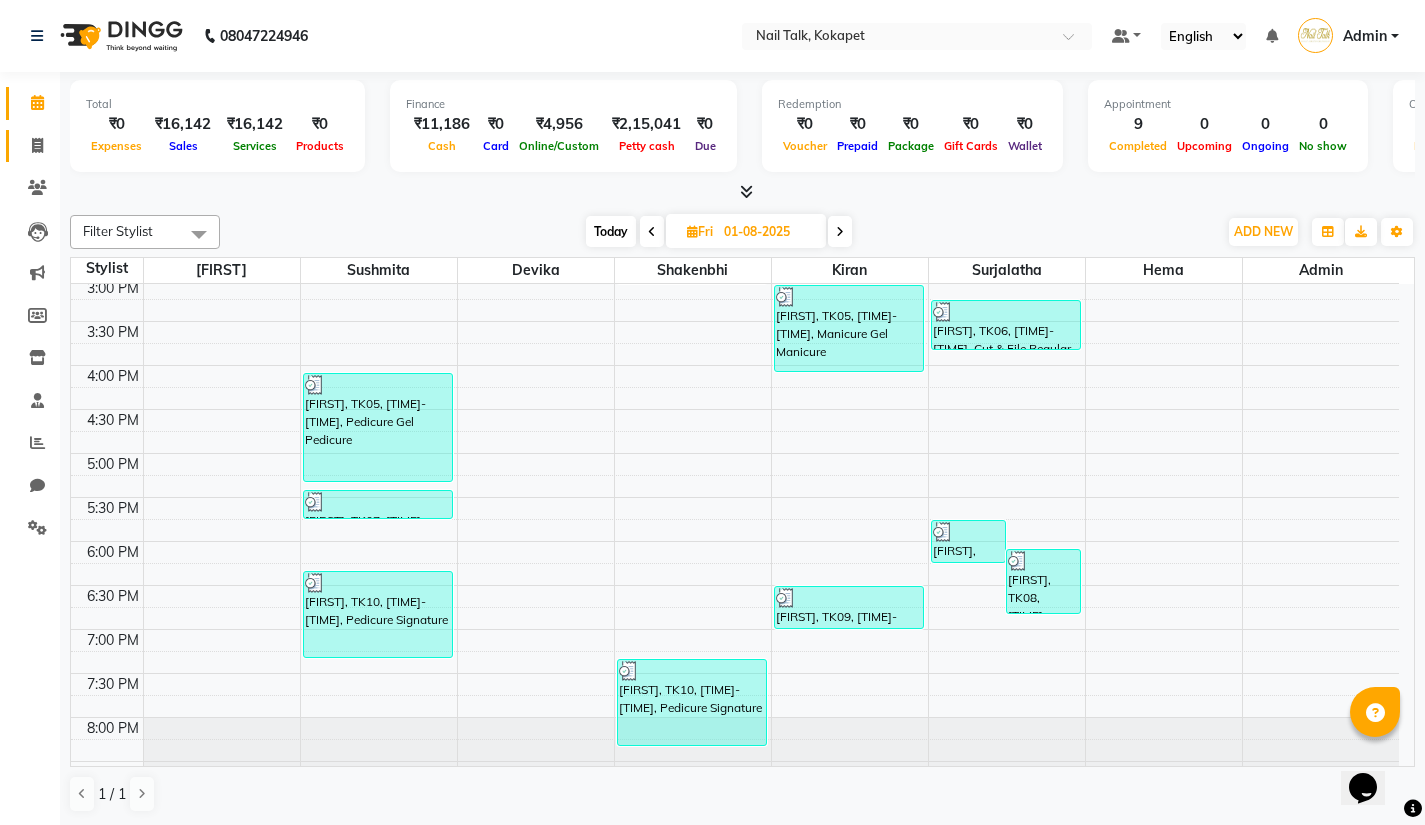 click on "Invoice" 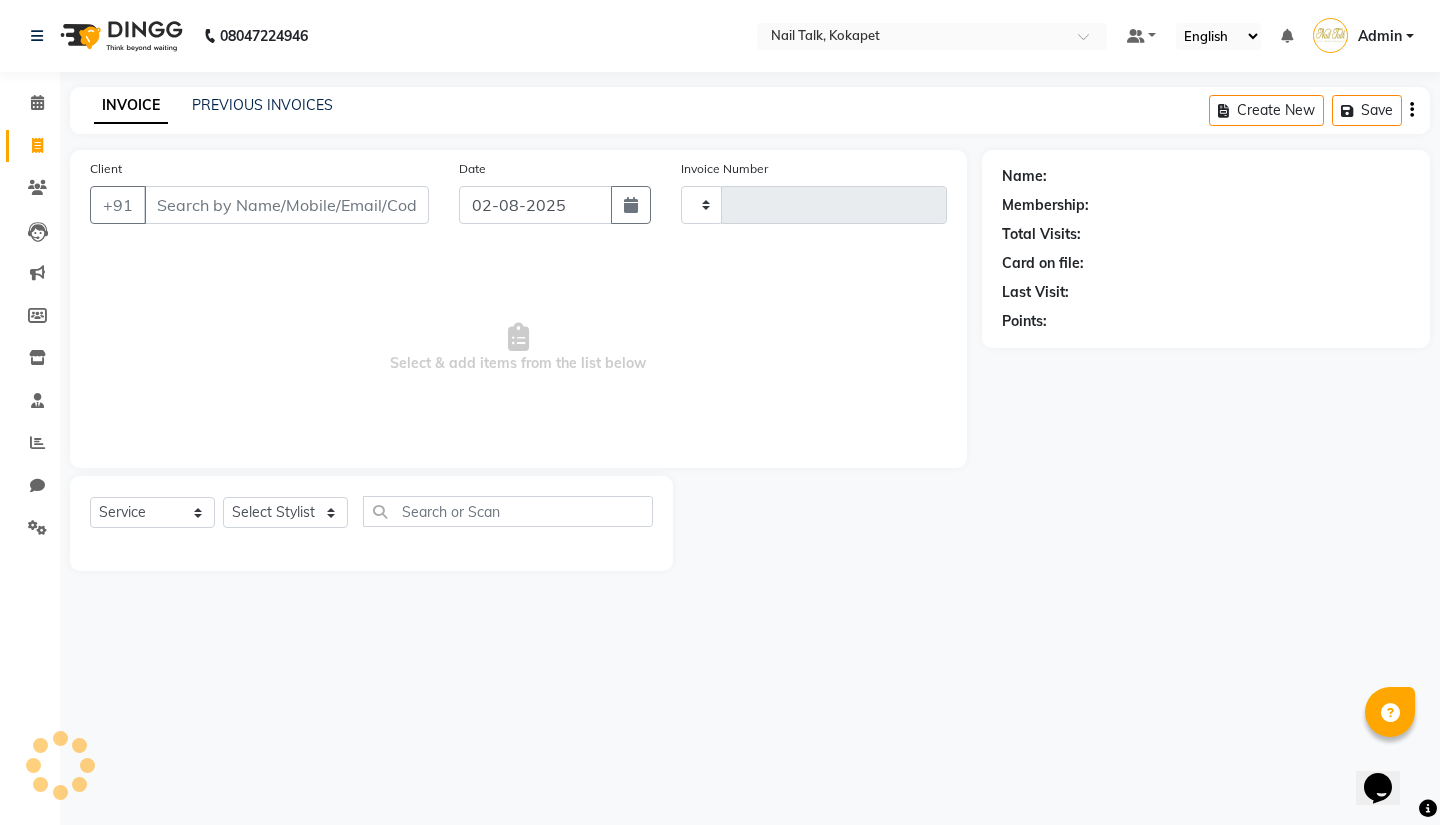 type on "0411" 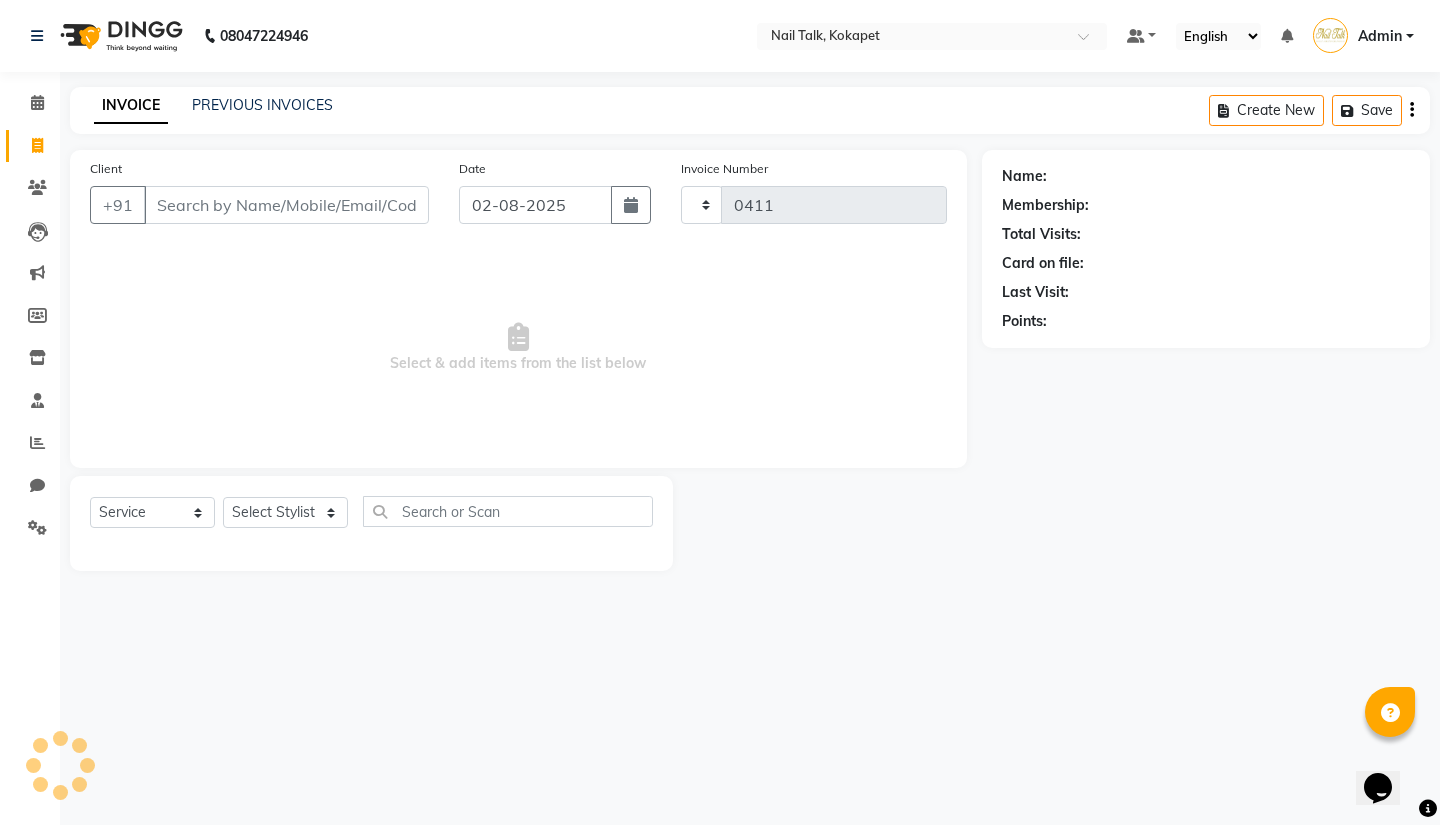 select on "8456" 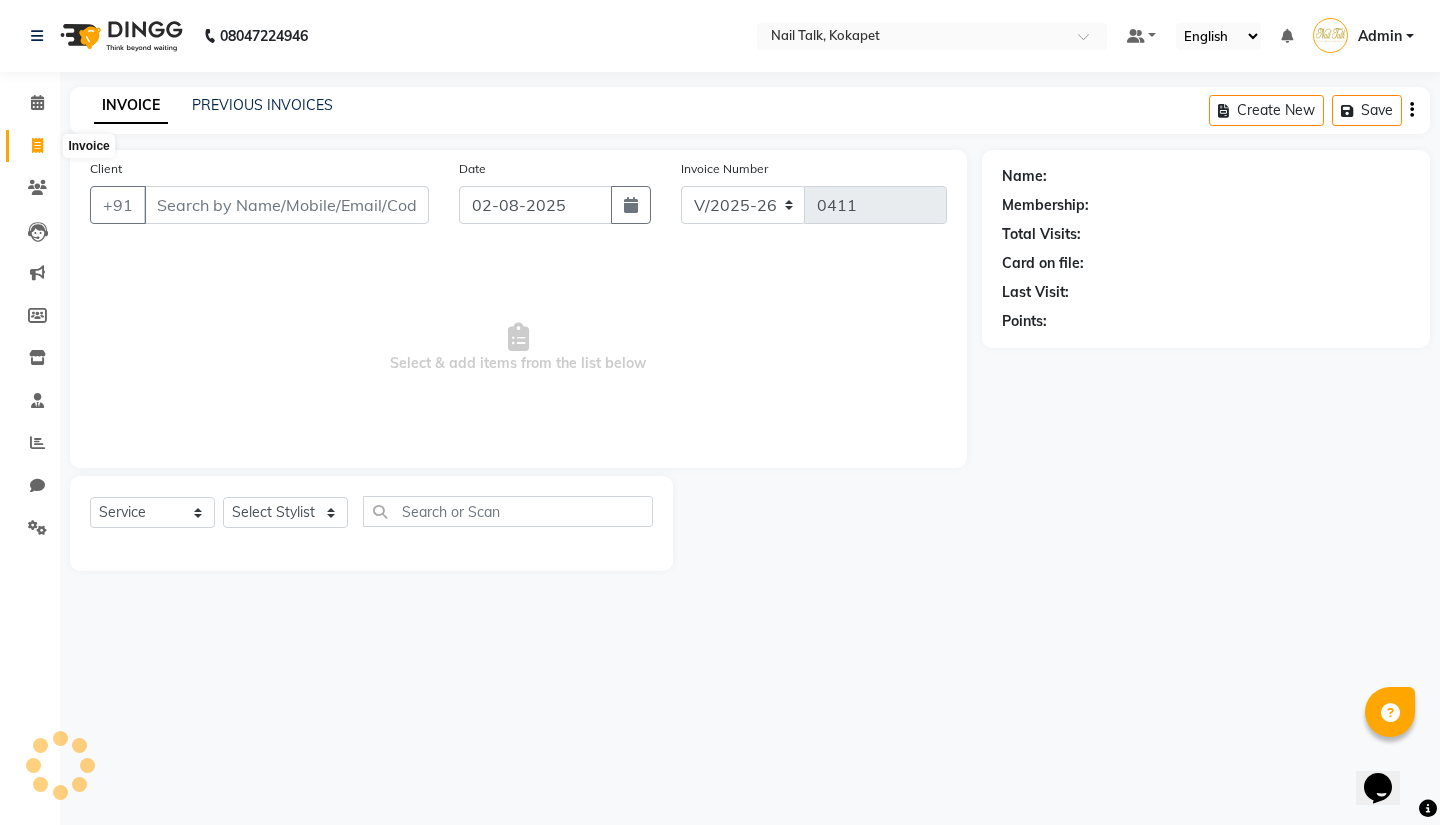 click 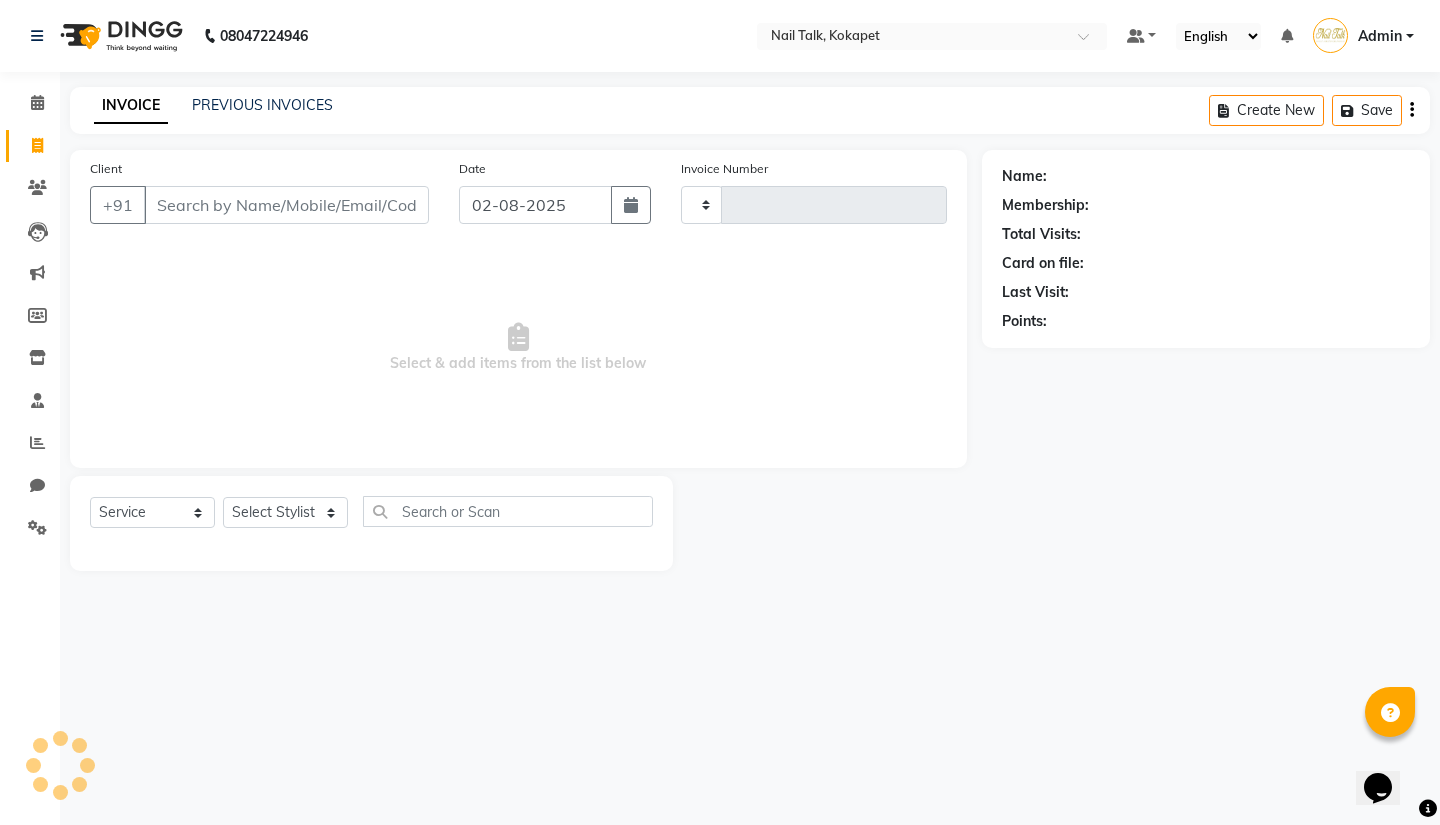 type on "0411" 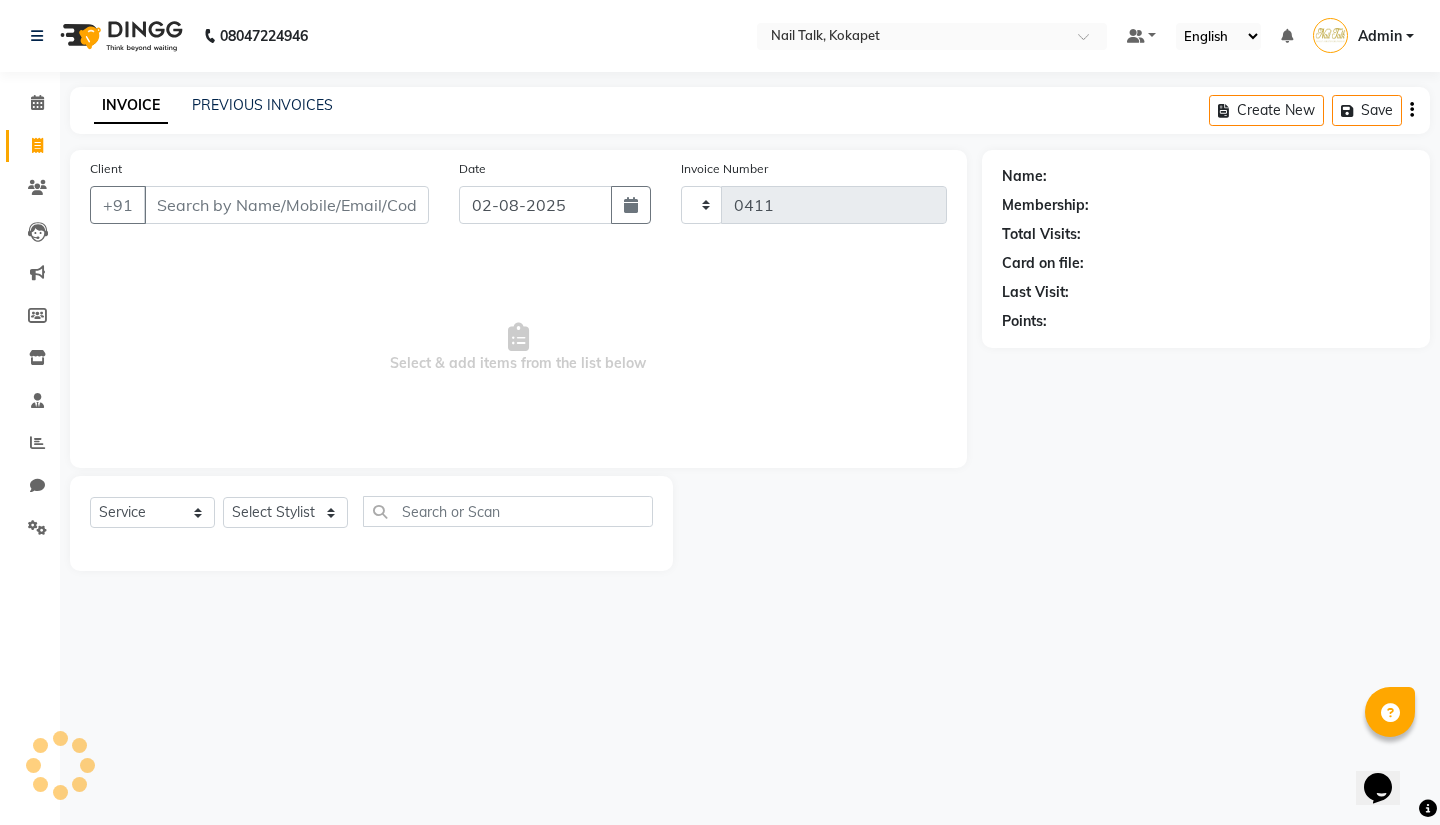 select on "8456" 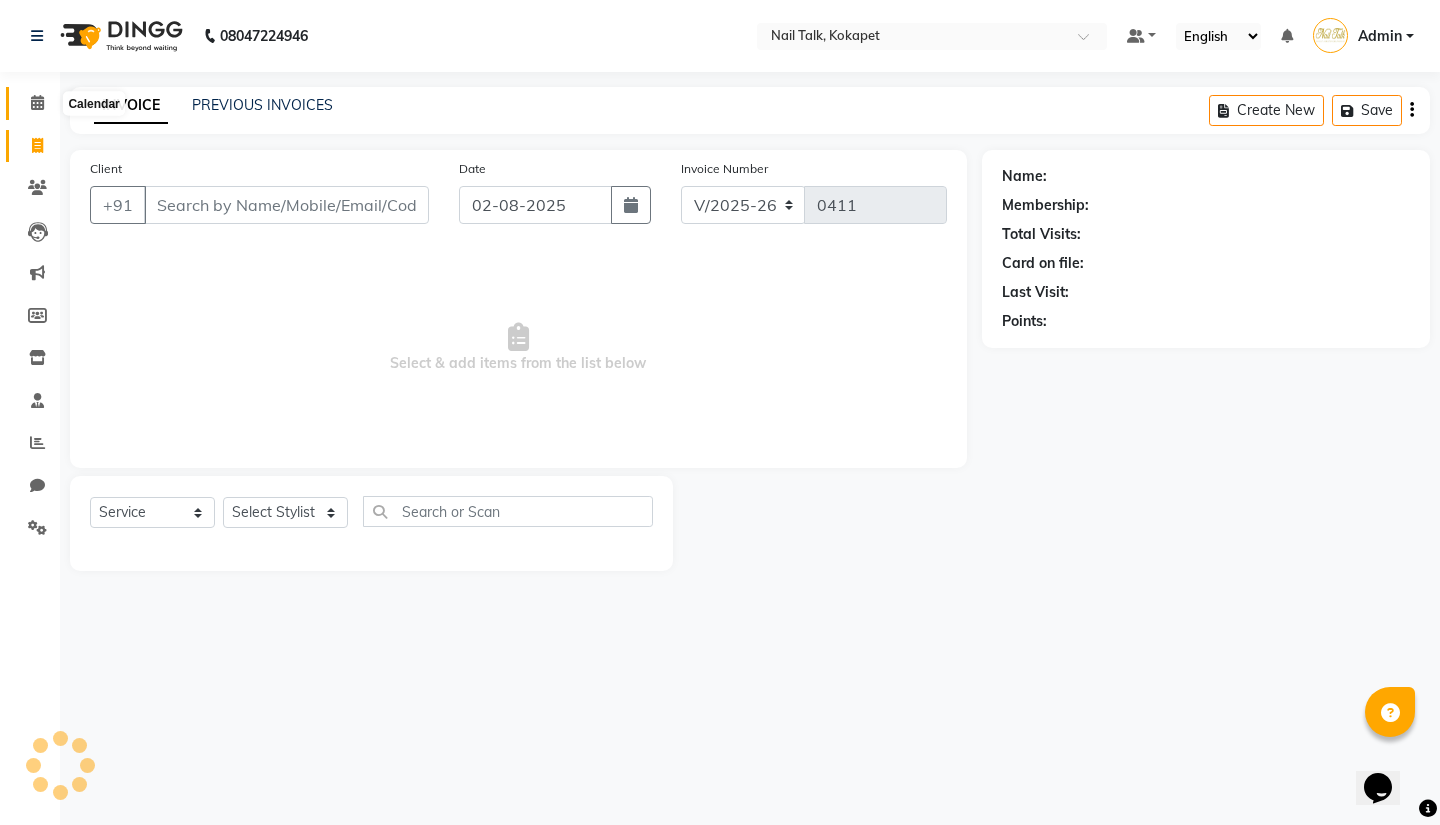 click 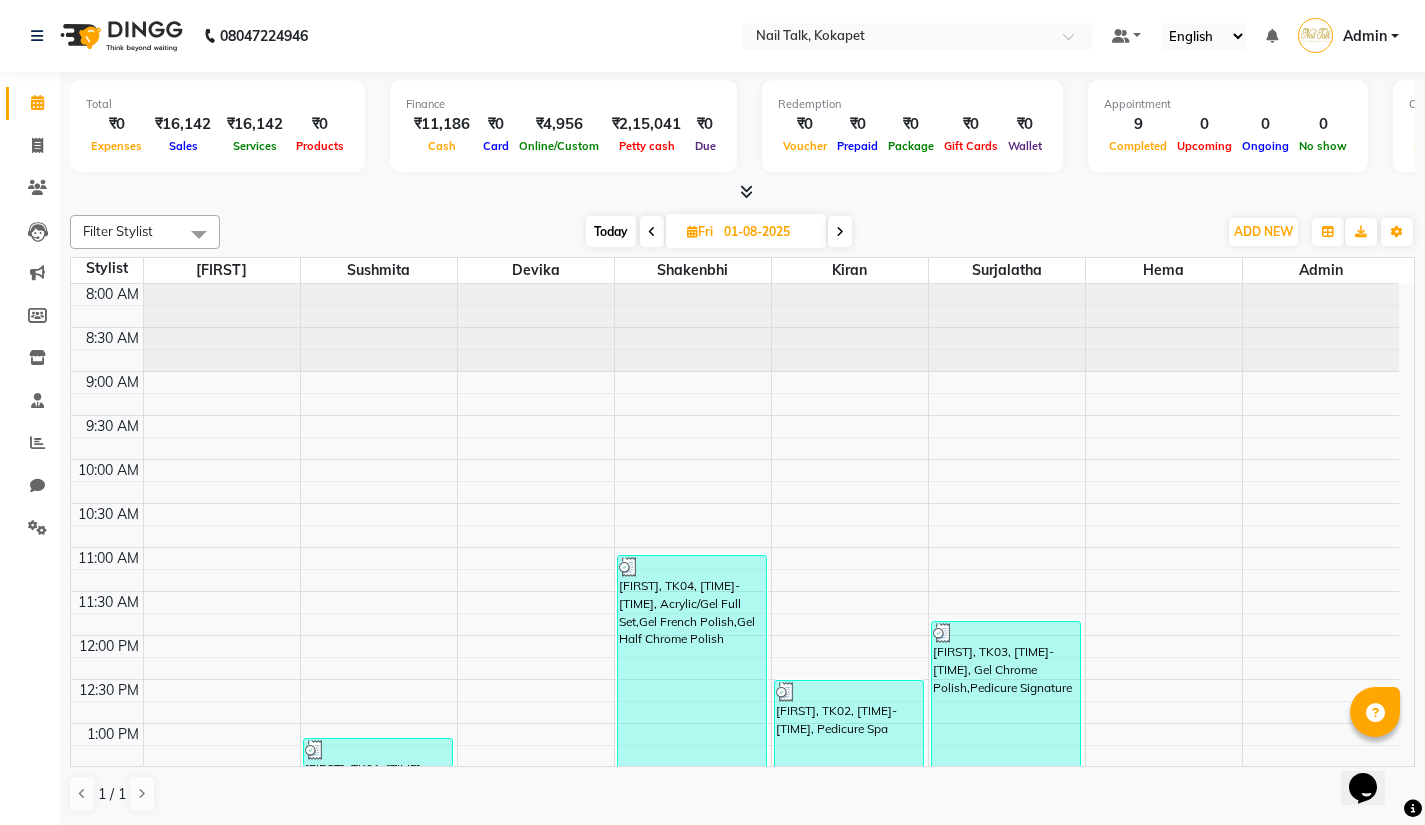 scroll, scrollTop: 660, scrollLeft: 0, axis: vertical 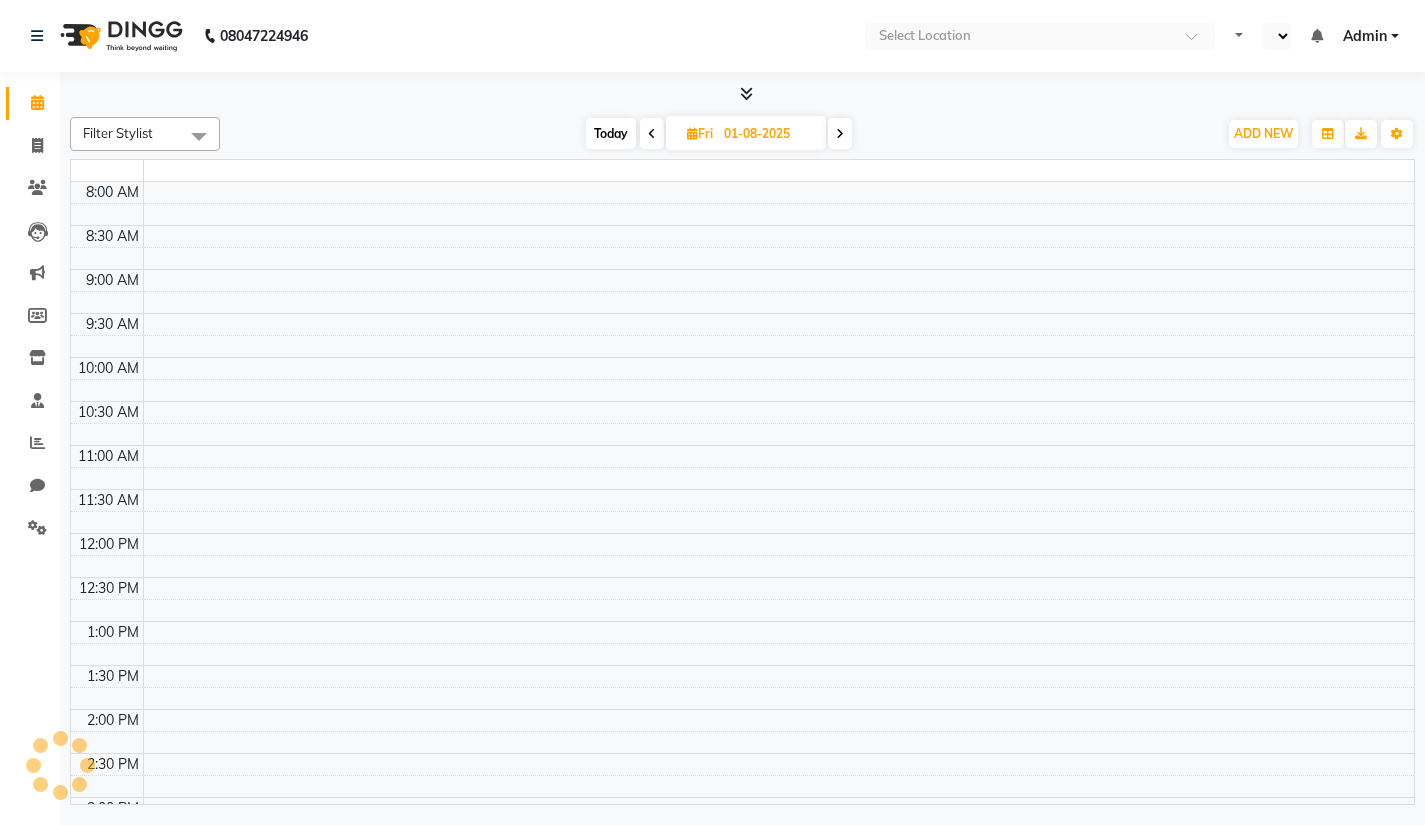 select on "en" 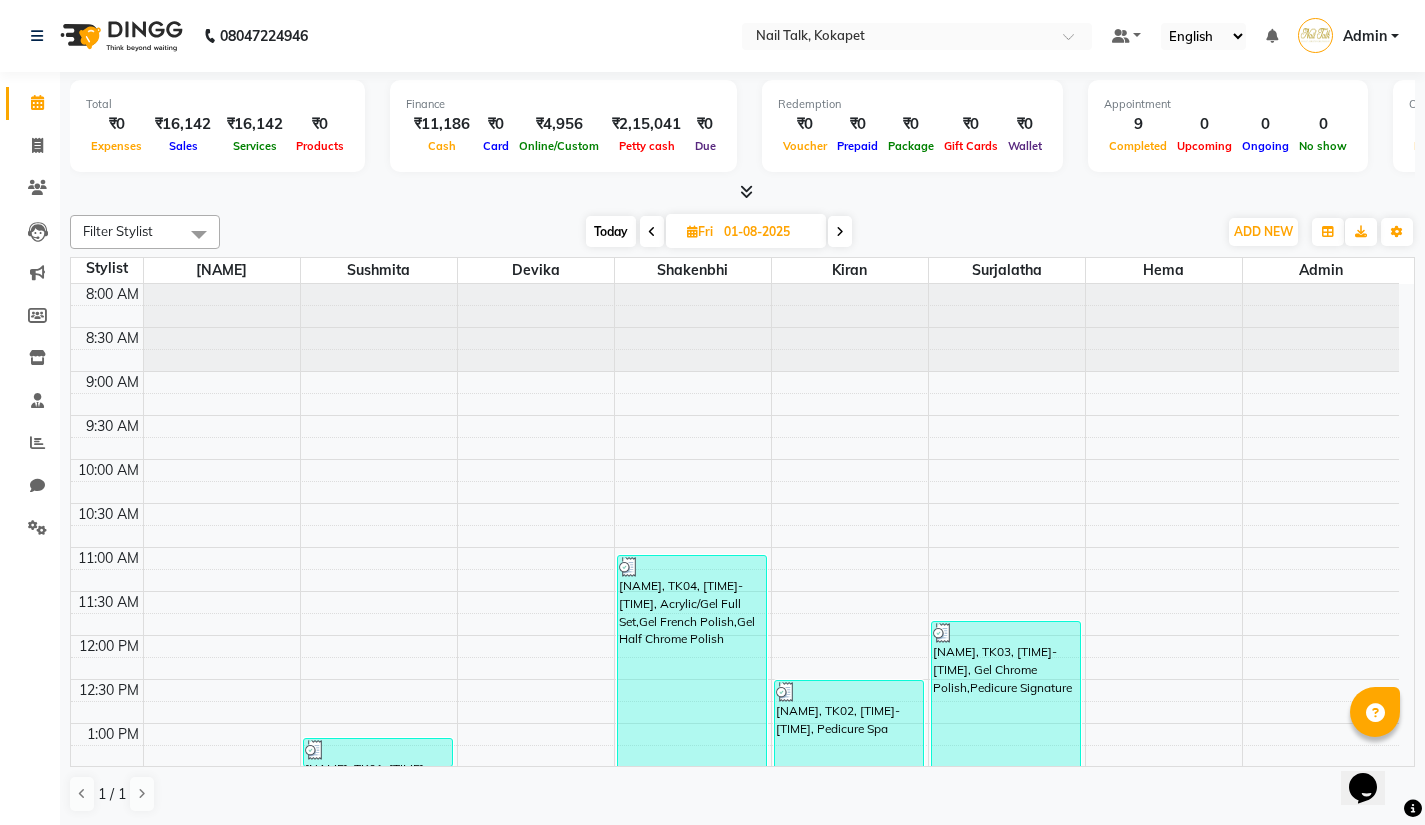 scroll, scrollTop: 0, scrollLeft: 0, axis: both 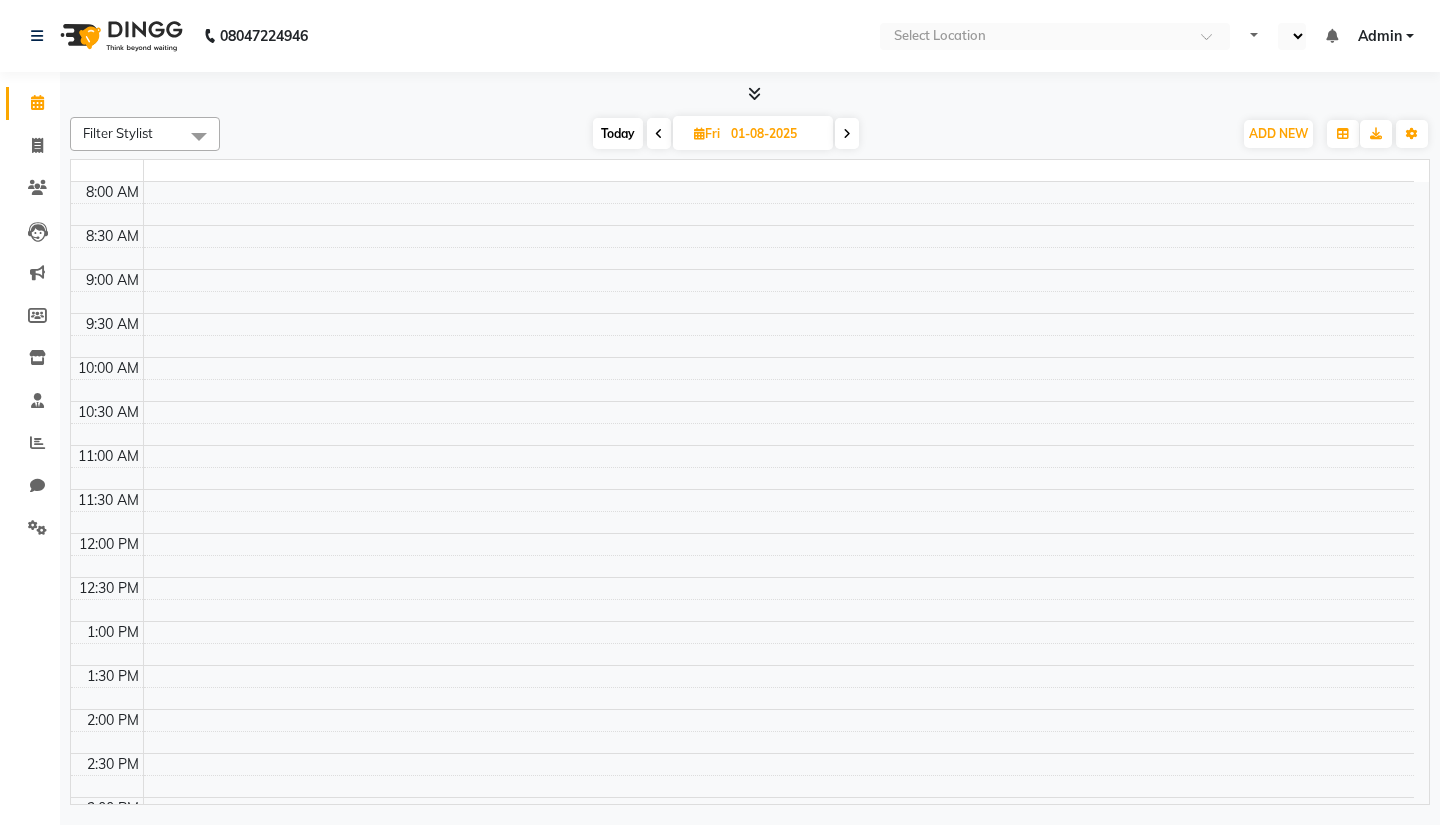 select on "en" 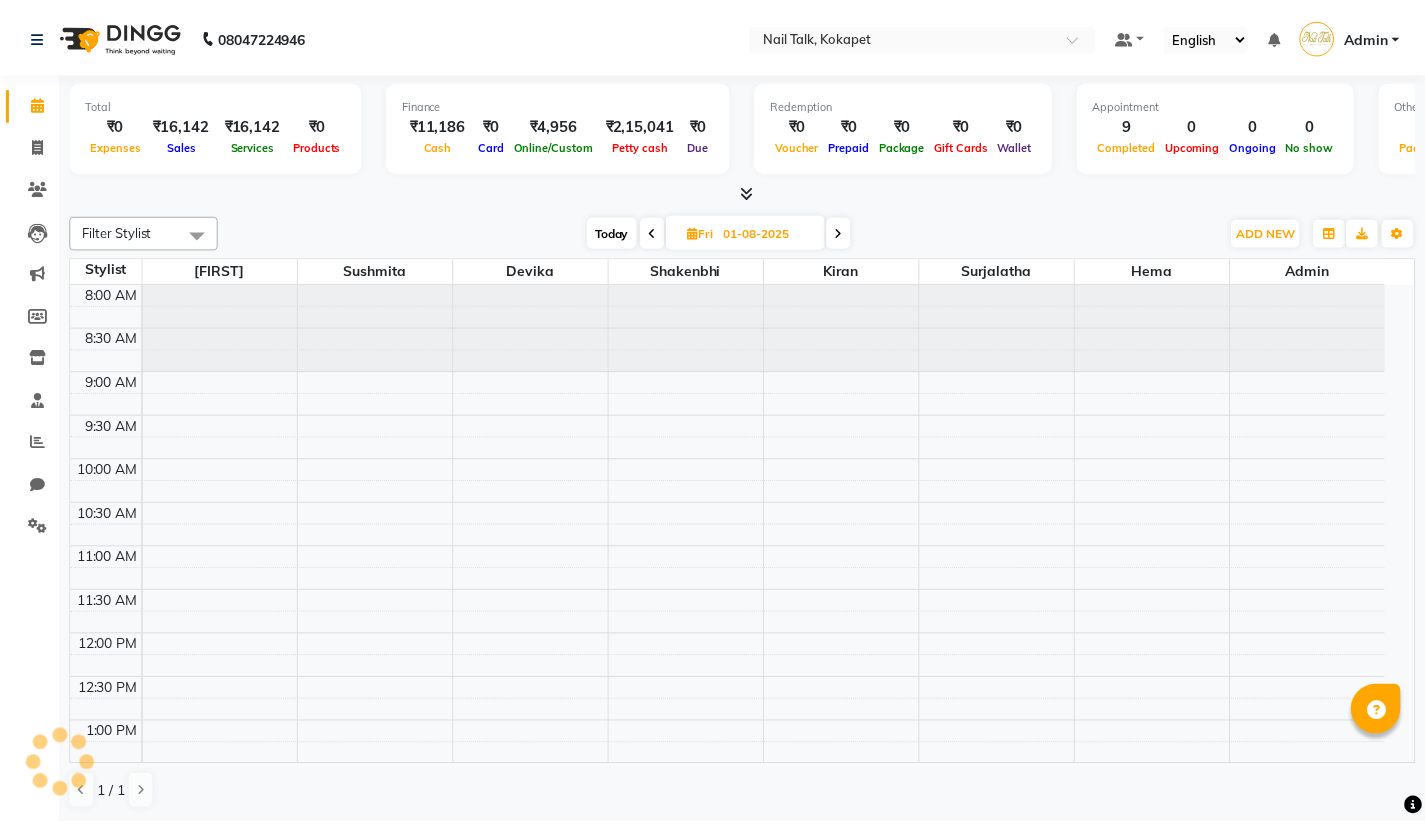 scroll, scrollTop: 622, scrollLeft: 0, axis: vertical 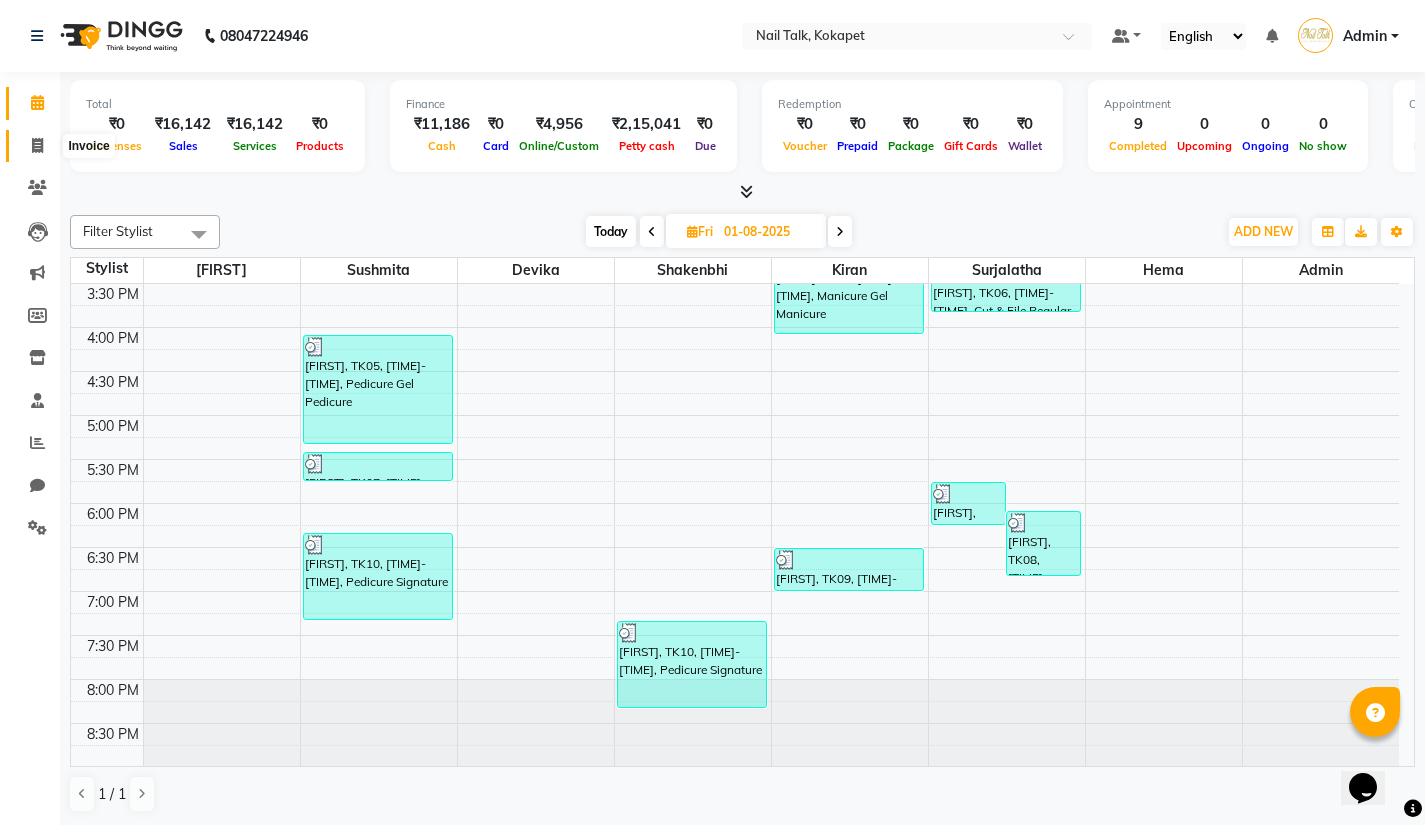 click 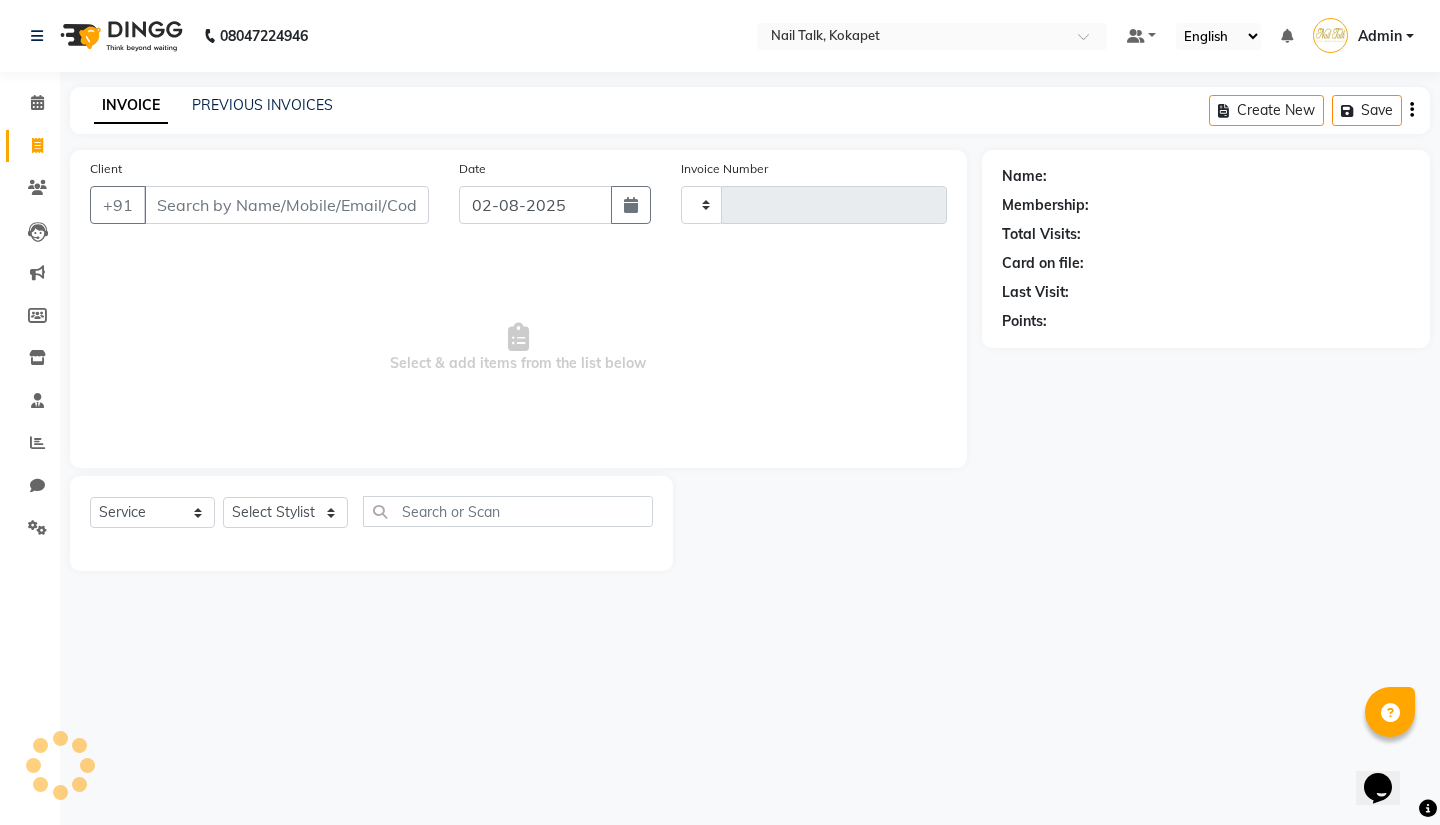 type on "0411" 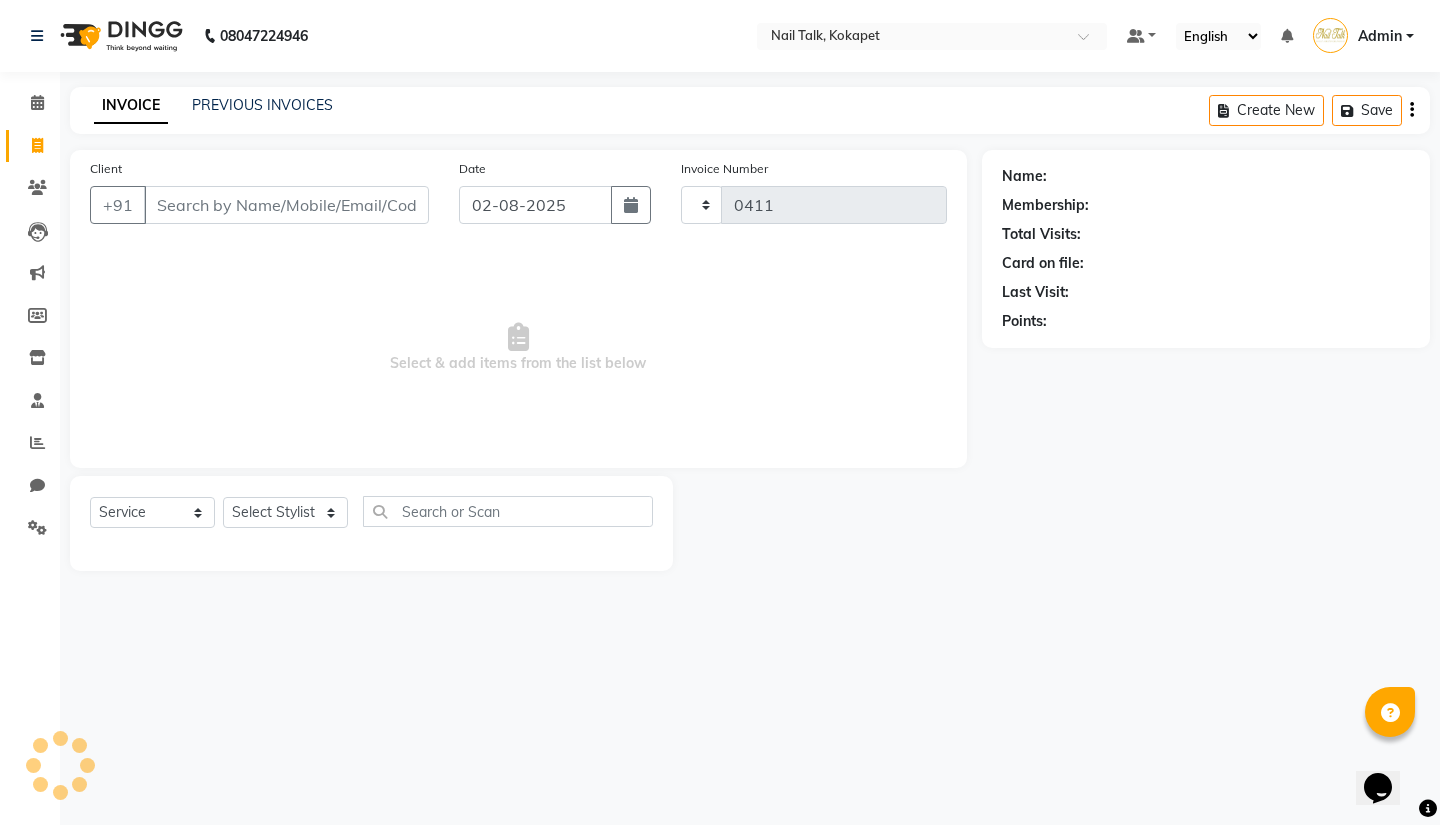 select on "8456" 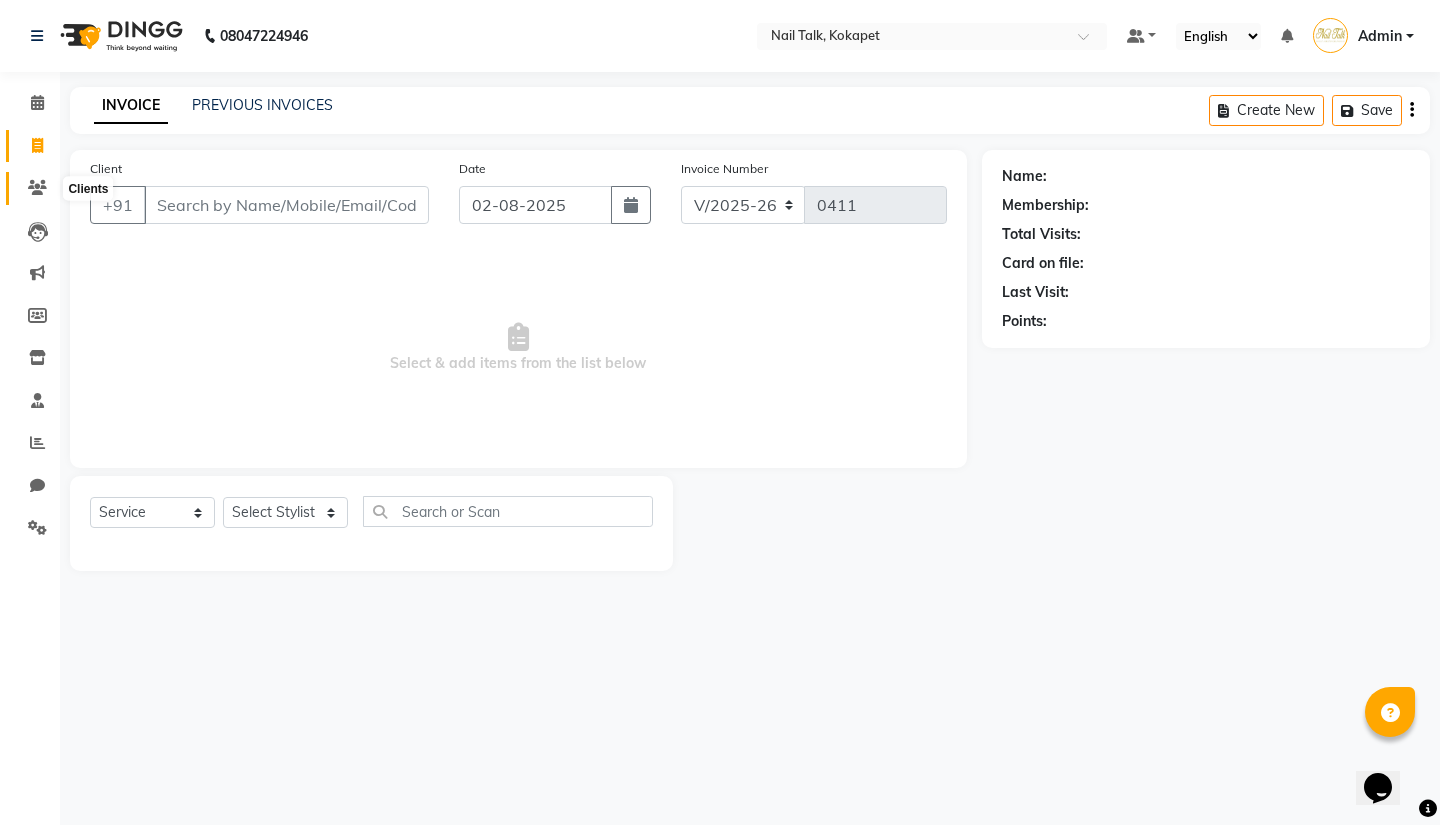 click 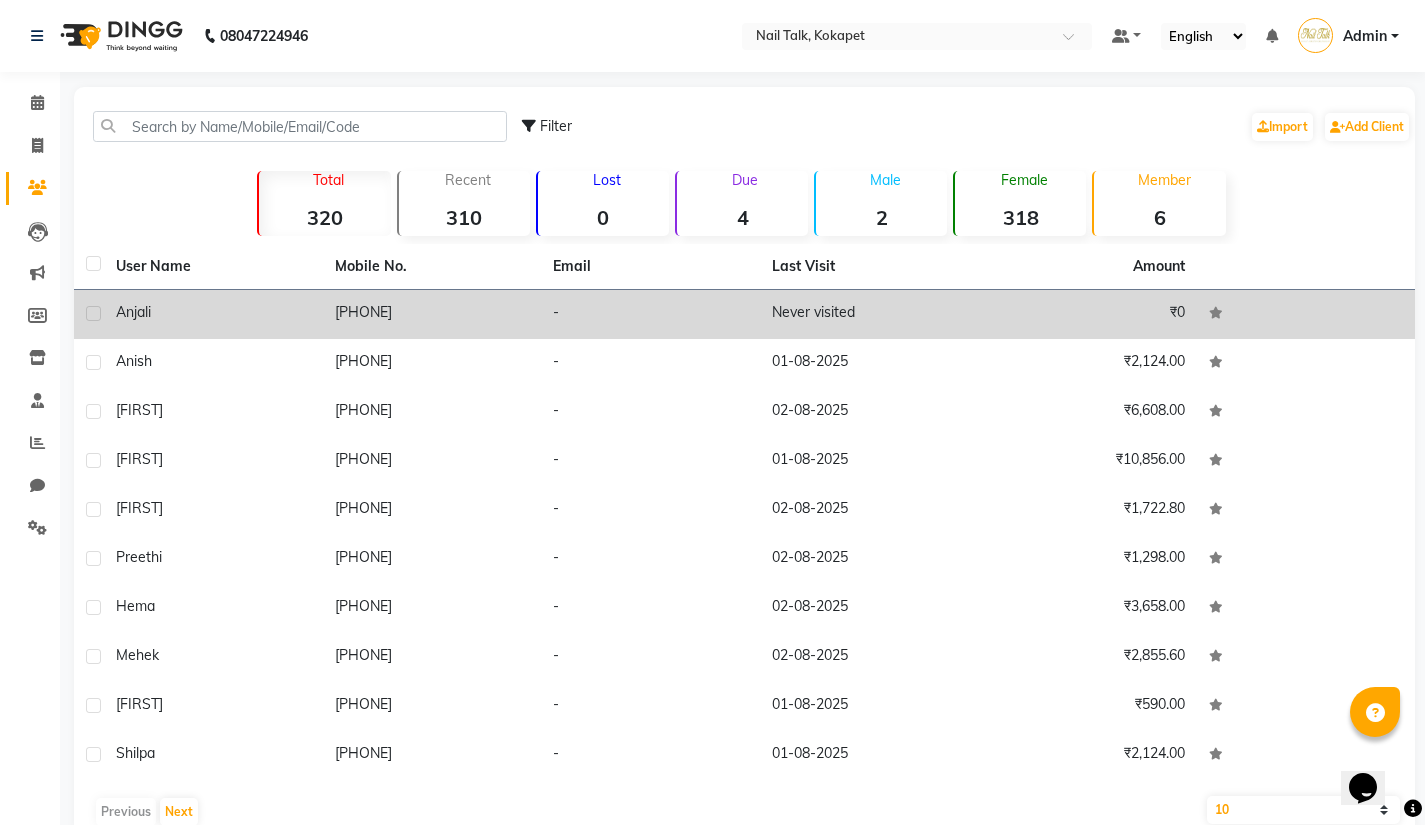 click on "Anjali" 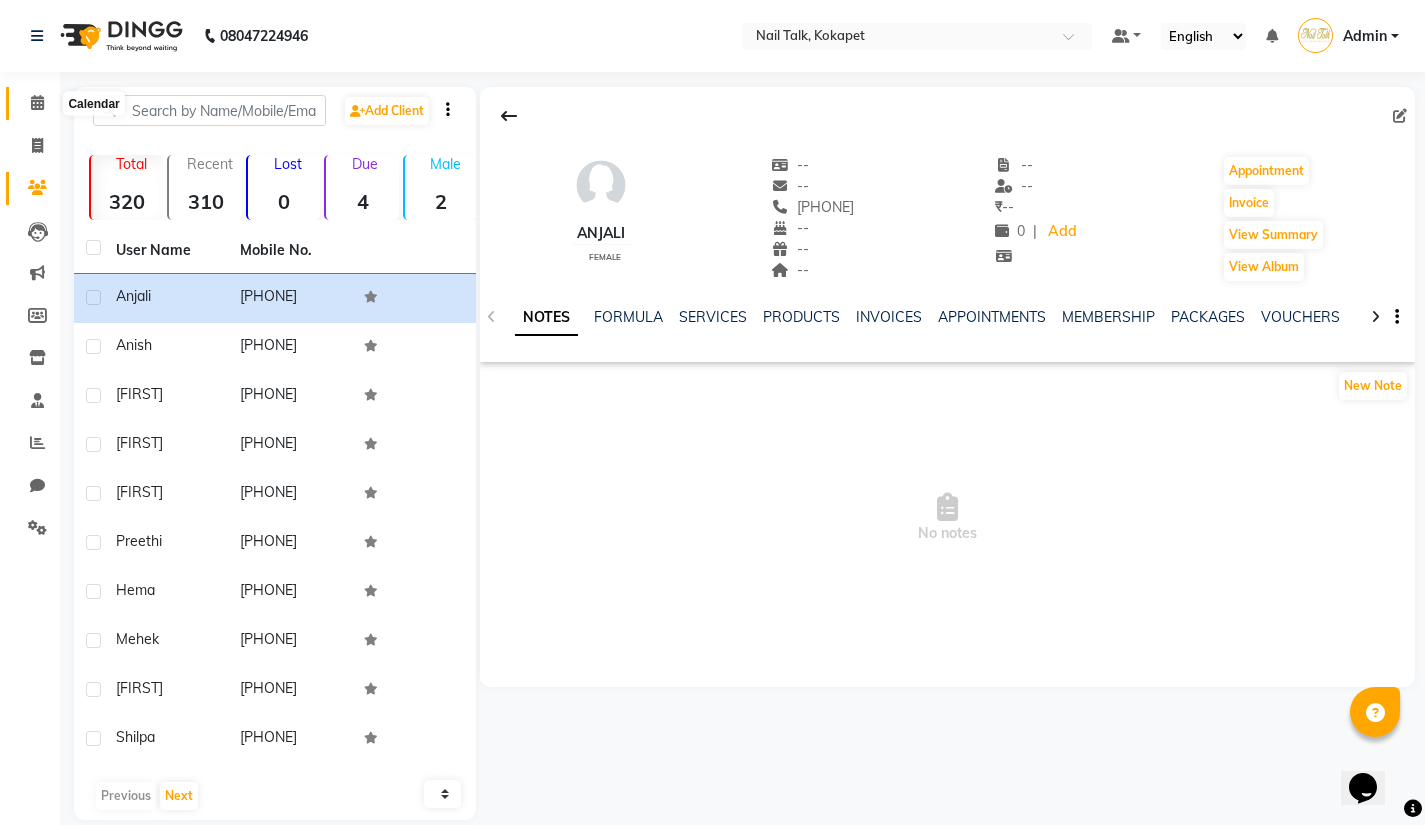 click 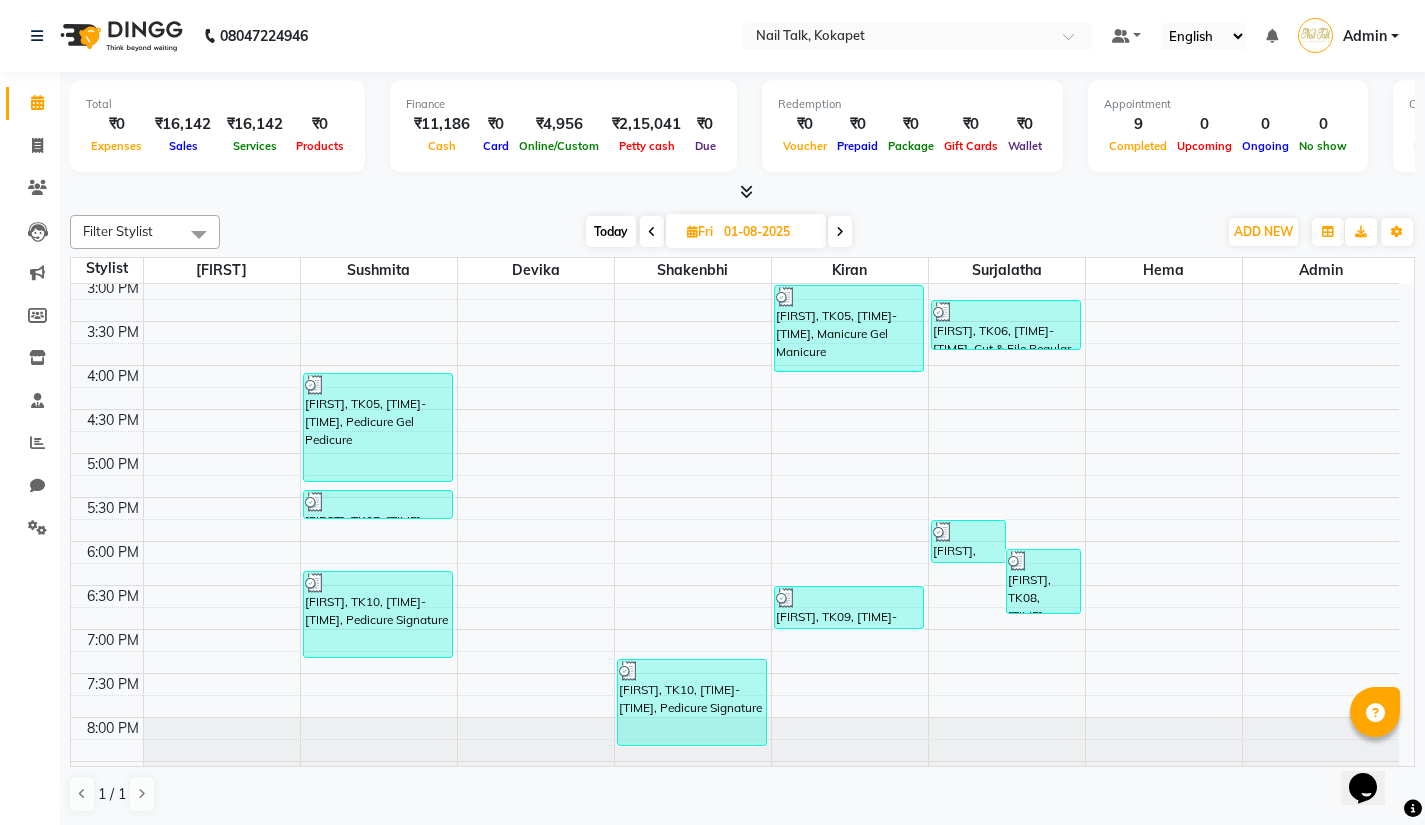 scroll, scrollTop: 660, scrollLeft: 0, axis: vertical 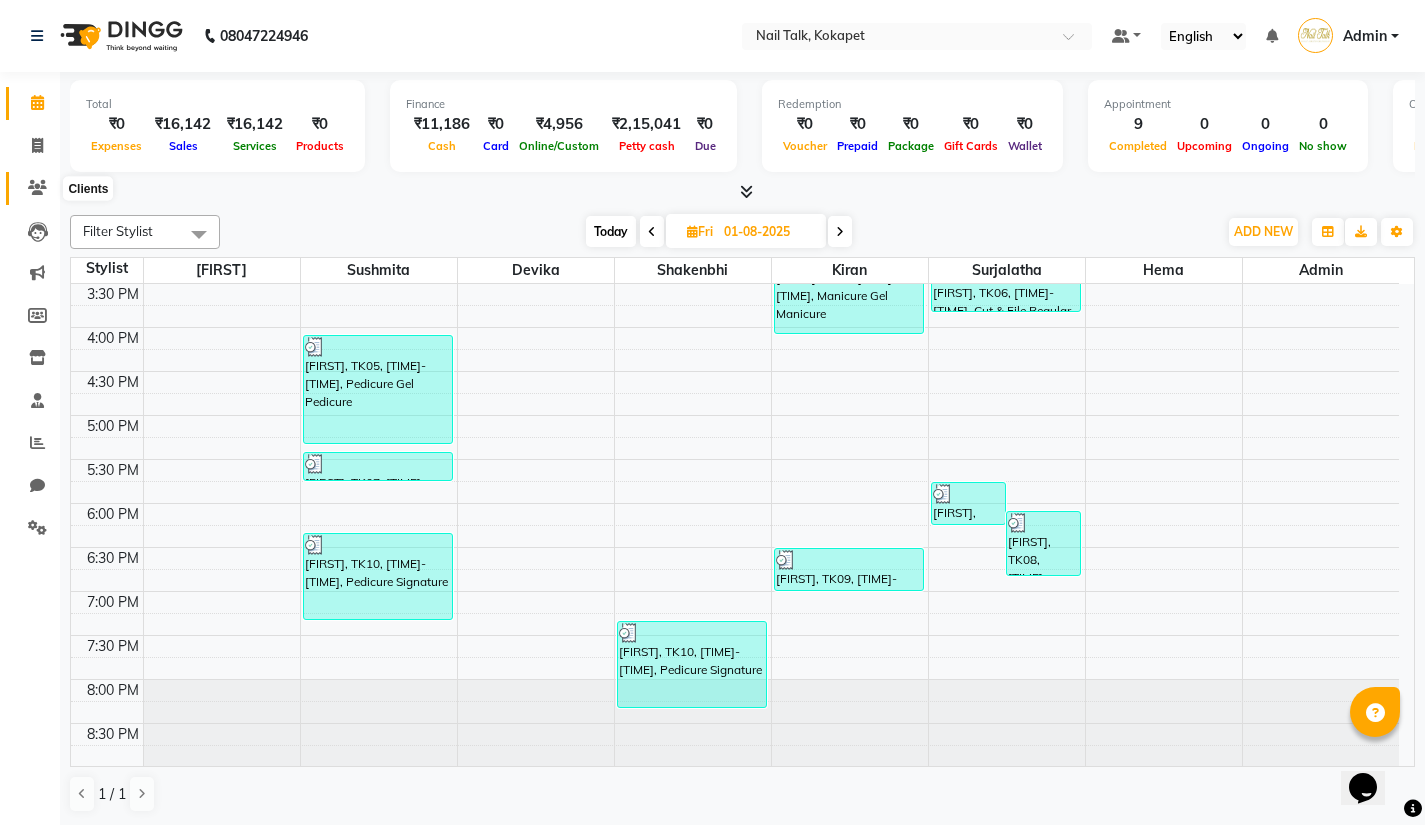 click 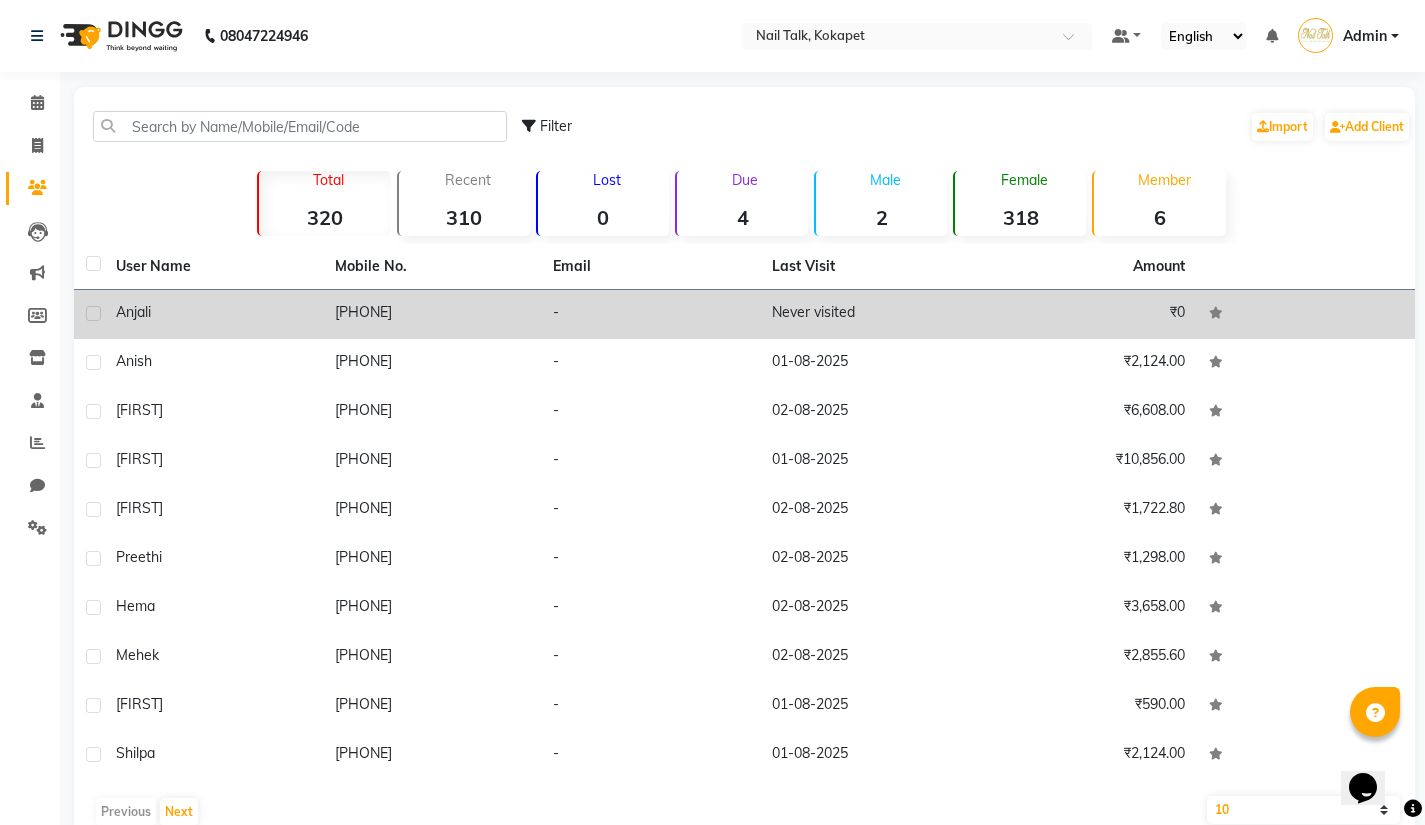 click on "Anjali" 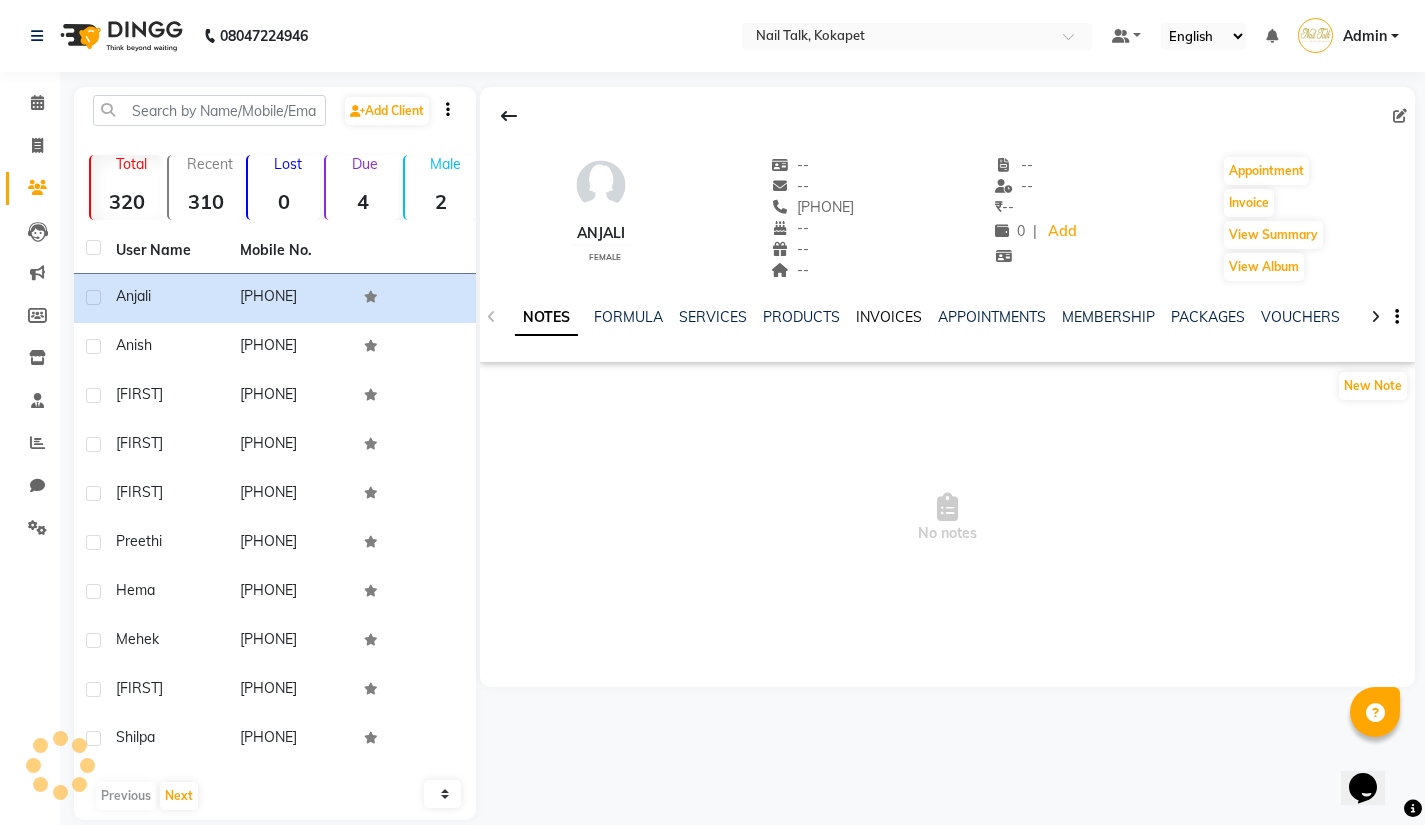 click on "INVOICES" 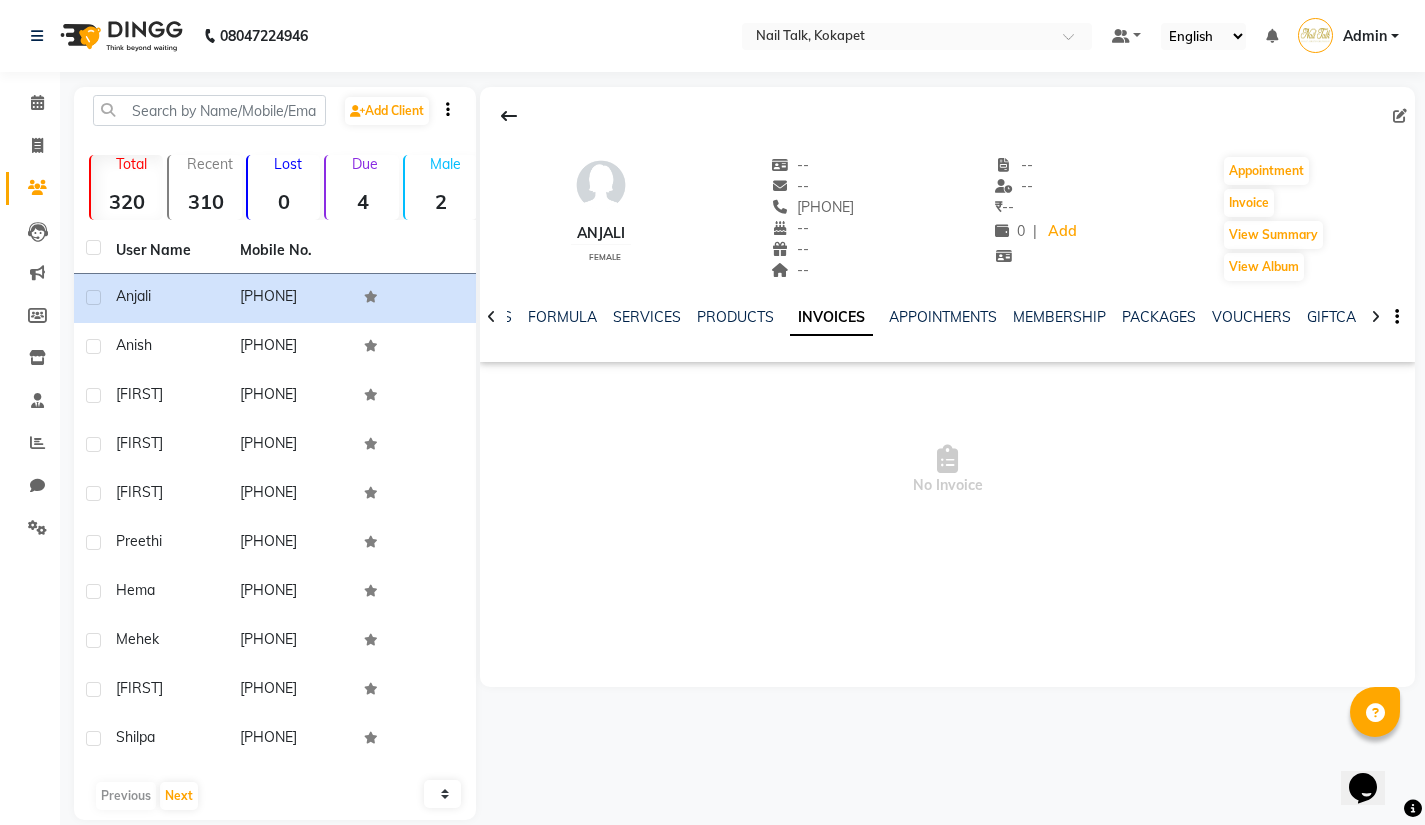 click 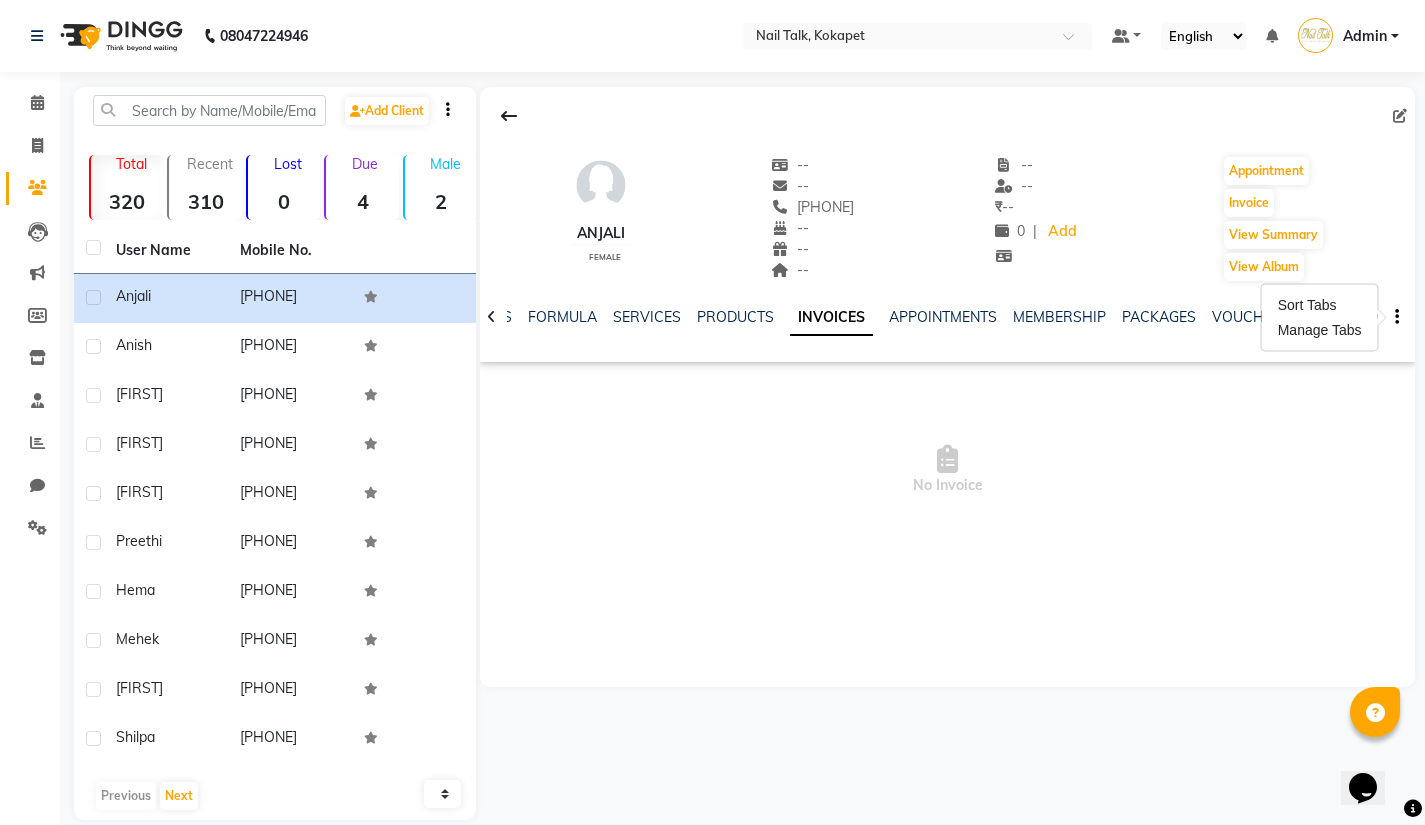 click on "Calendar" 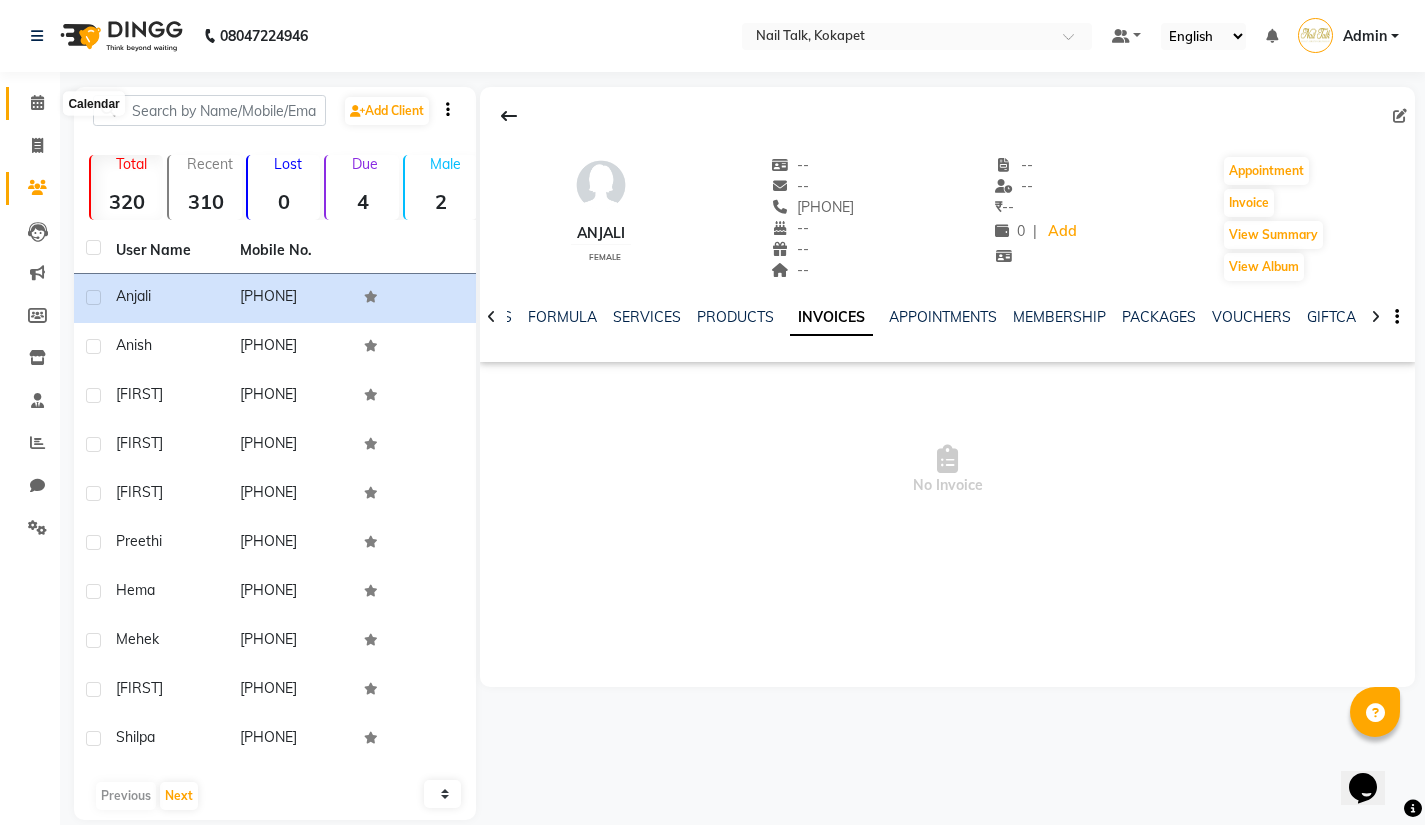 click 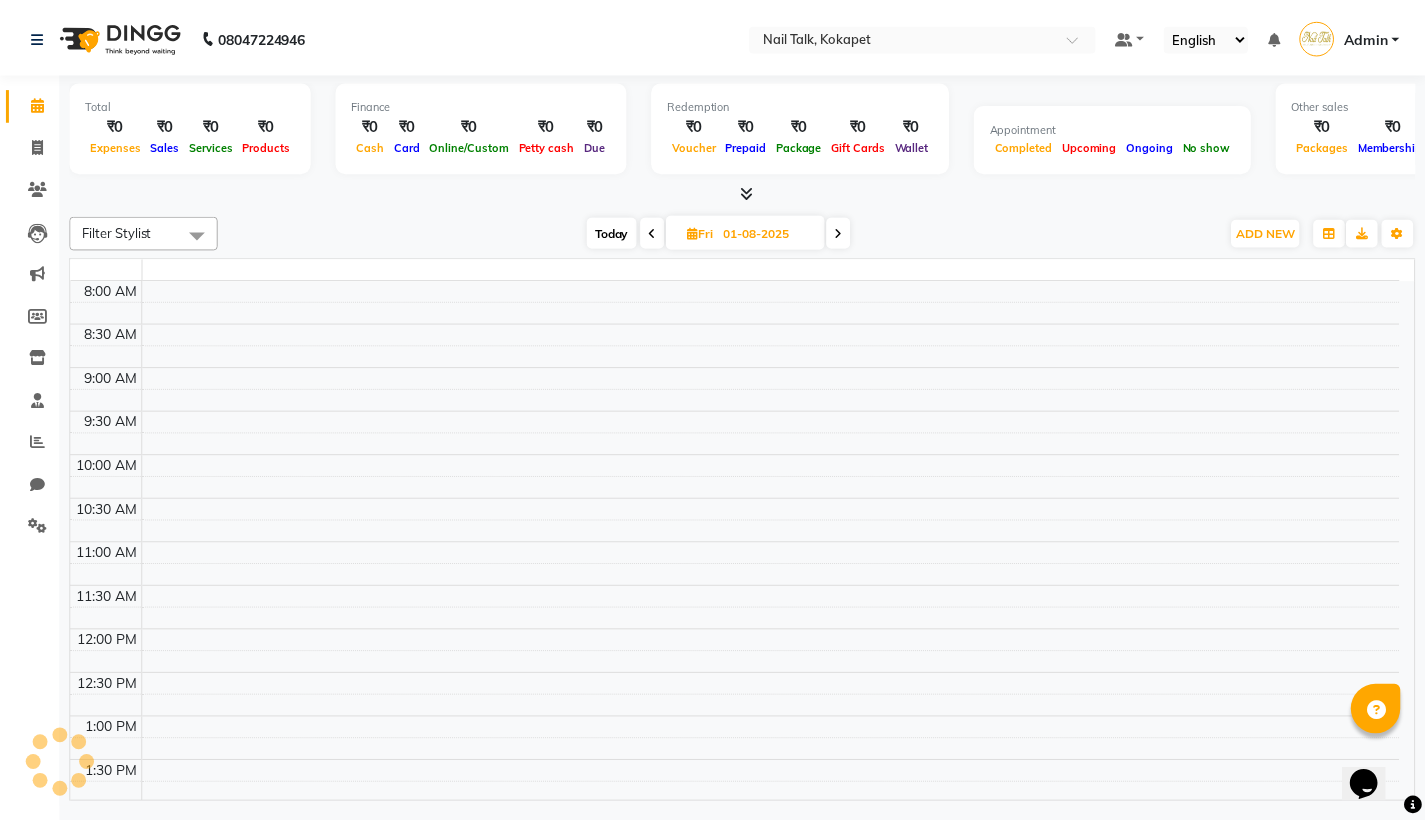 scroll, scrollTop: 622, scrollLeft: 0, axis: vertical 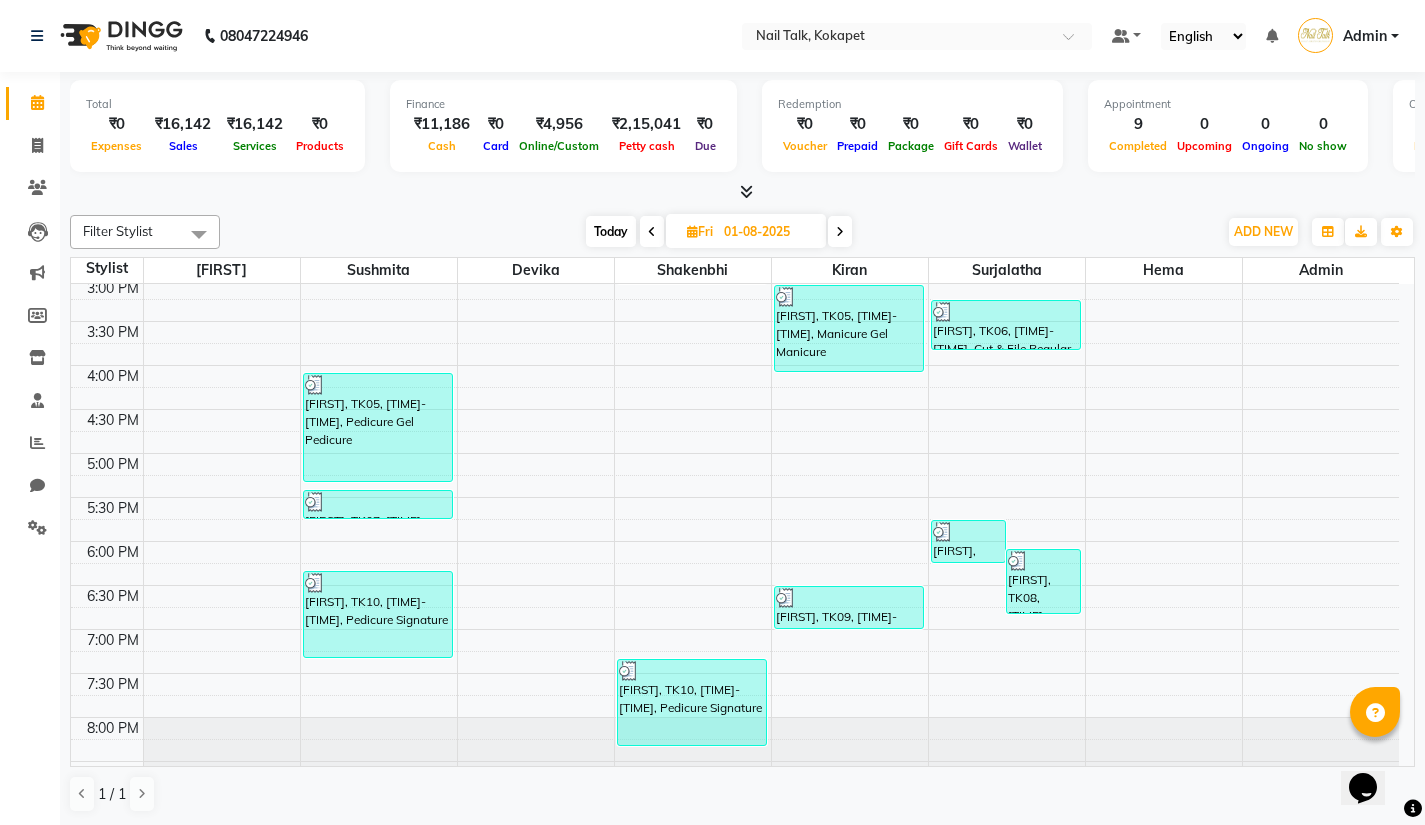 click at bounding box center (840, 232) 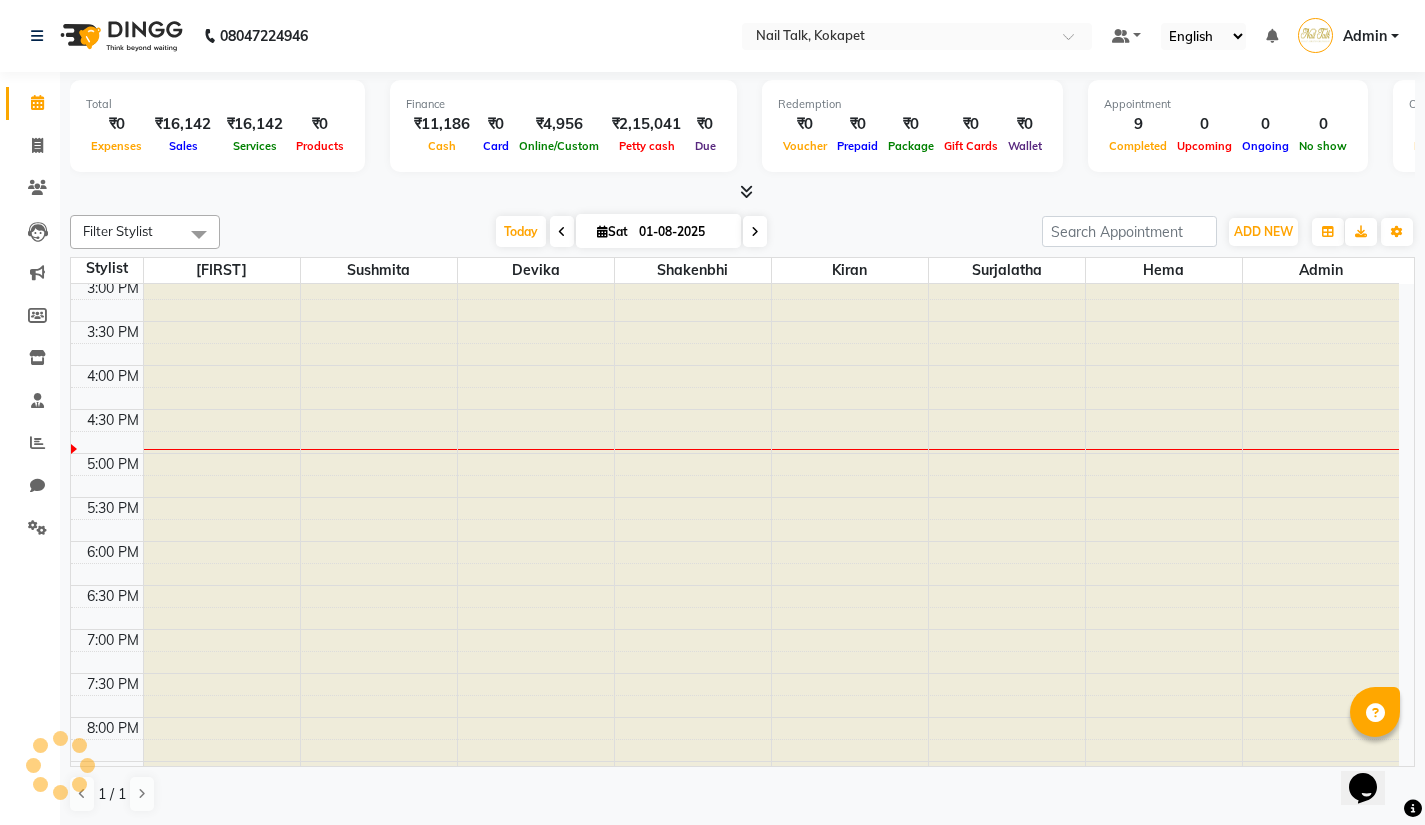 type on "02-08-2025" 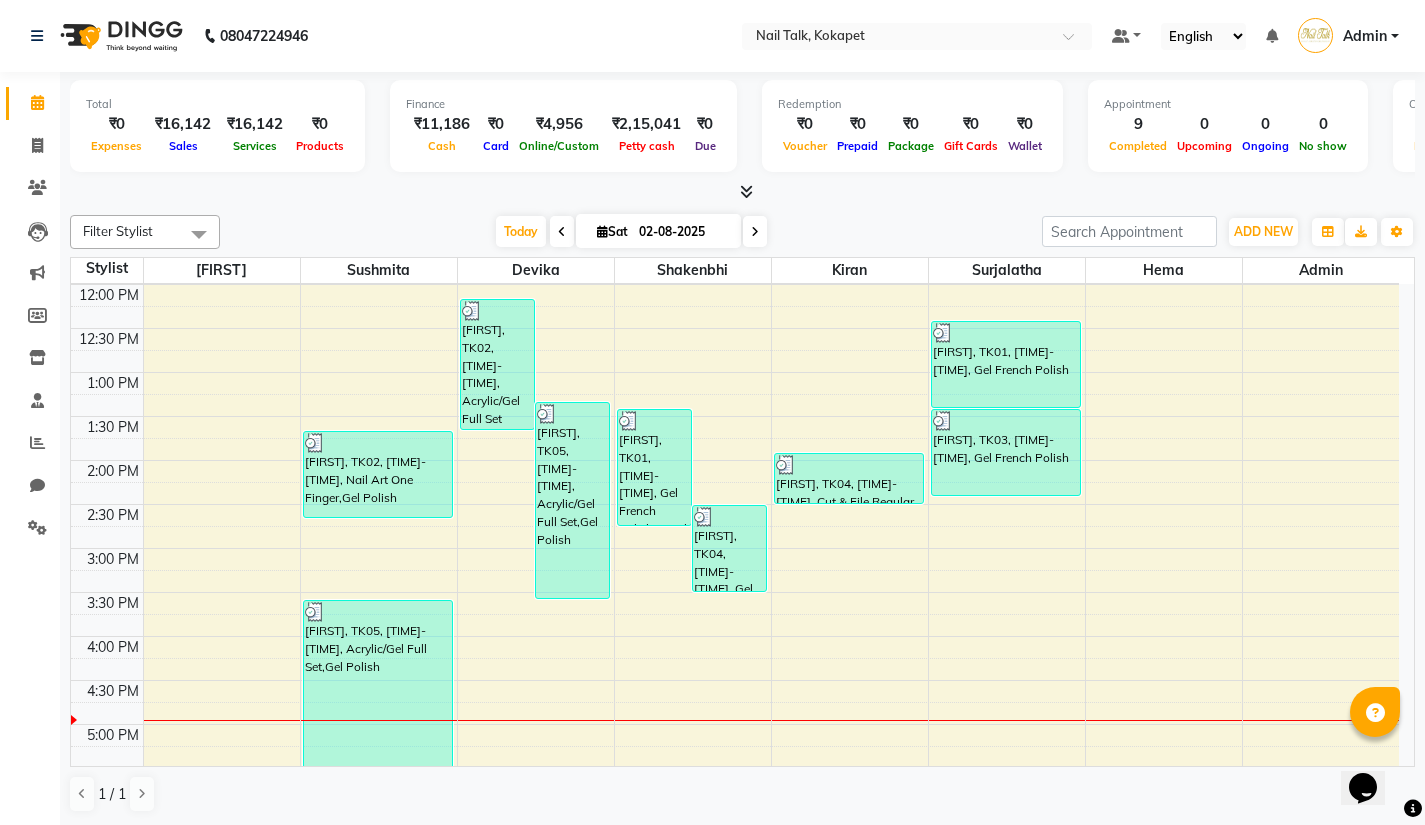 scroll, scrollTop: 353, scrollLeft: 0, axis: vertical 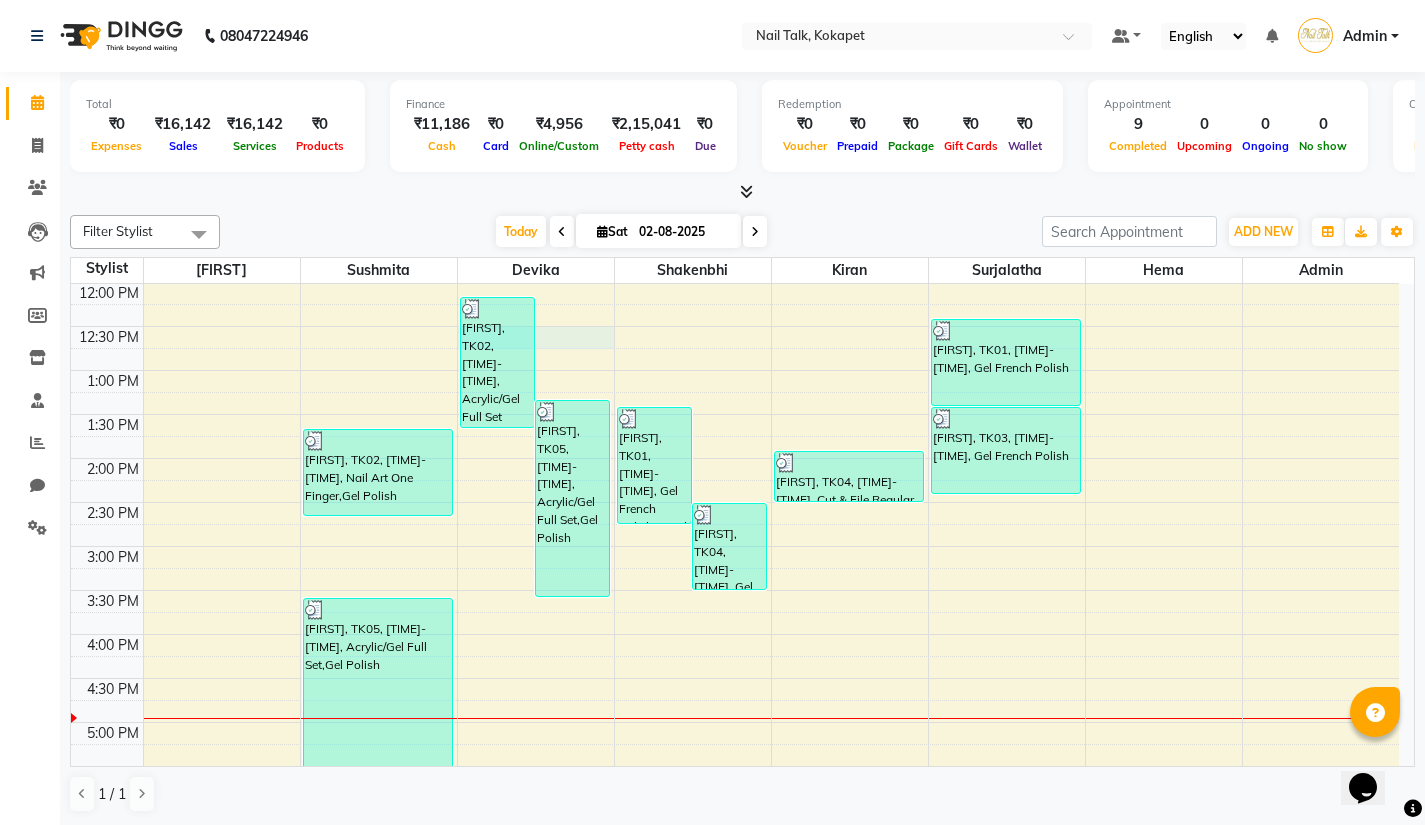 click on "8:00 AM 8:30 AM 9:00 AM 9:30 AM 10:00 AM 10:30 AM 11:00 AM 11:30 AM 12:00 PM 12:30 PM 1:00 PM 1:30 PM 2:00 PM 2:30 PM 3:00 PM 3:30 PM 4:00 PM 4:30 PM 5:00 PM 5:30 PM 6:00 PM 6:30 PM 7:00 PM 7:30 PM 8:00 PM 8:30 PM     [FIRST], TK02, [TIME]-[TIME], Nail Art One Finger,Gel Polish     [FIRST], TK05, [TIME]-[TIME], Acrylic/Gel Full Set,Gel Polish     [FIRST], TK02, [TIME]-[TIME], Acrylic/Gel Full Set     [FIRST], TK05, [TIME]-[TIME], Acrylic/Gel Full Set,Gel Polish     [FIRST], TK01, [TIME]-[TIME], Gel French Polish,Regular Polish Application     [FIRST], TK04, [TIME]-[TIME], Gel French Polish     [FIRST], TK04, [TIME]-[TIME], Cut & File,Regular Polish Application     [FIRST], TK01, [TIME]-[TIME], Gel French Polish     [FIRST], TK03, [TIME]-[TIME], Gel French Polish" at bounding box center (735, 502) 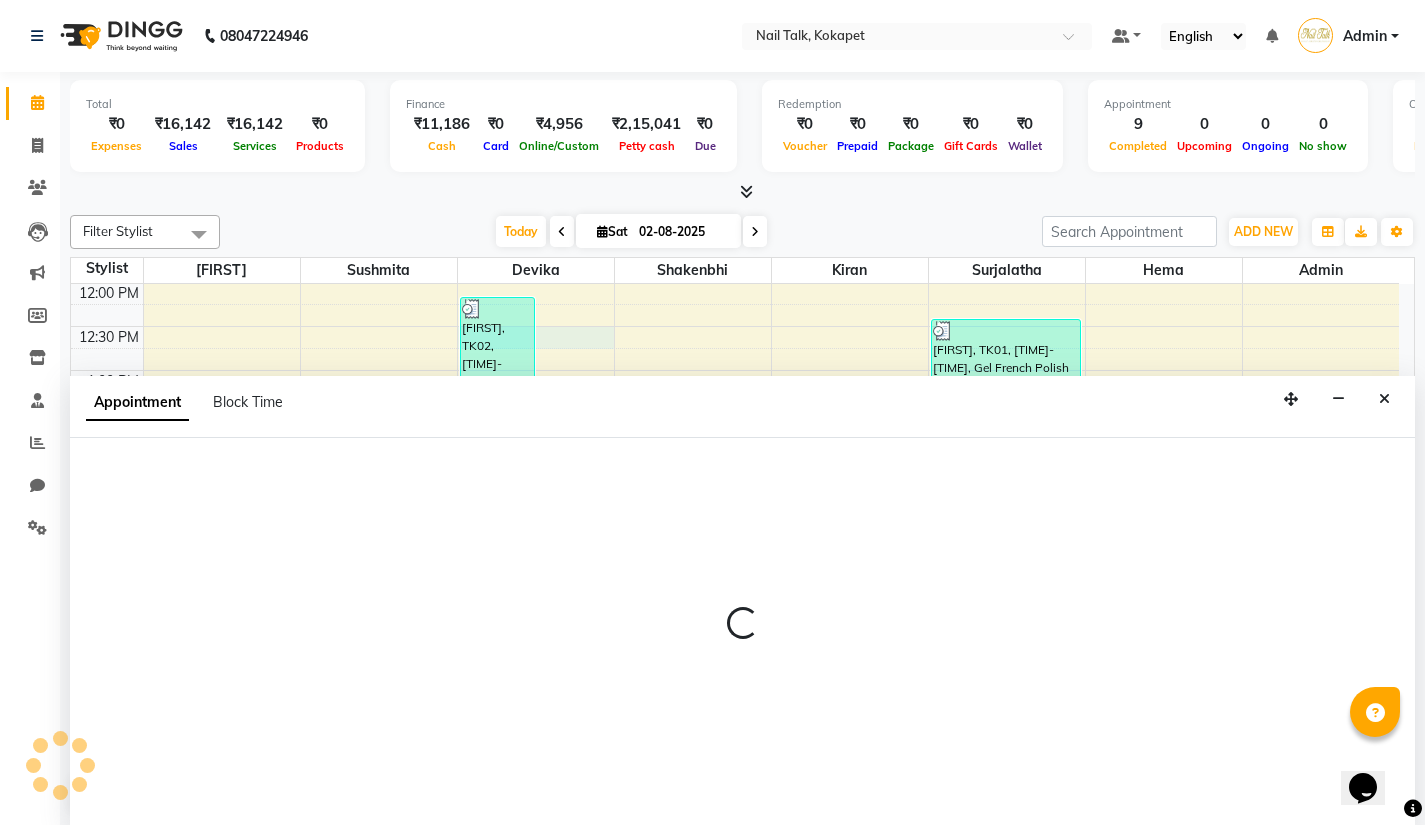 scroll, scrollTop: 1, scrollLeft: 0, axis: vertical 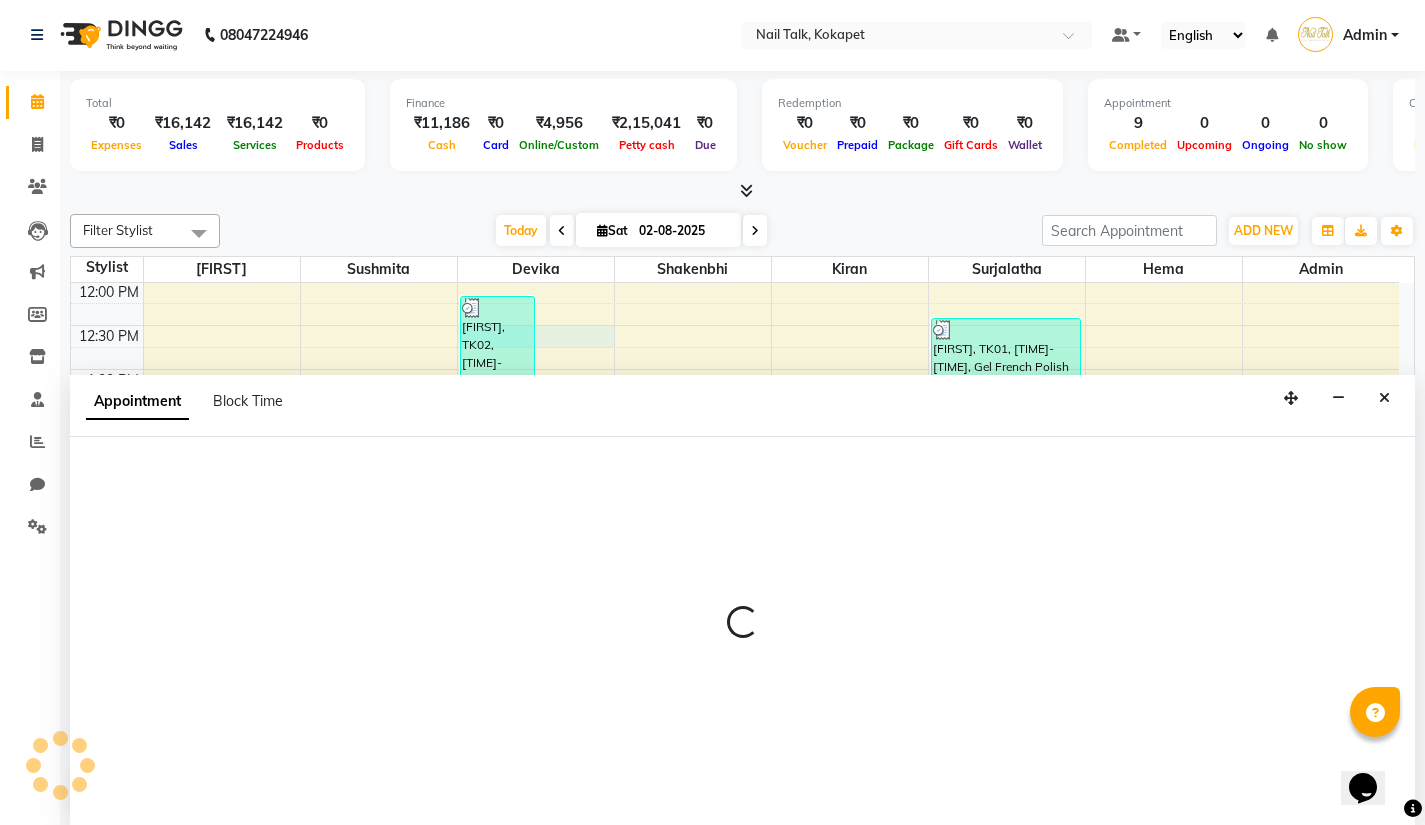 select on "82626" 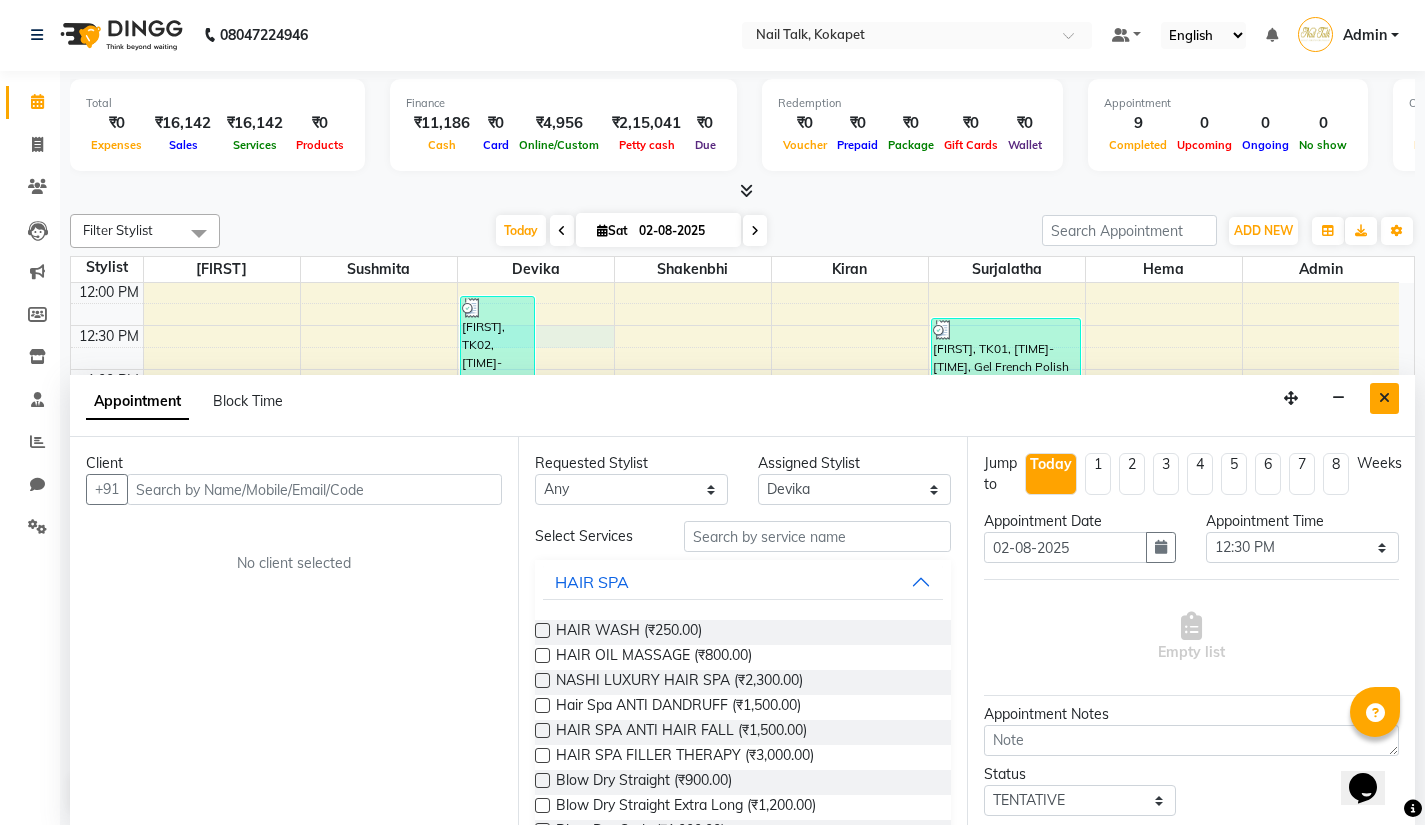 click at bounding box center (1384, 398) 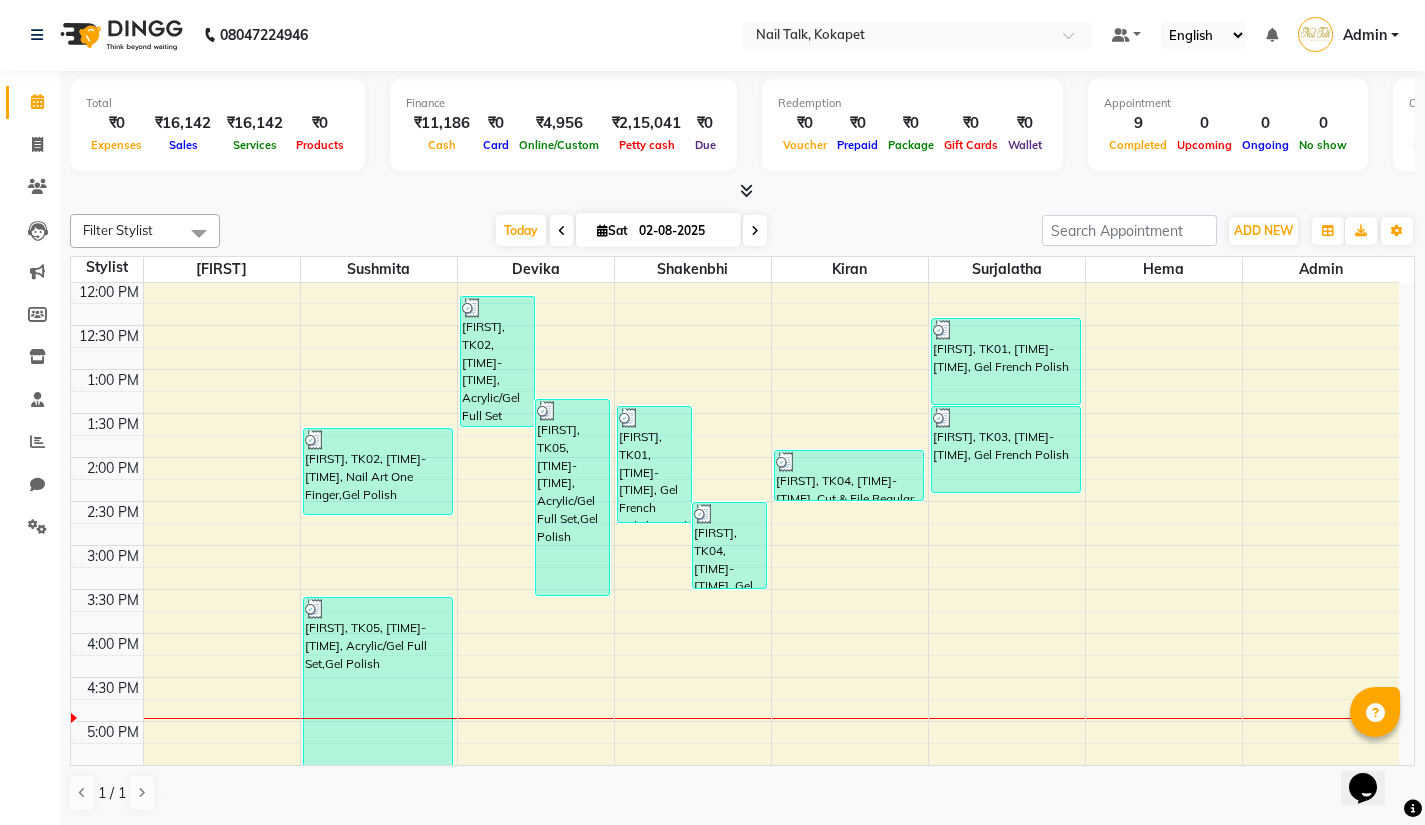 drag, startPoint x: 1183, startPoint y: 508, endPoint x: 749, endPoint y: 234, distance: 513.2563 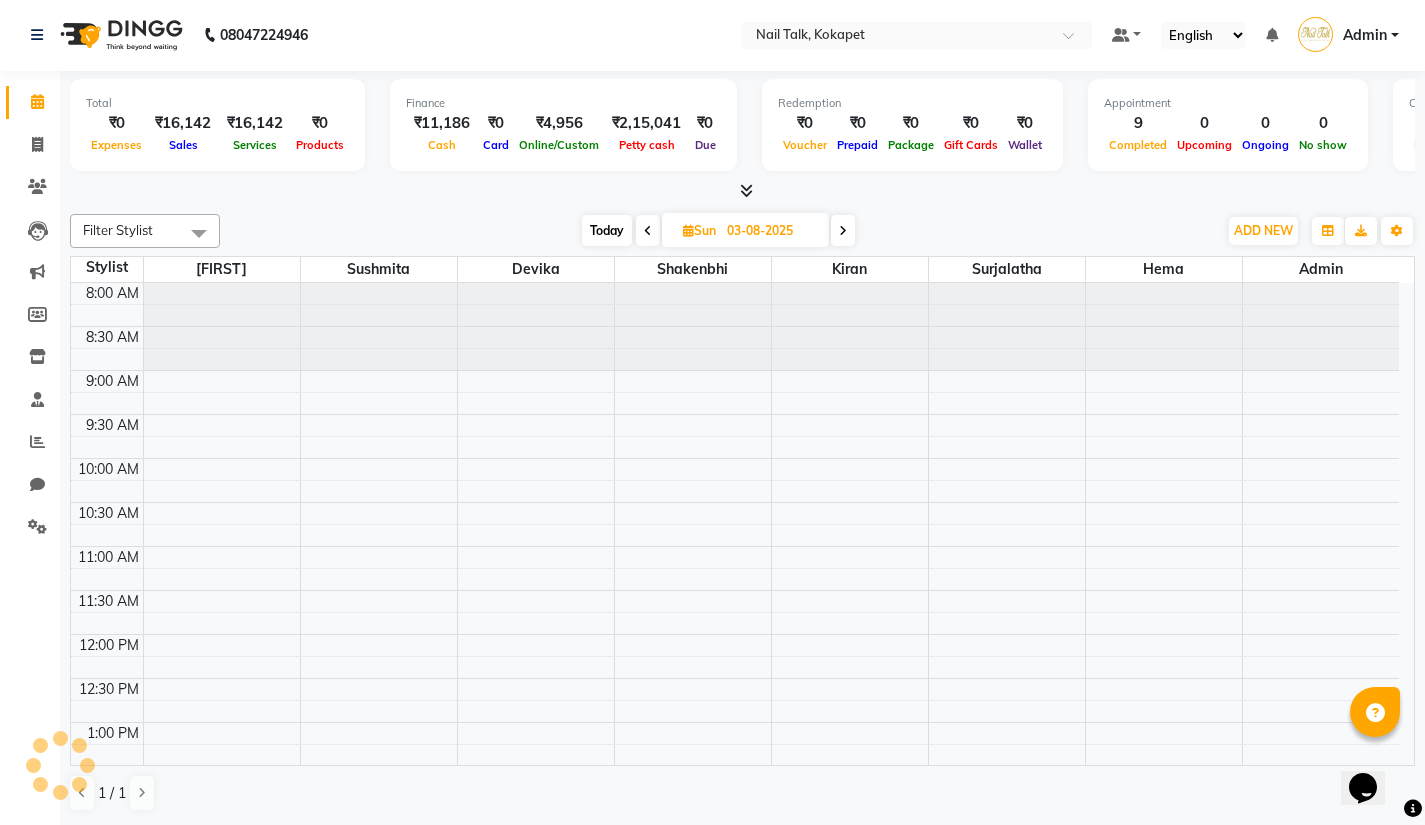 scroll, scrollTop: 660, scrollLeft: 0, axis: vertical 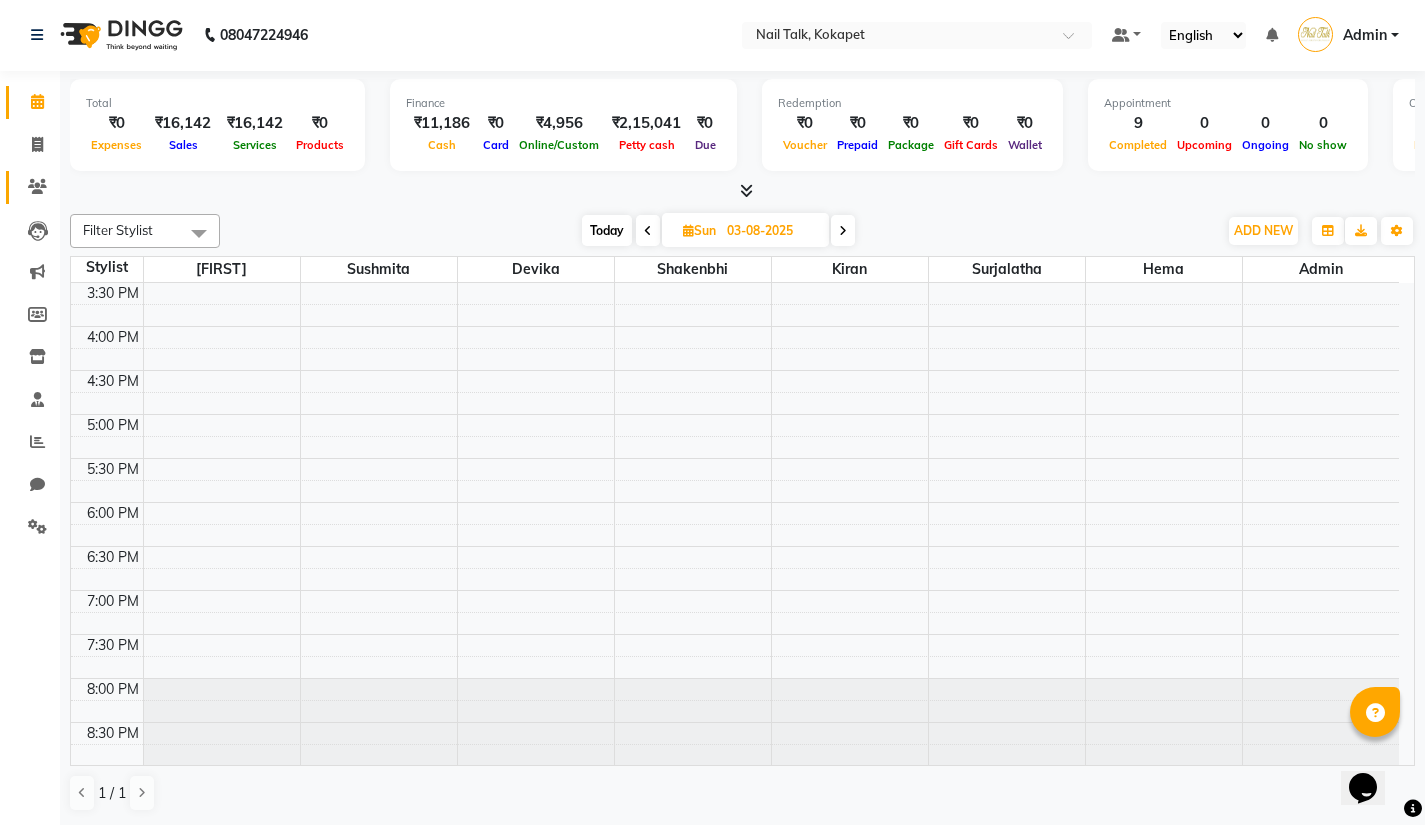 click on "Clients" 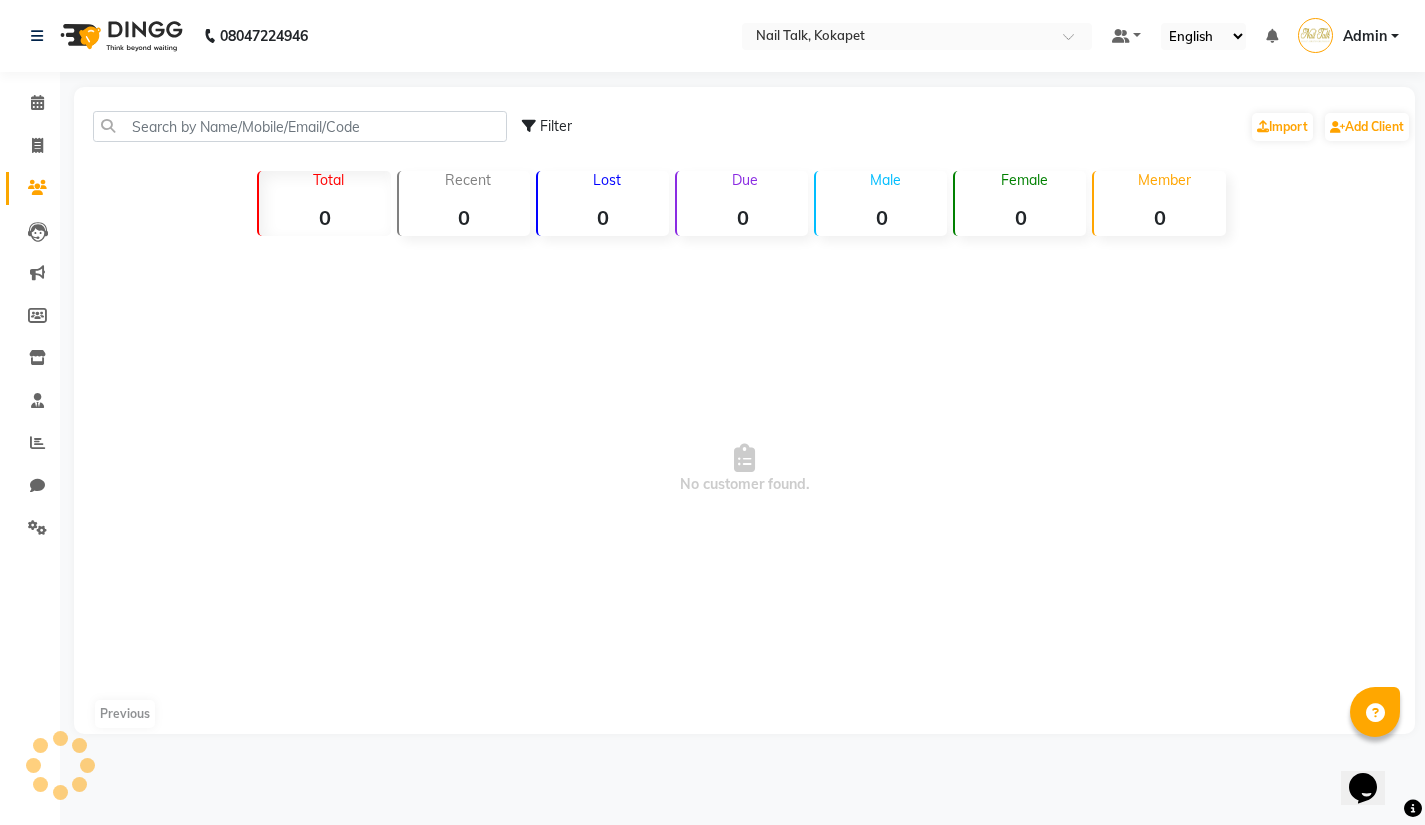 scroll, scrollTop: 0, scrollLeft: 0, axis: both 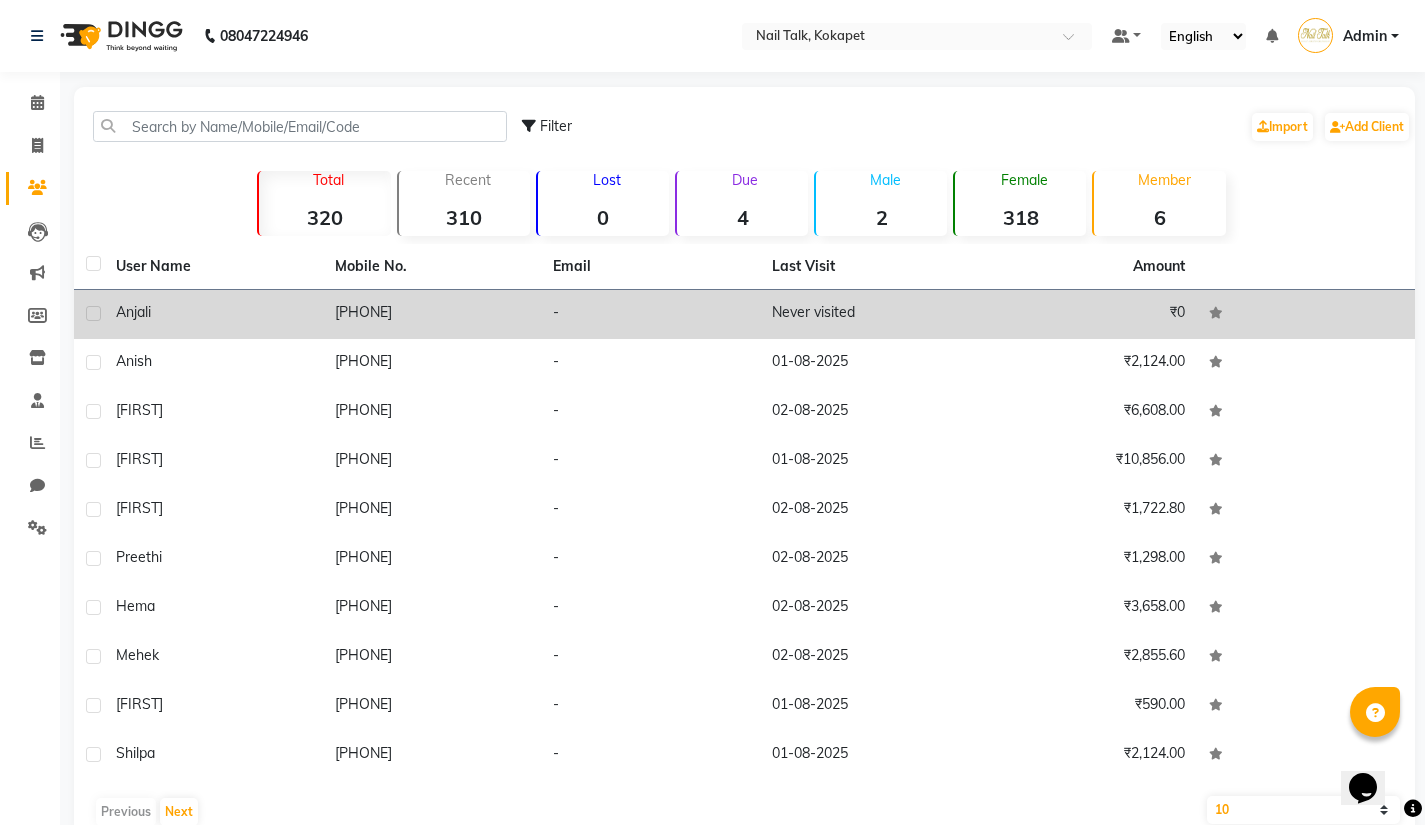 click on "Anjali" 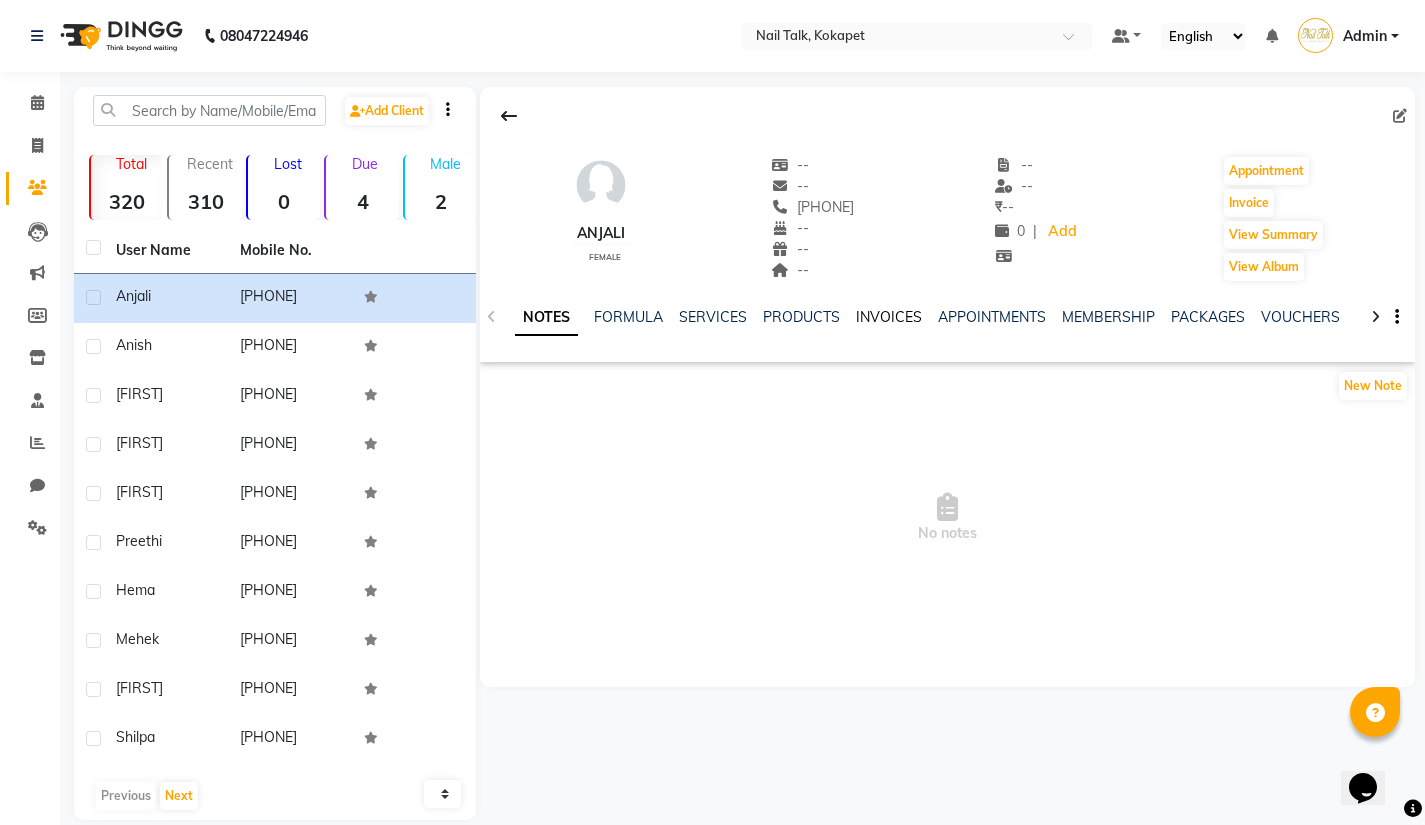 click on "INVOICES" 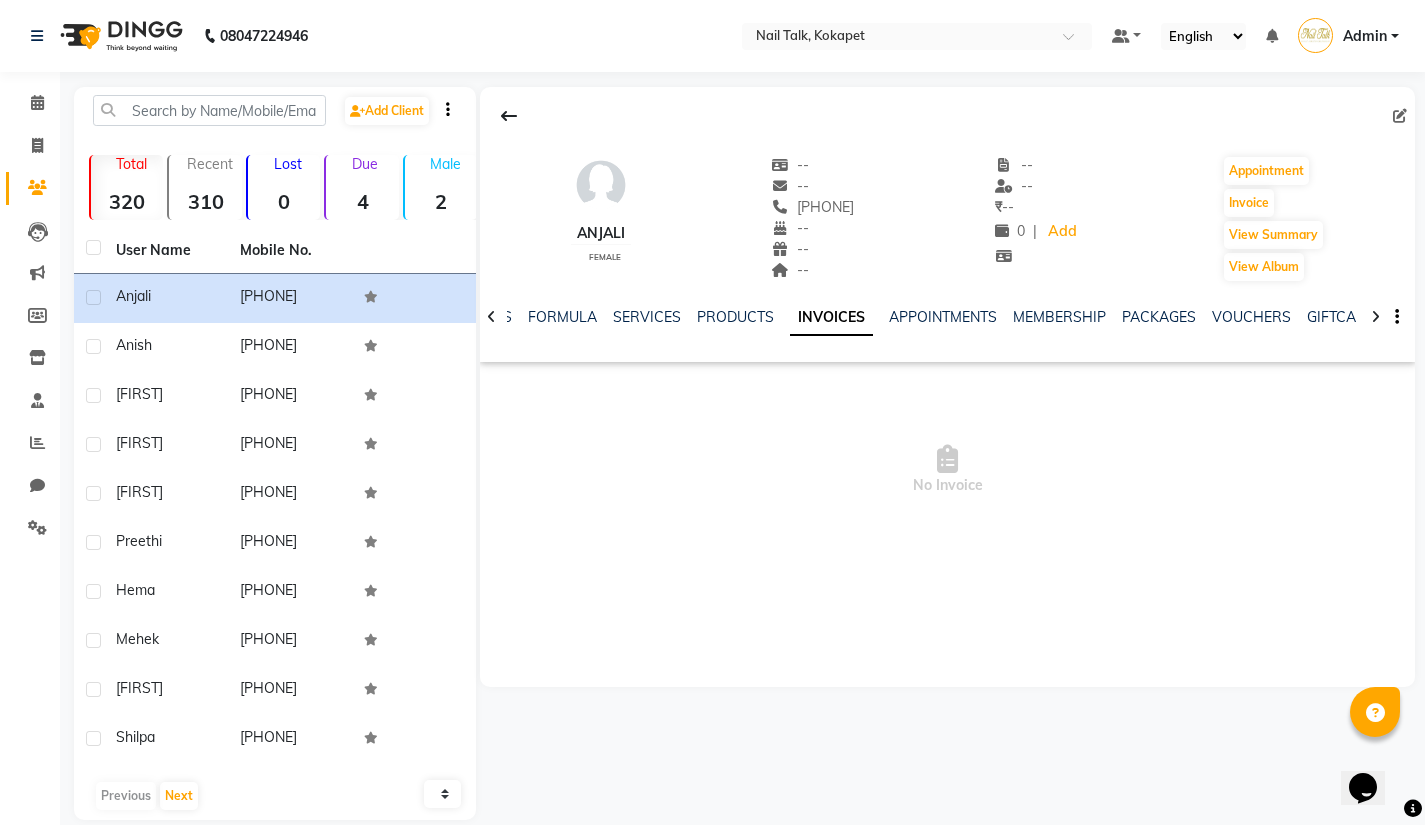 click 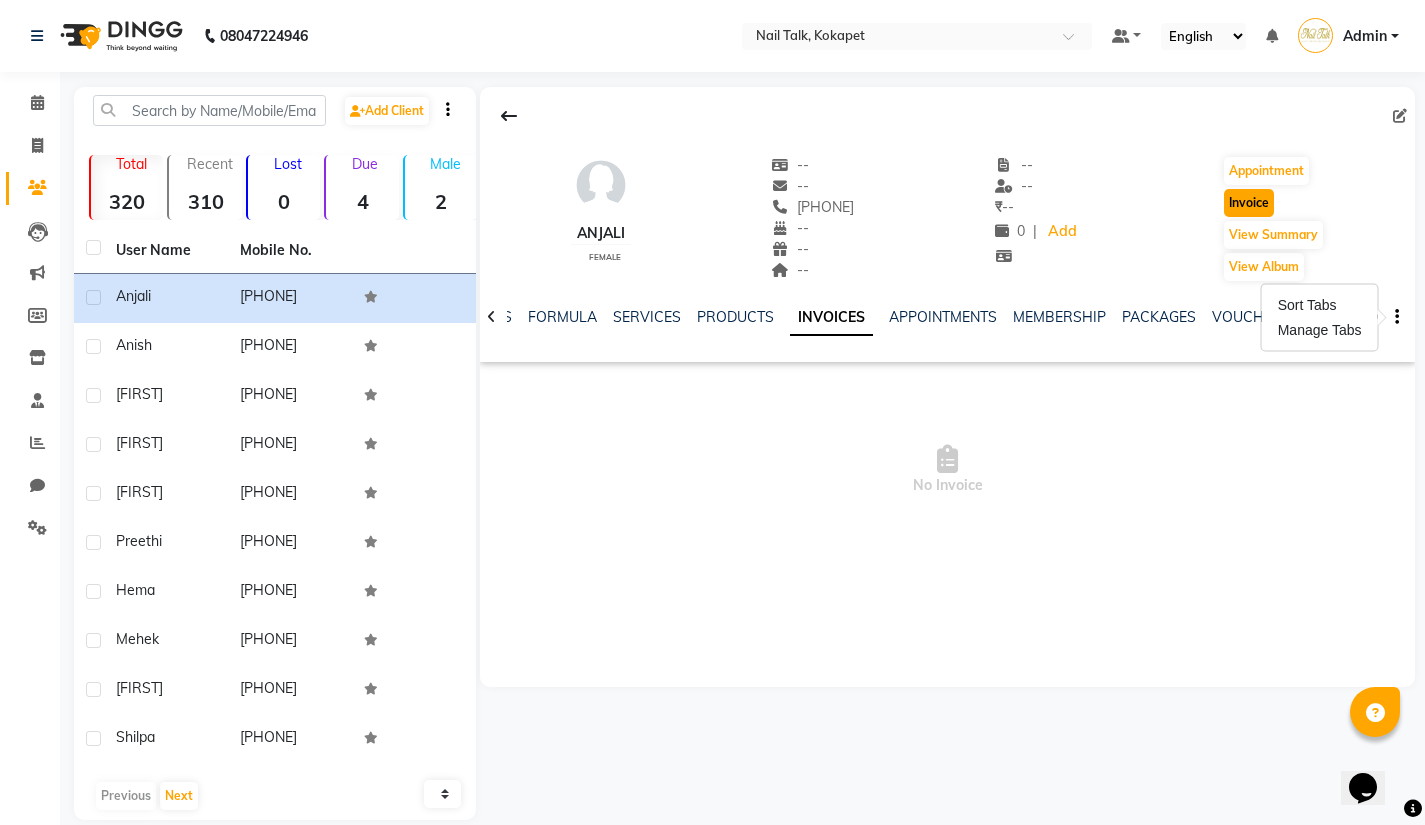click on "Invoice" 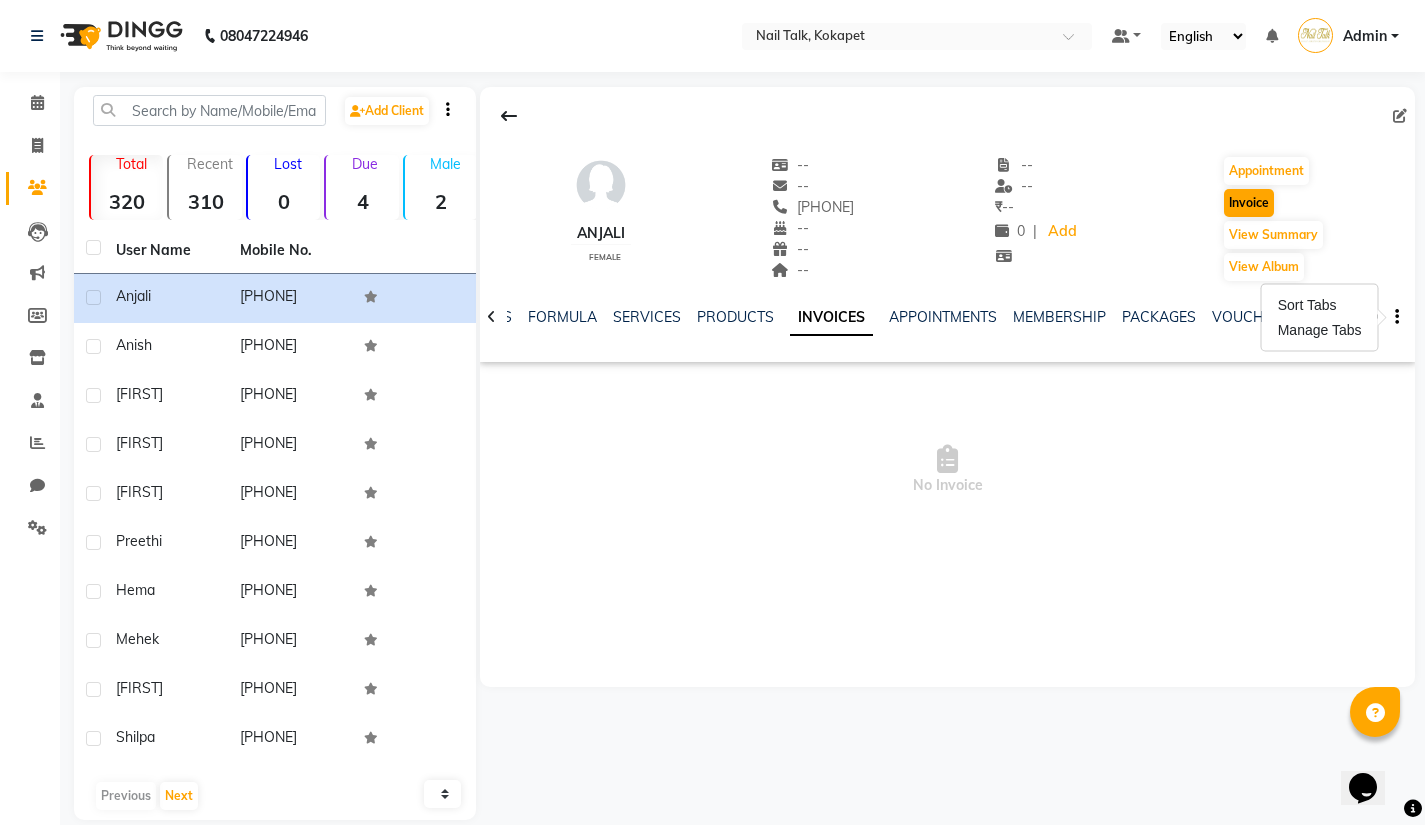 select on "service" 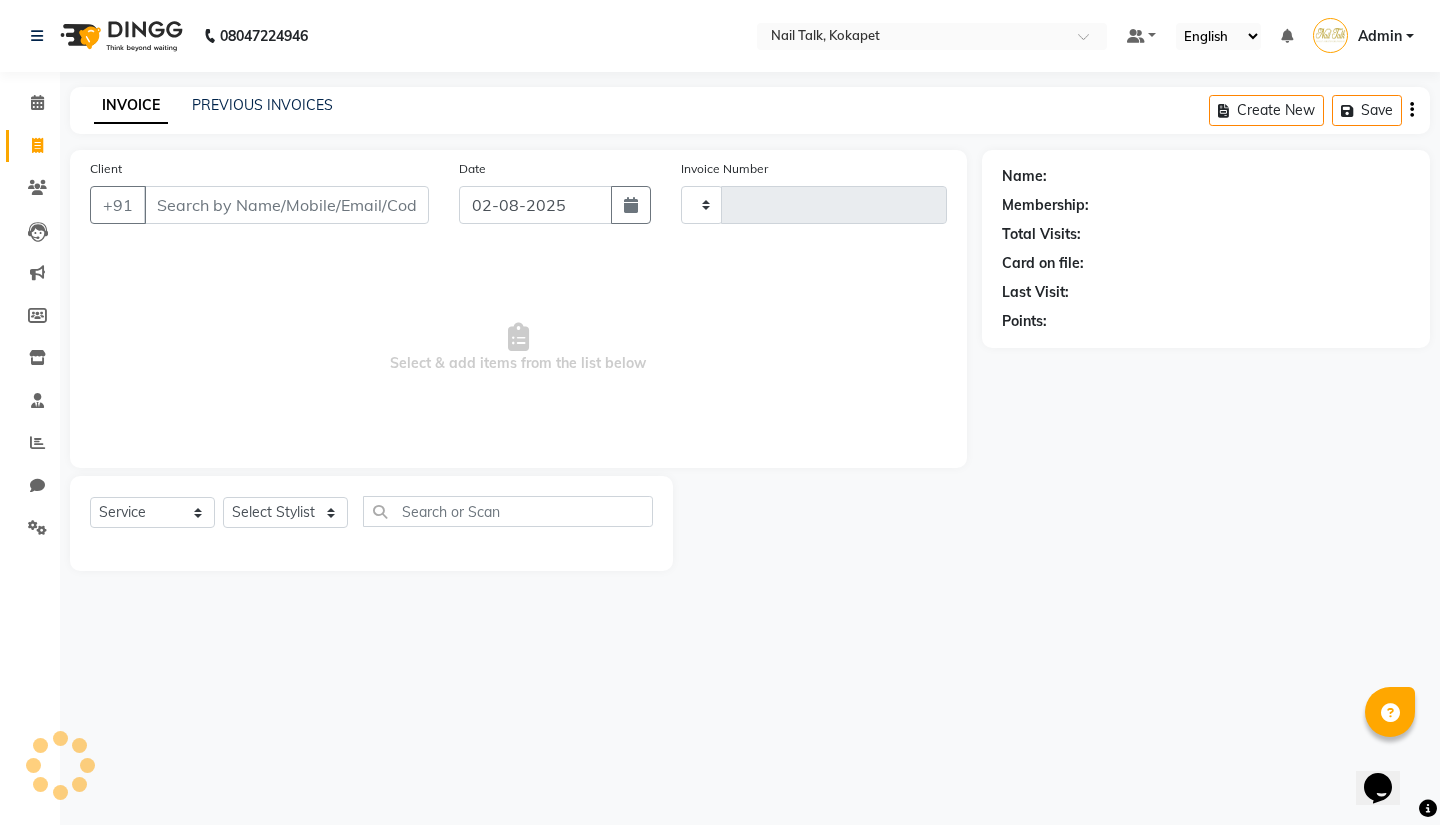 type on "0411" 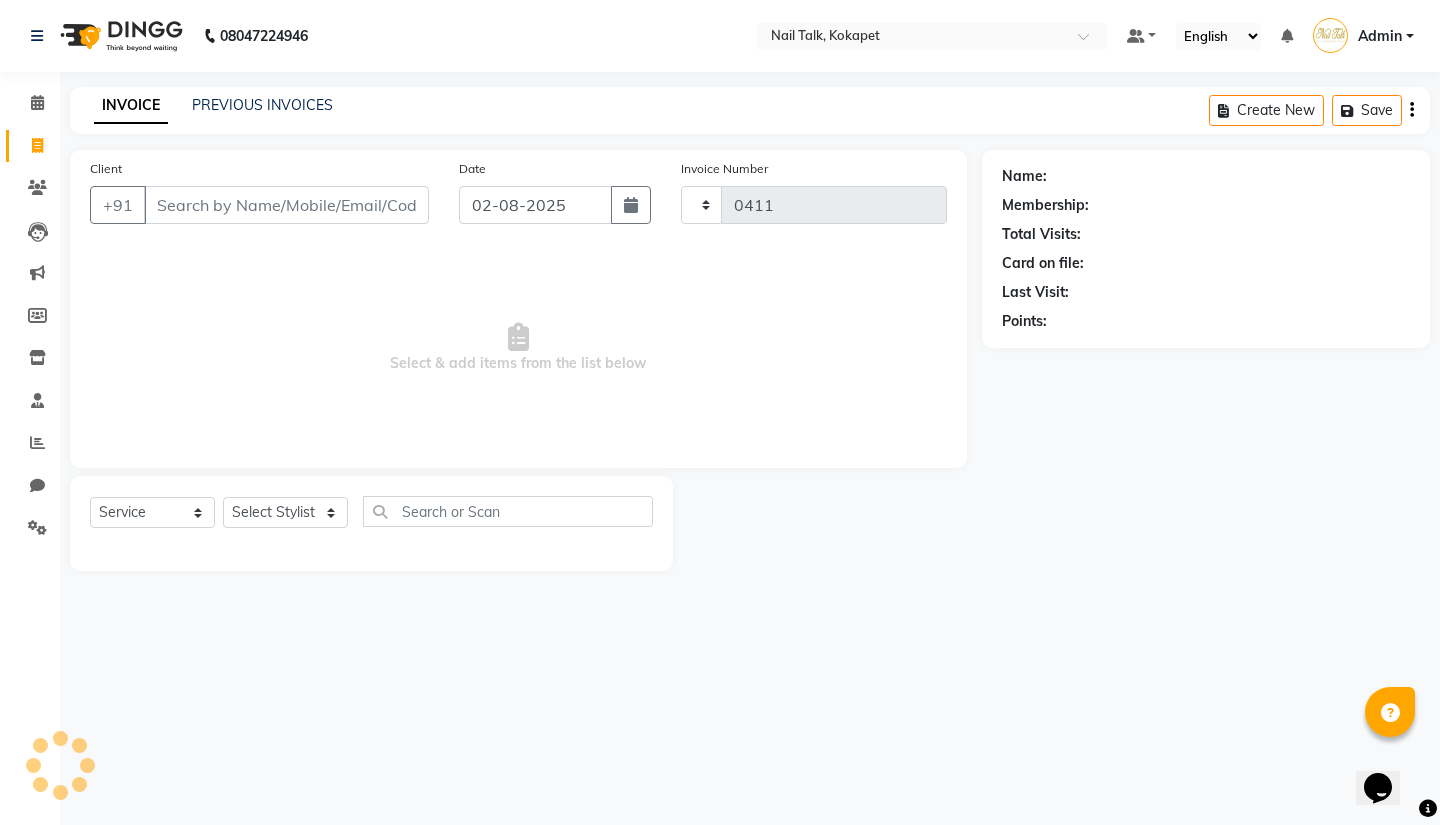 select on "8456" 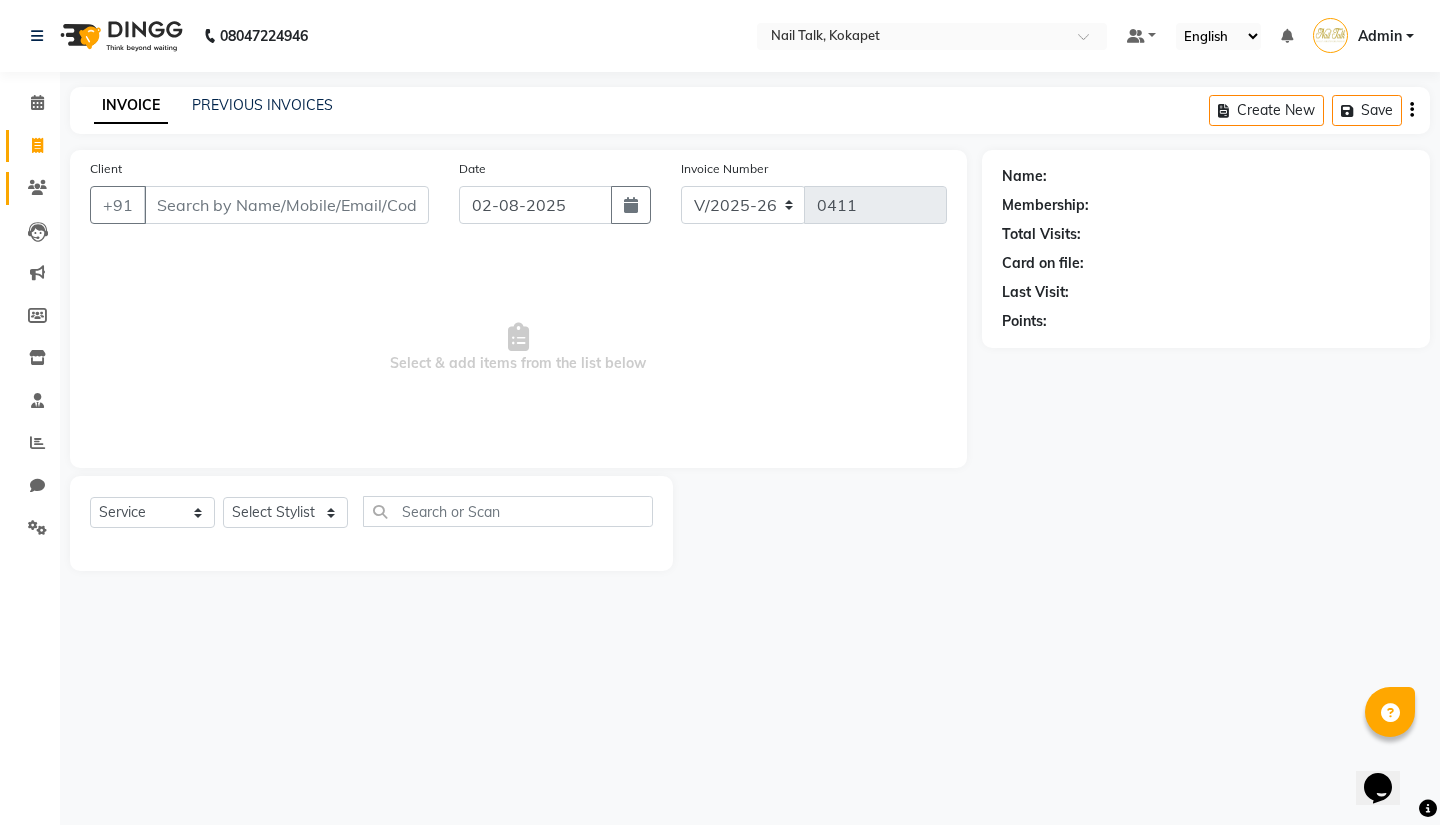 type on "[PHONE]" 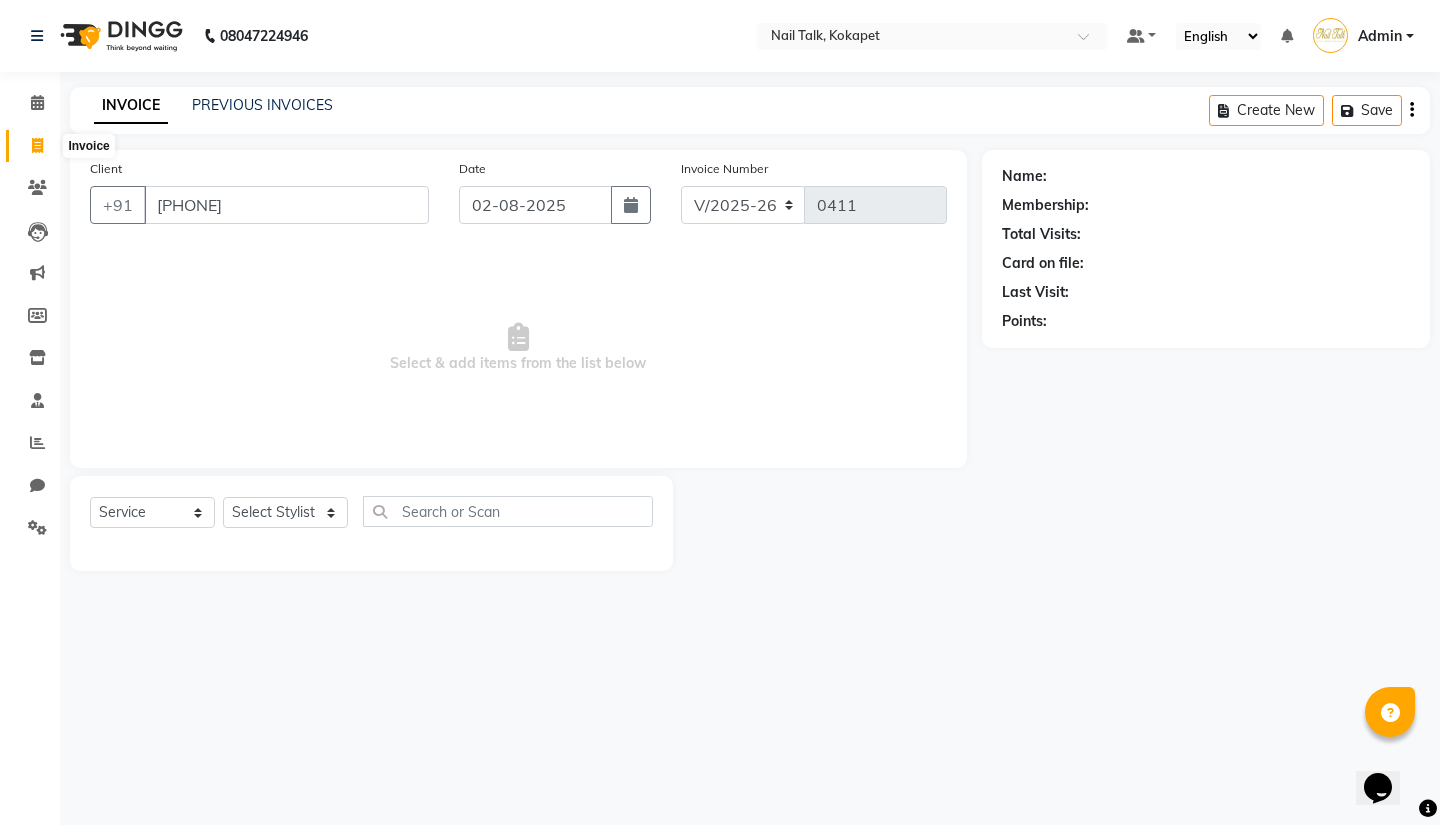 click 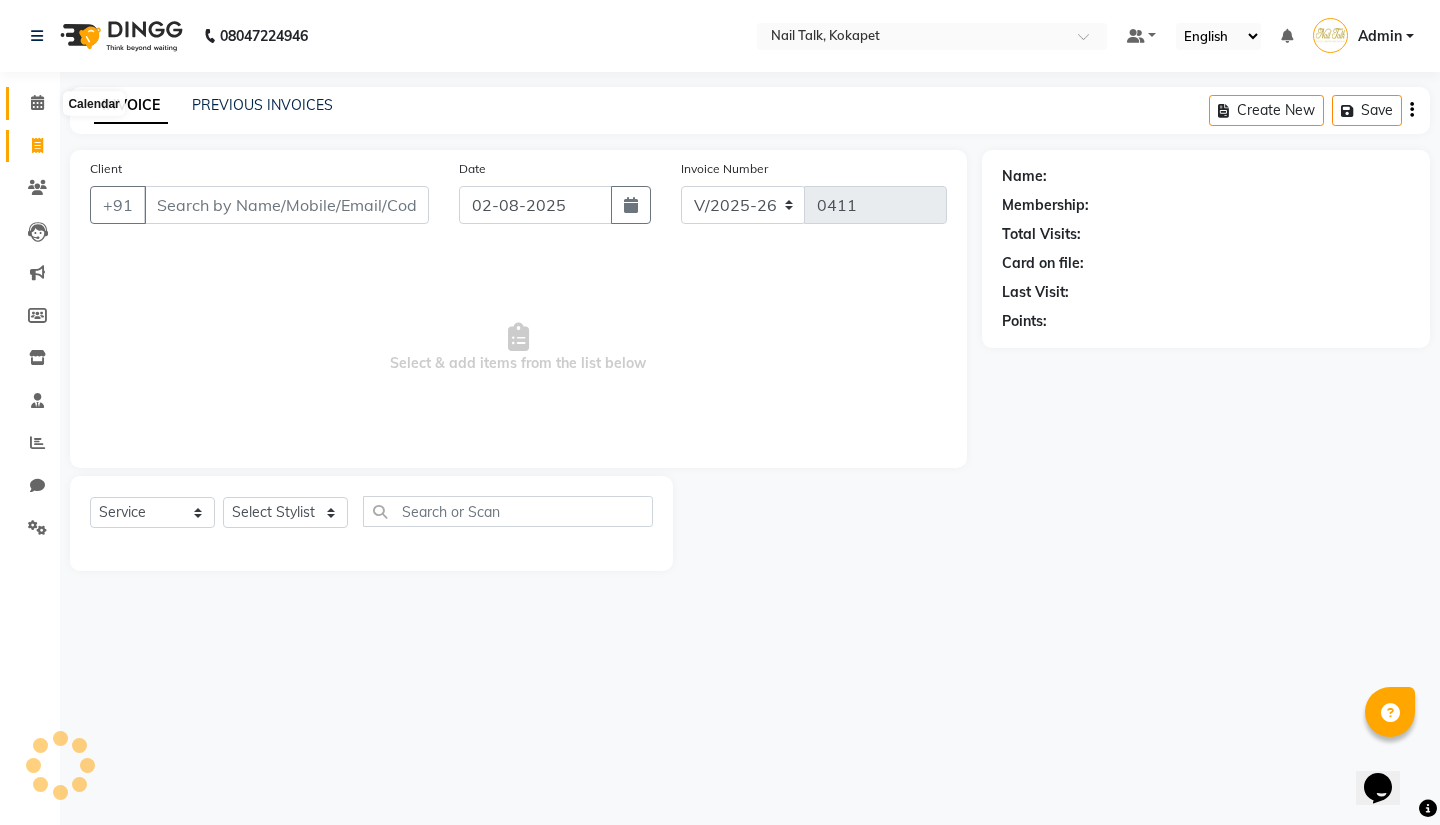click 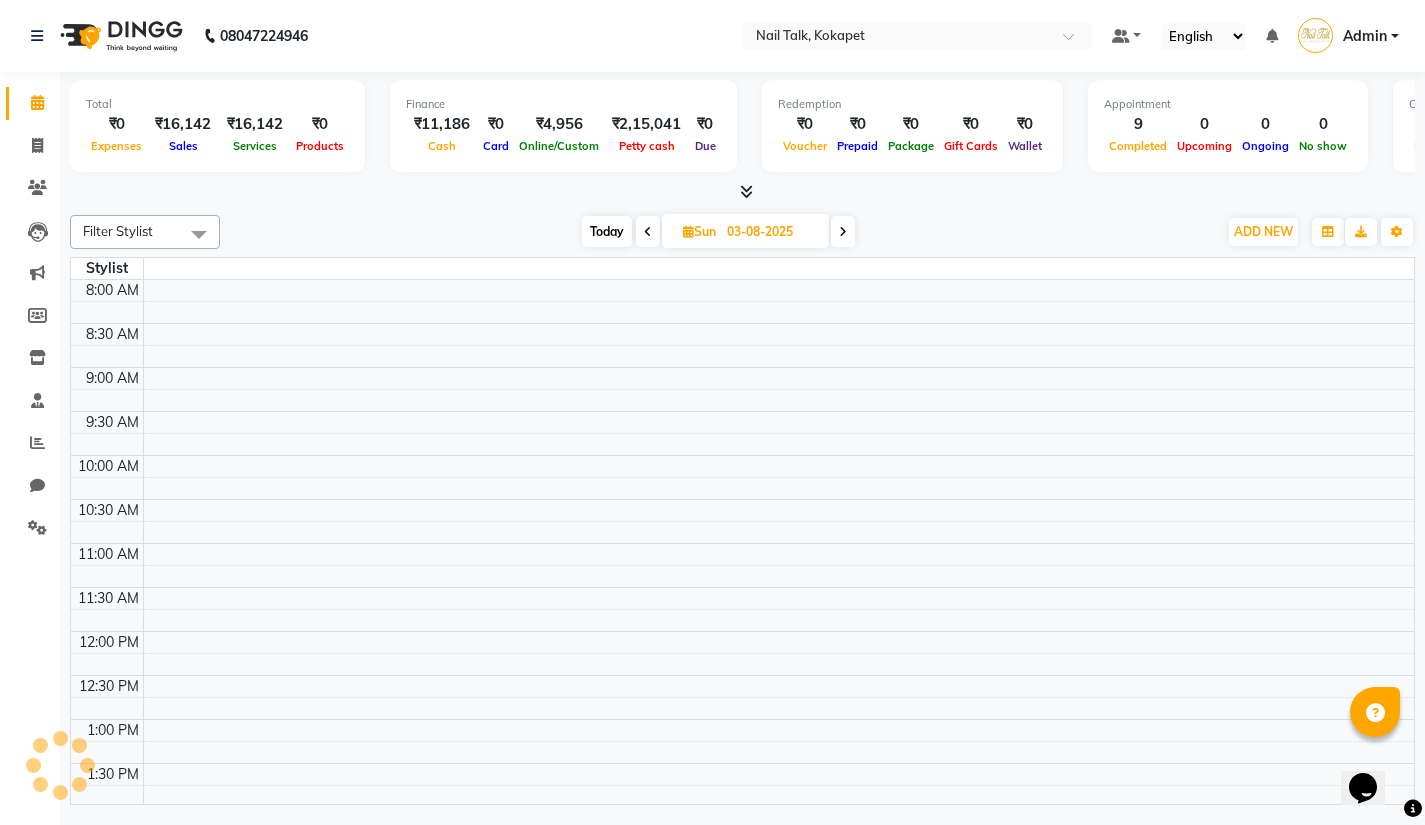 scroll, scrollTop: 0, scrollLeft: 0, axis: both 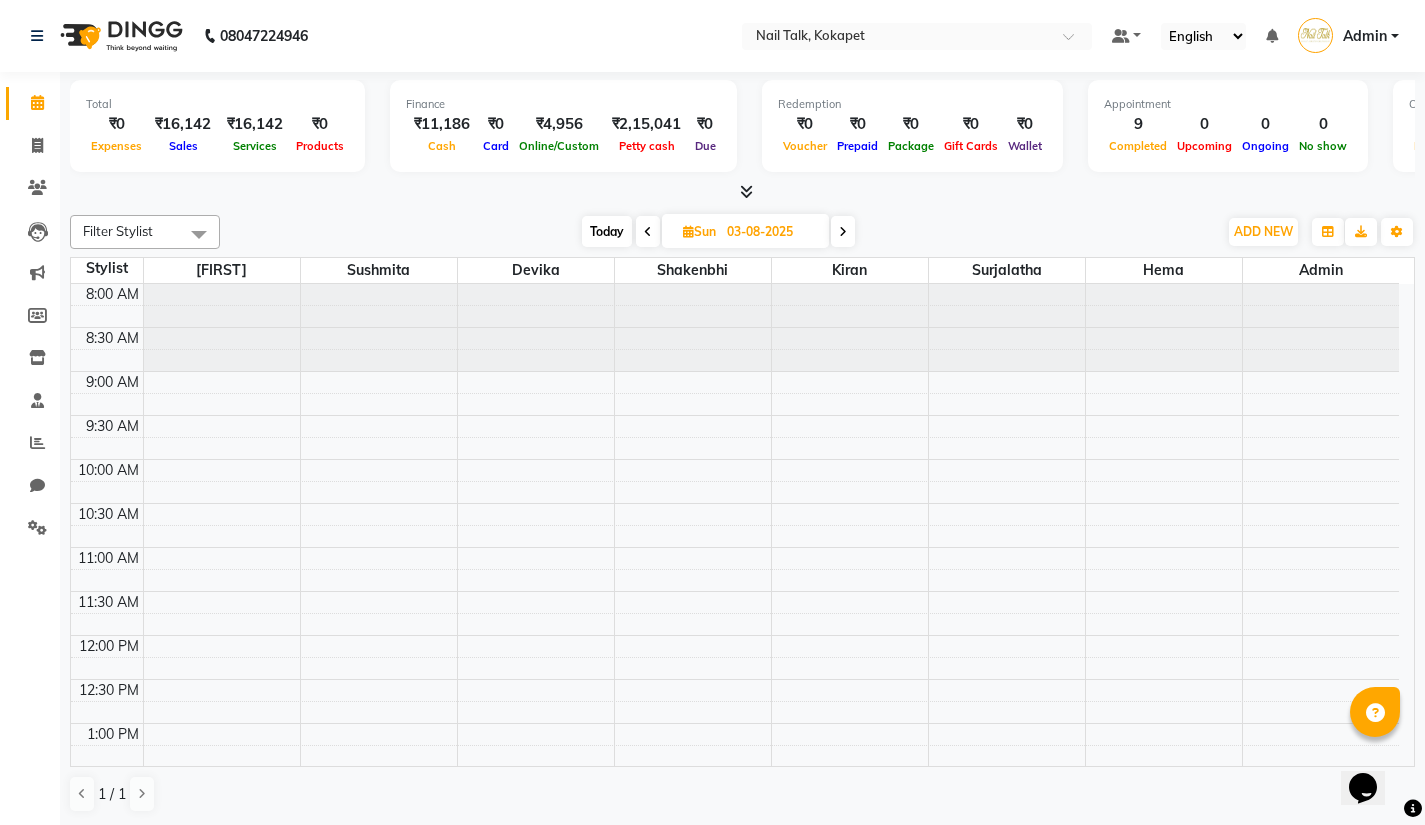 click at bounding box center [648, 232] 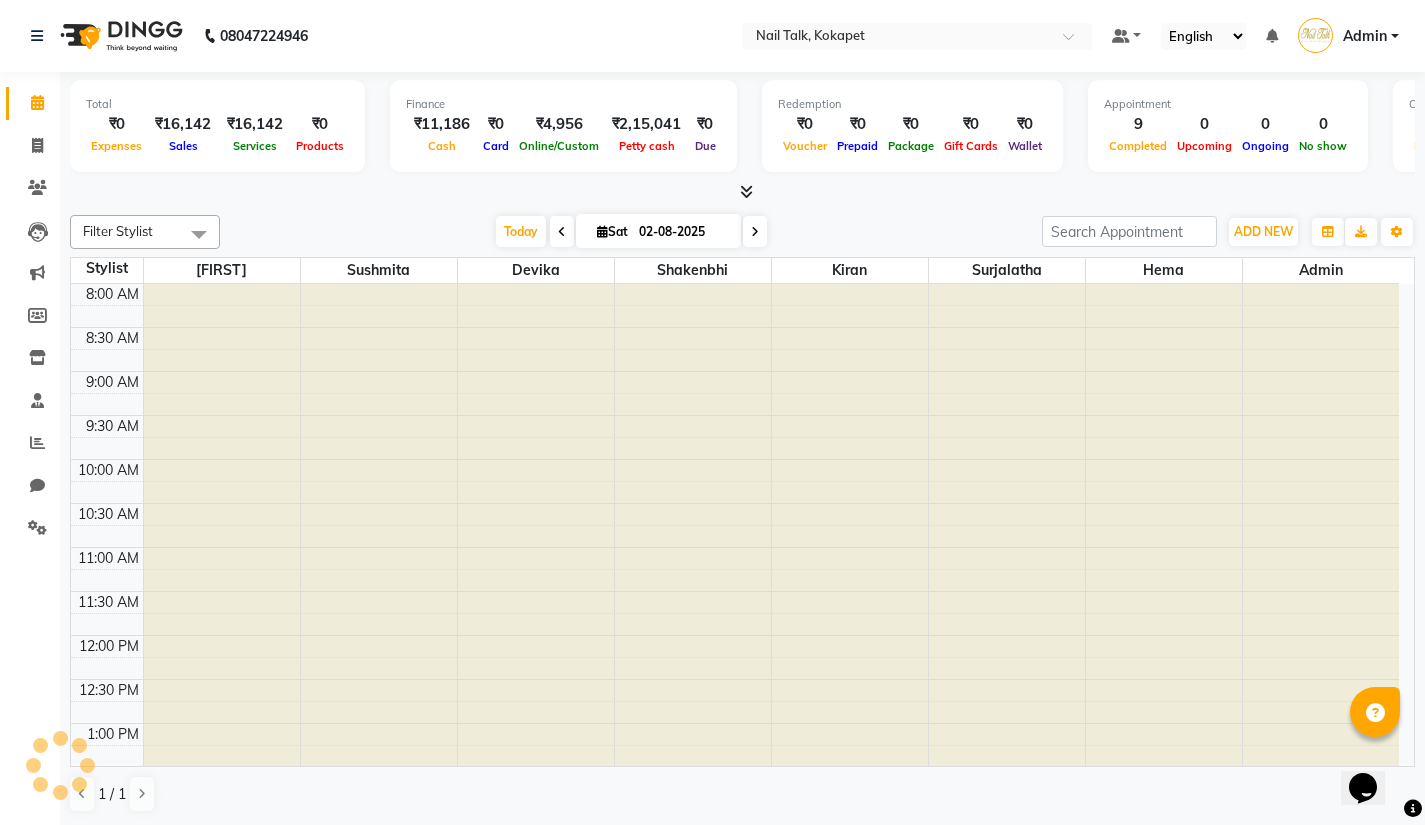scroll, scrollTop: 660, scrollLeft: 0, axis: vertical 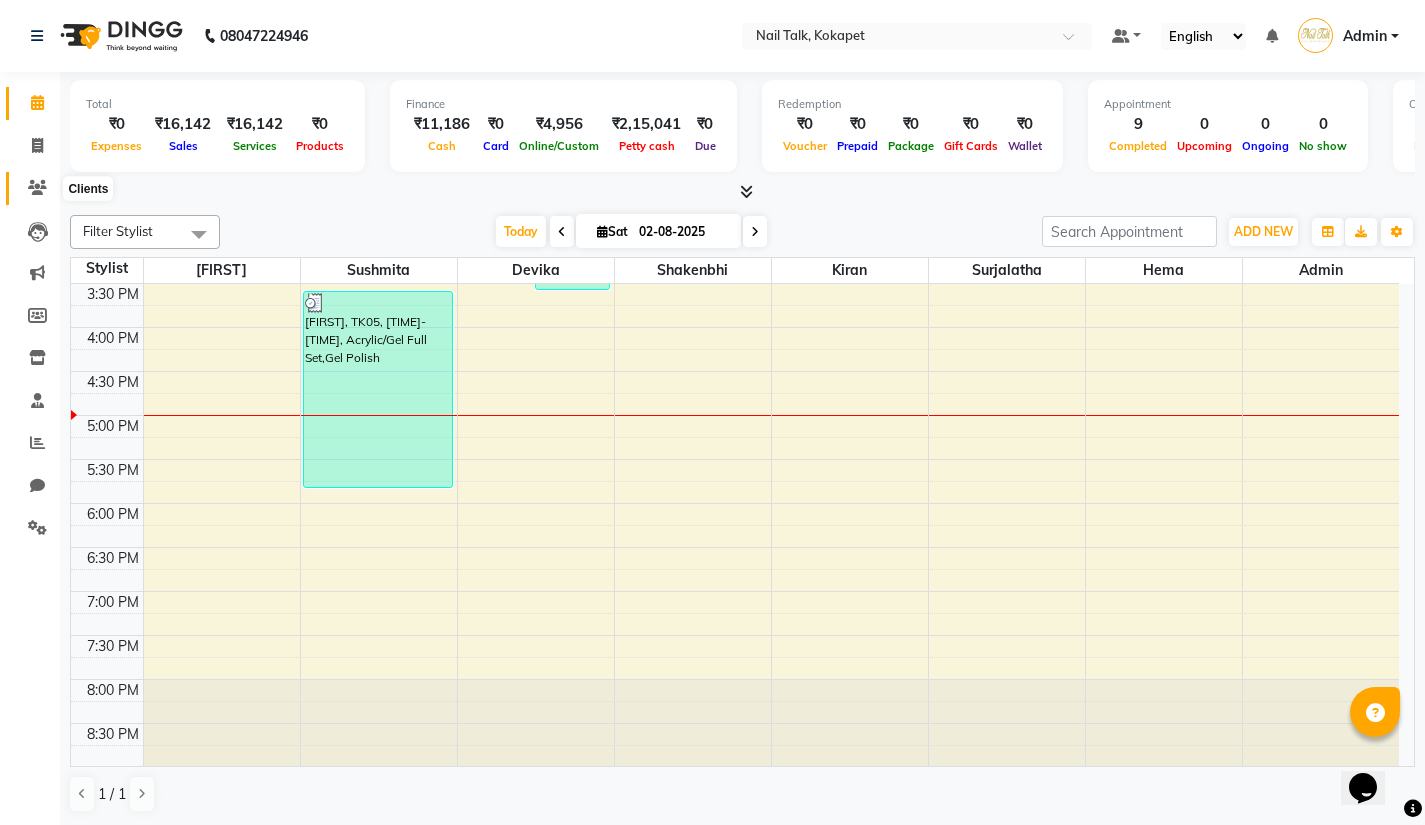 click 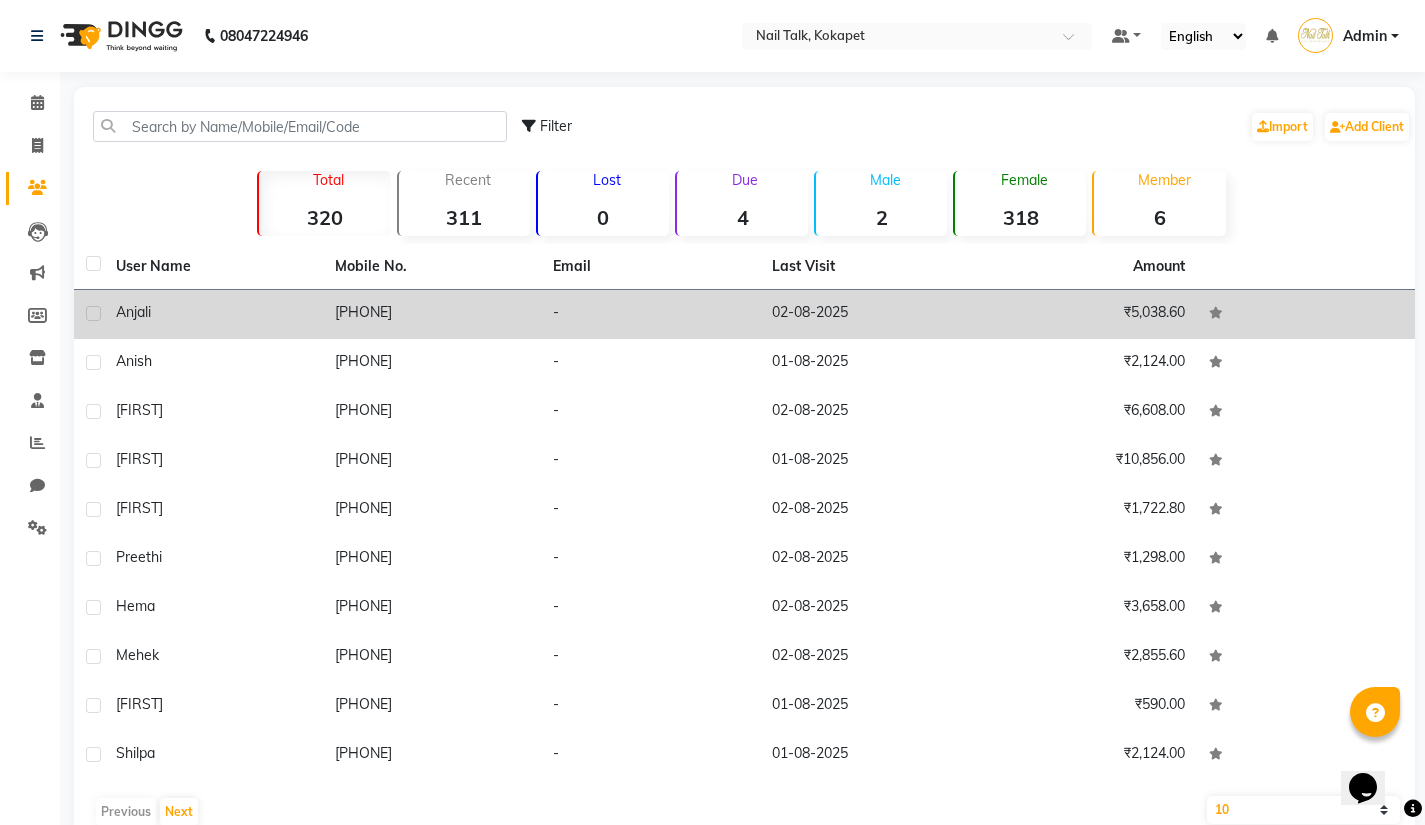 click on "[PHONE]" 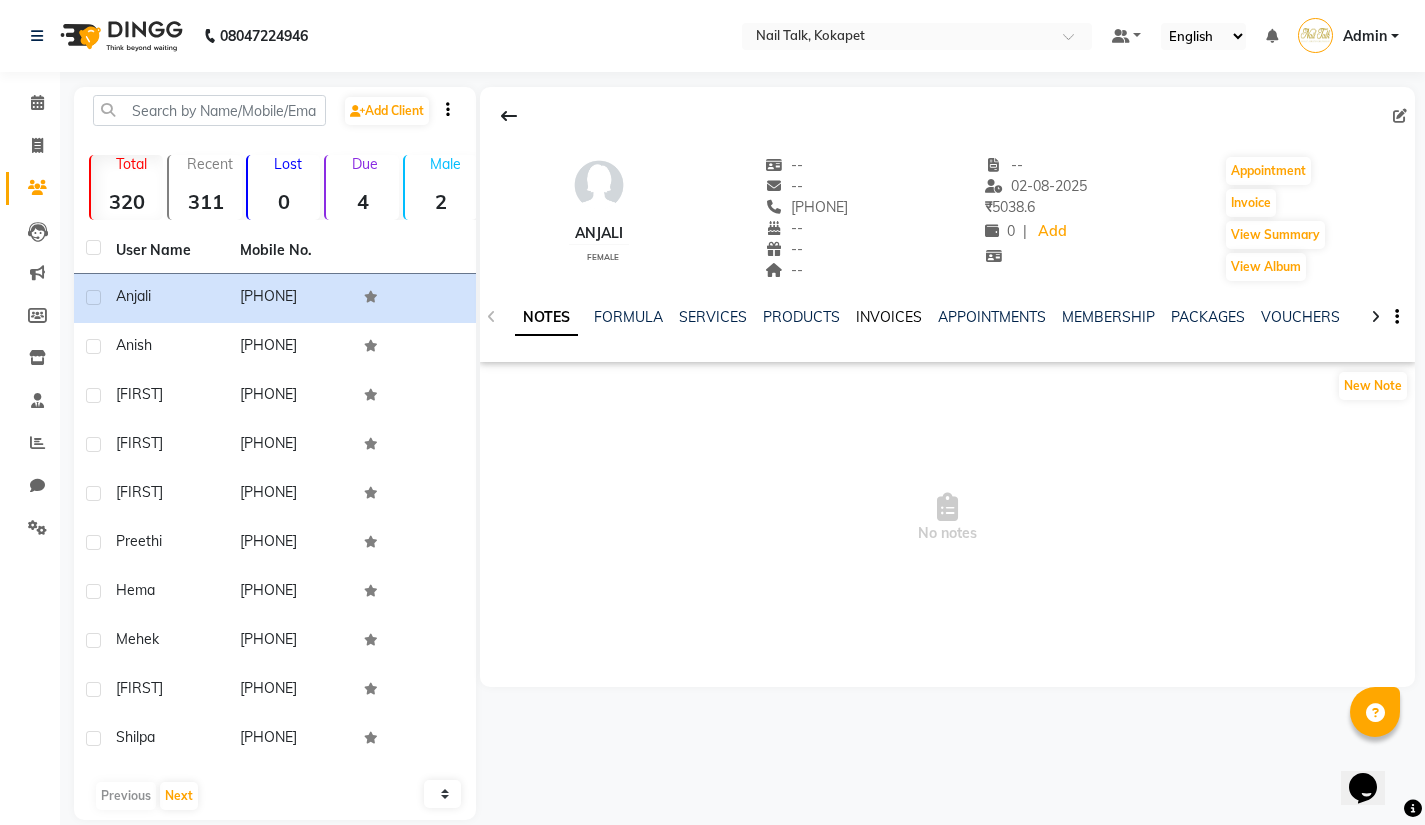 click on "INVOICES" 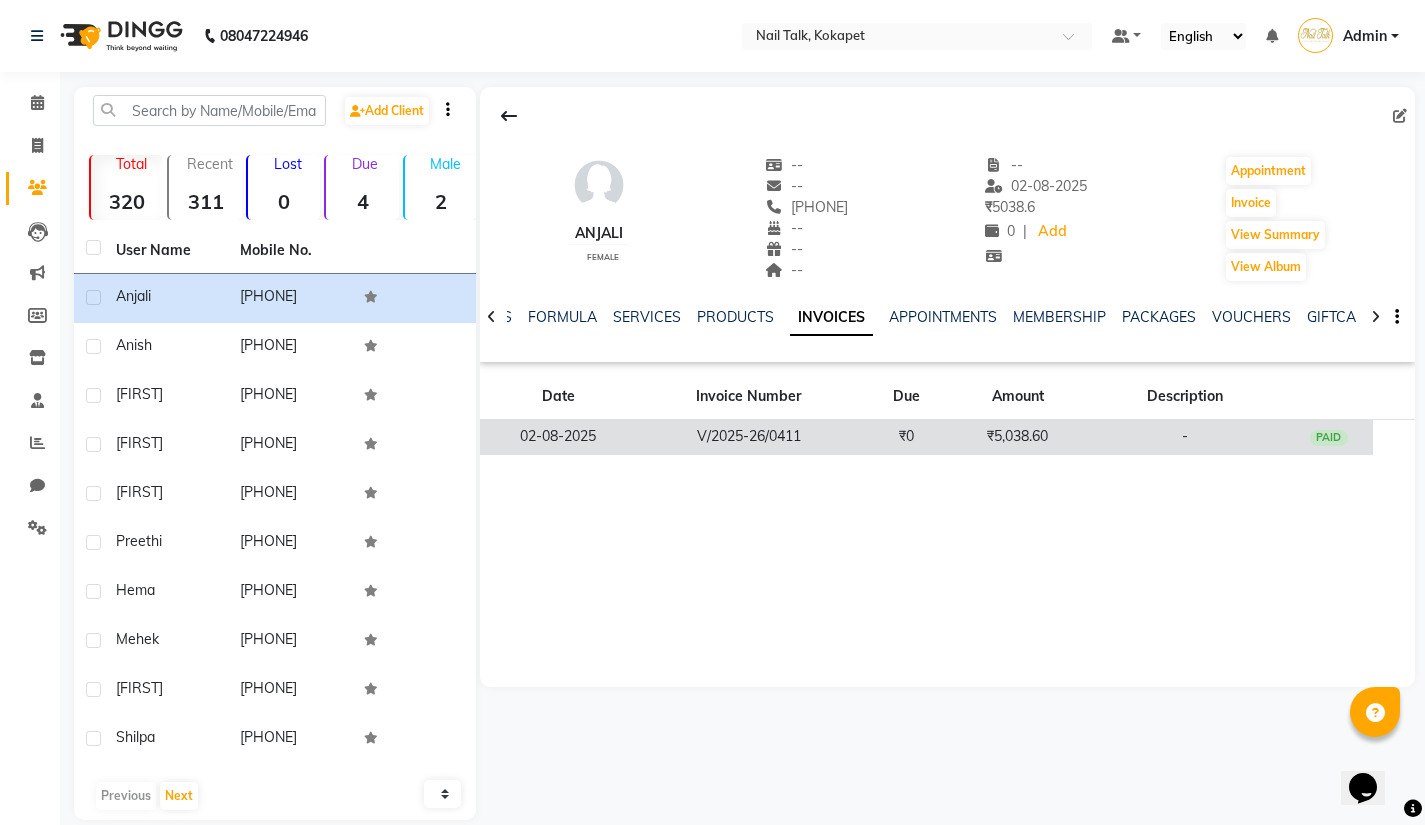 click on "₹0" 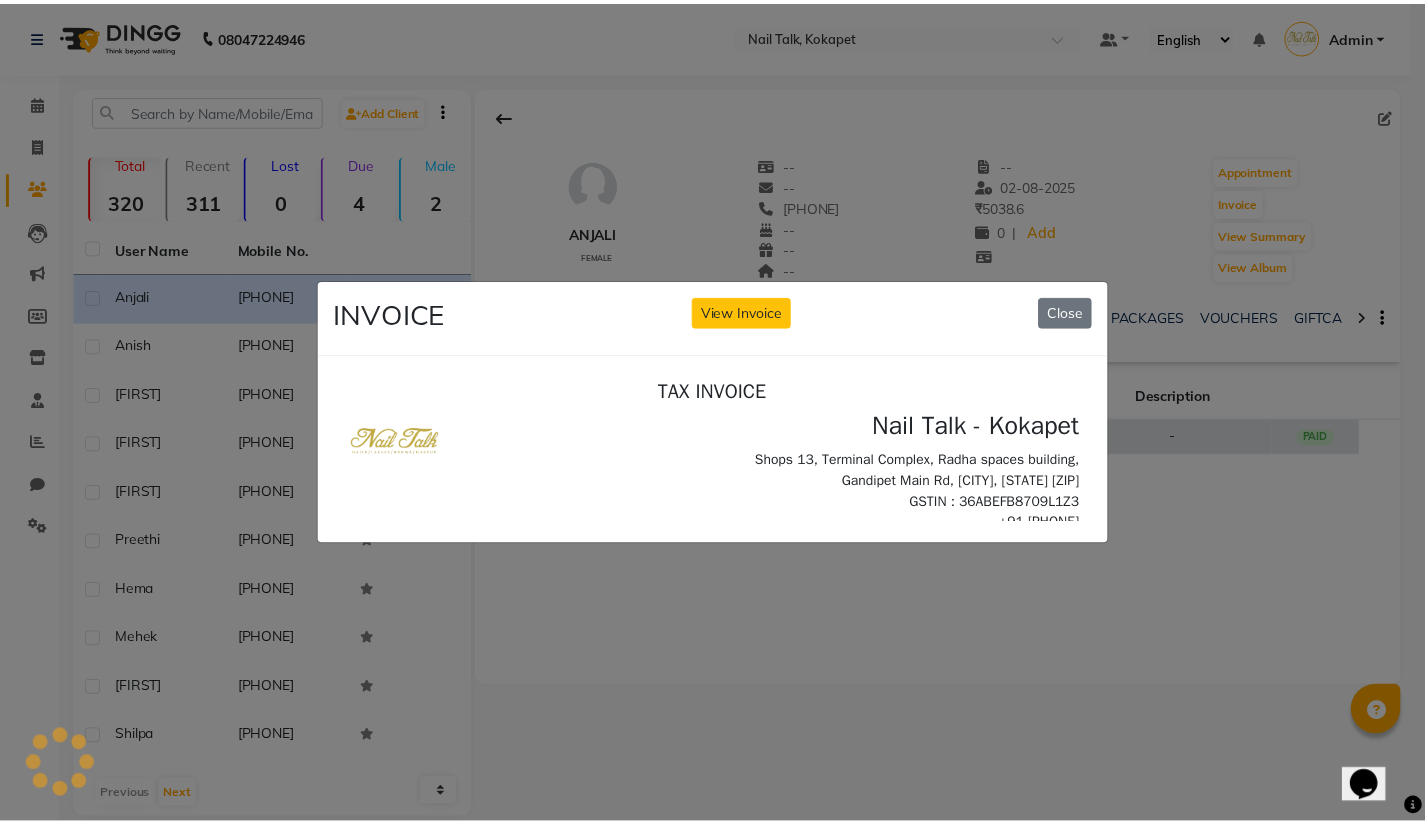 scroll, scrollTop: 0, scrollLeft: 0, axis: both 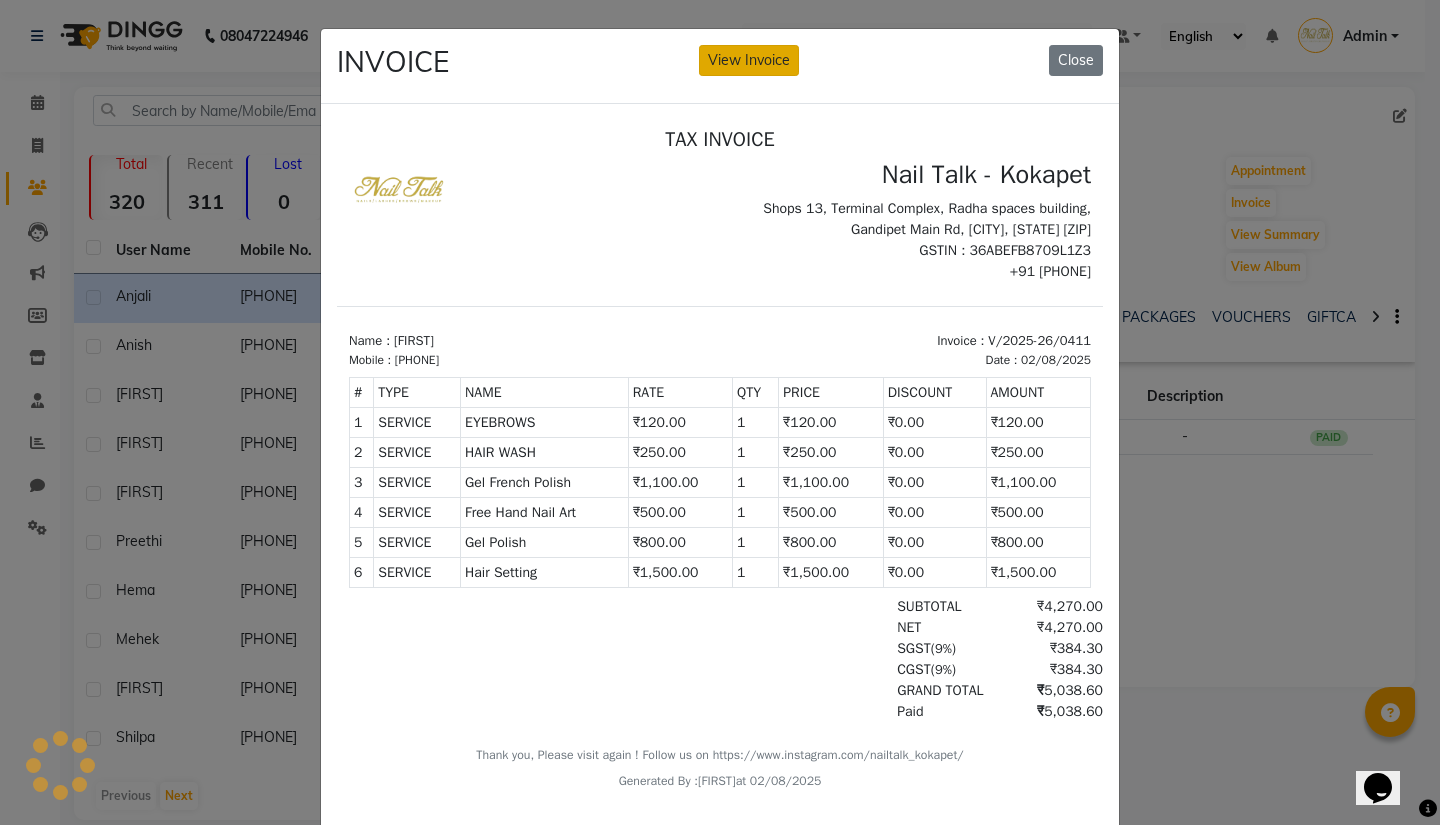 click on "View Invoice" 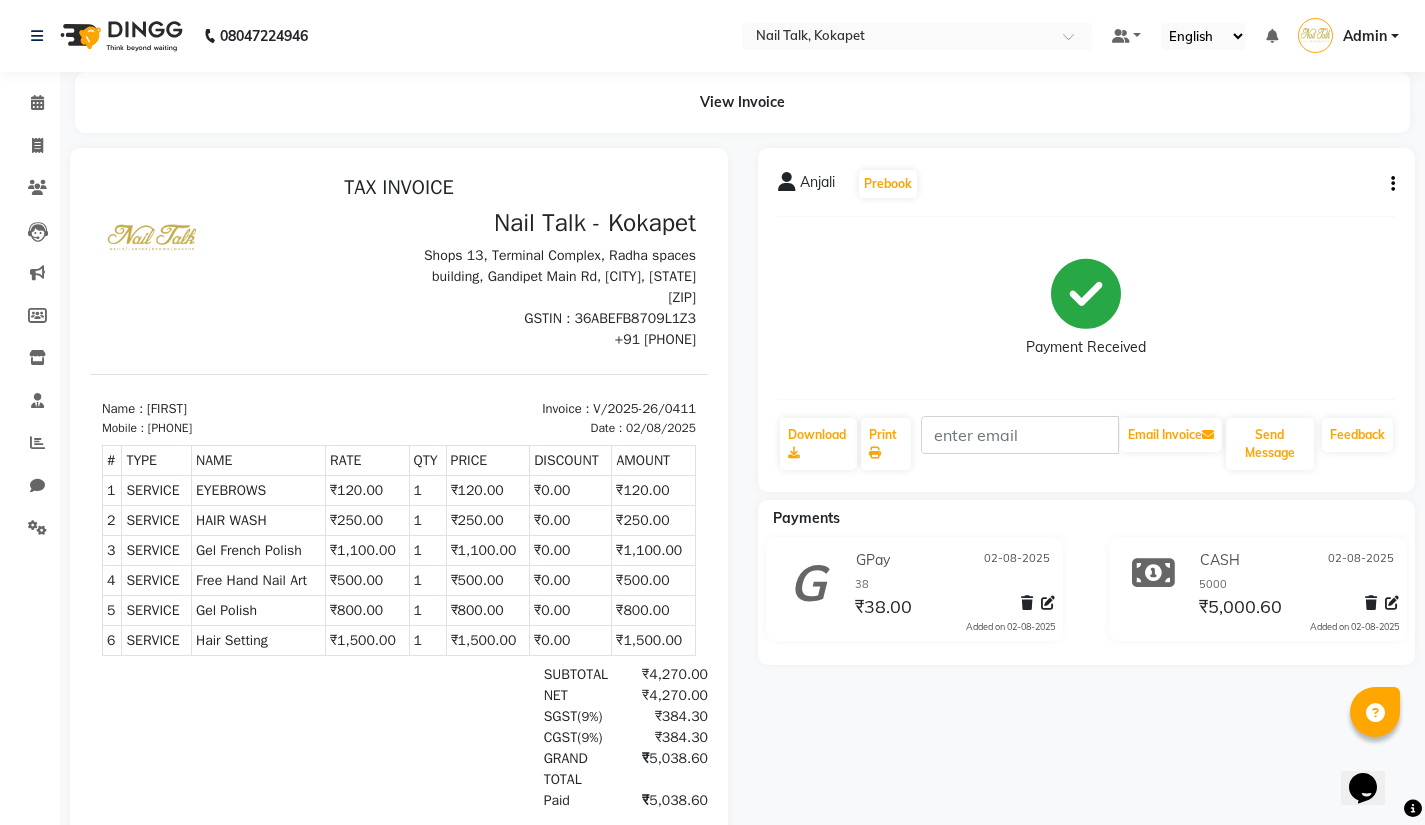 scroll, scrollTop: 15, scrollLeft: 0, axis: vertical 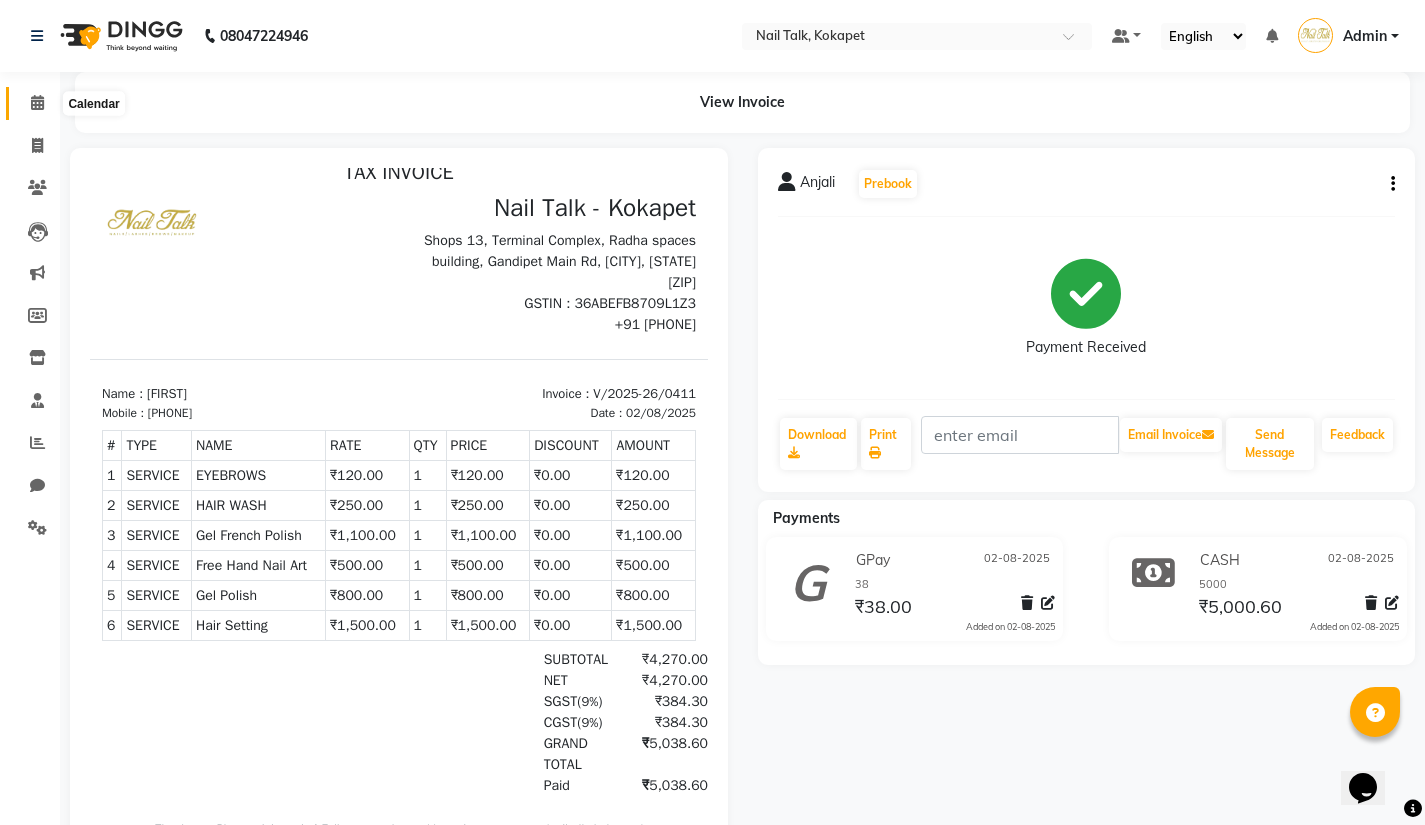 click 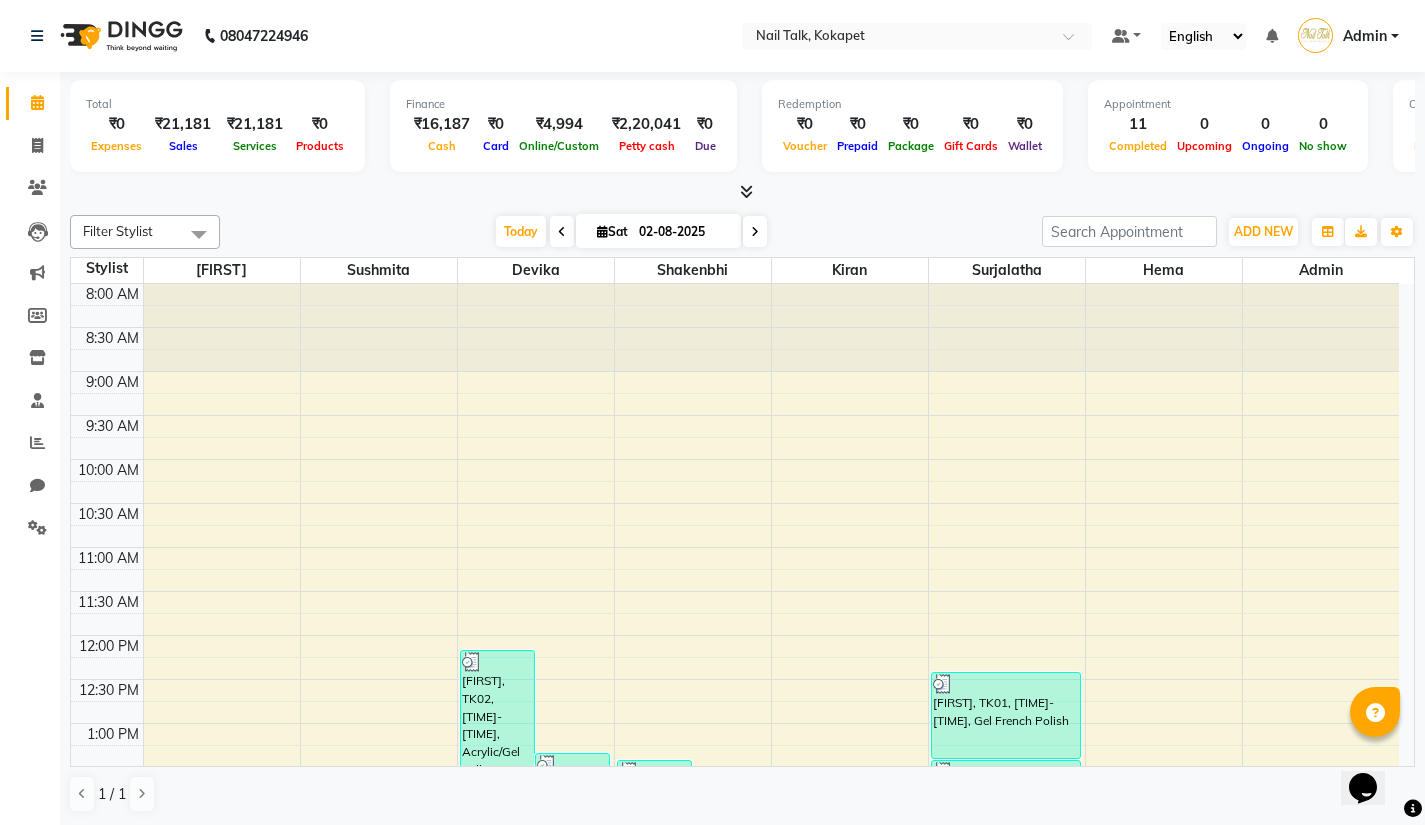 scroll, scrollTop: 0, scrollLeft: 0, axis: both 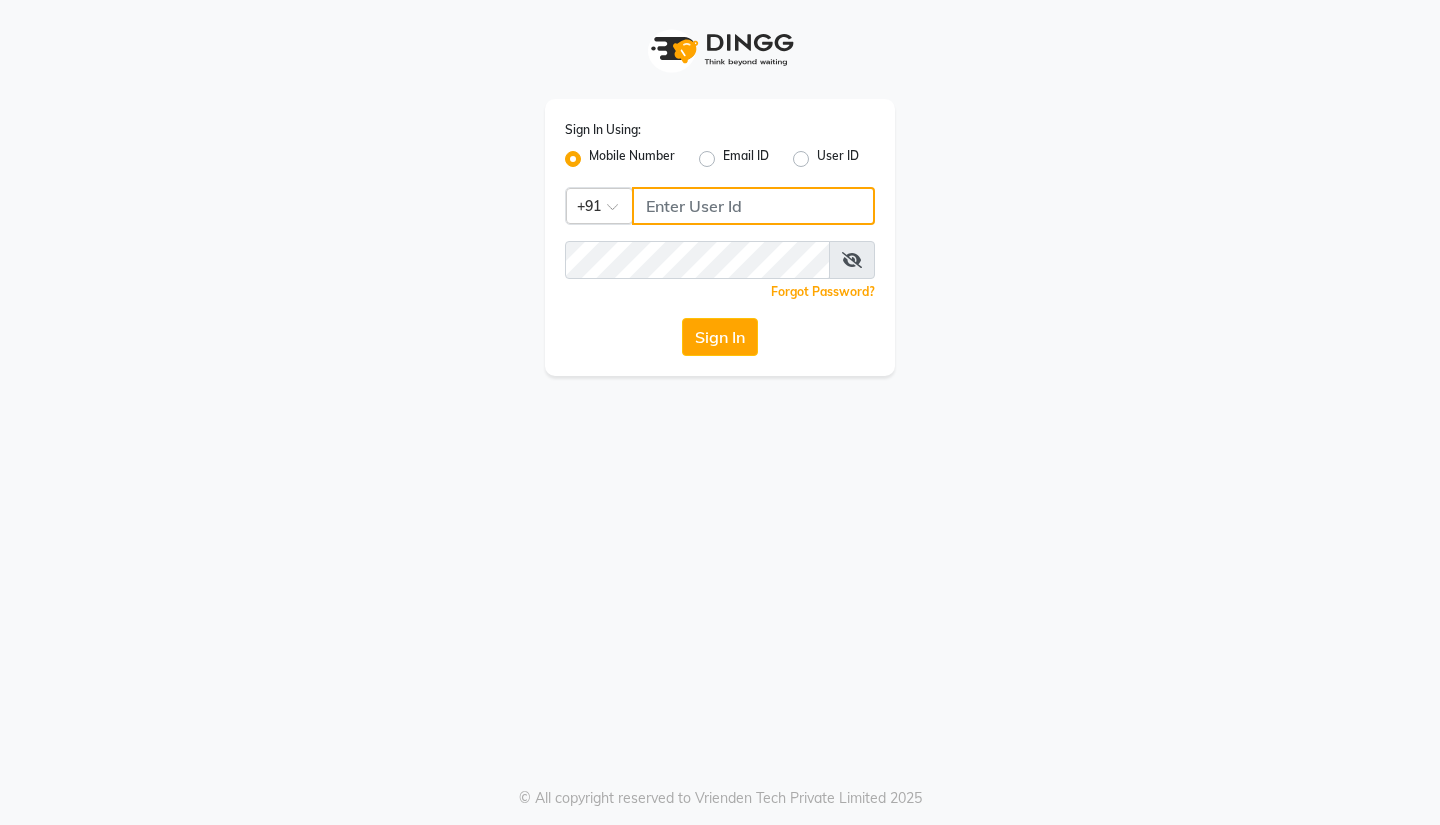 click 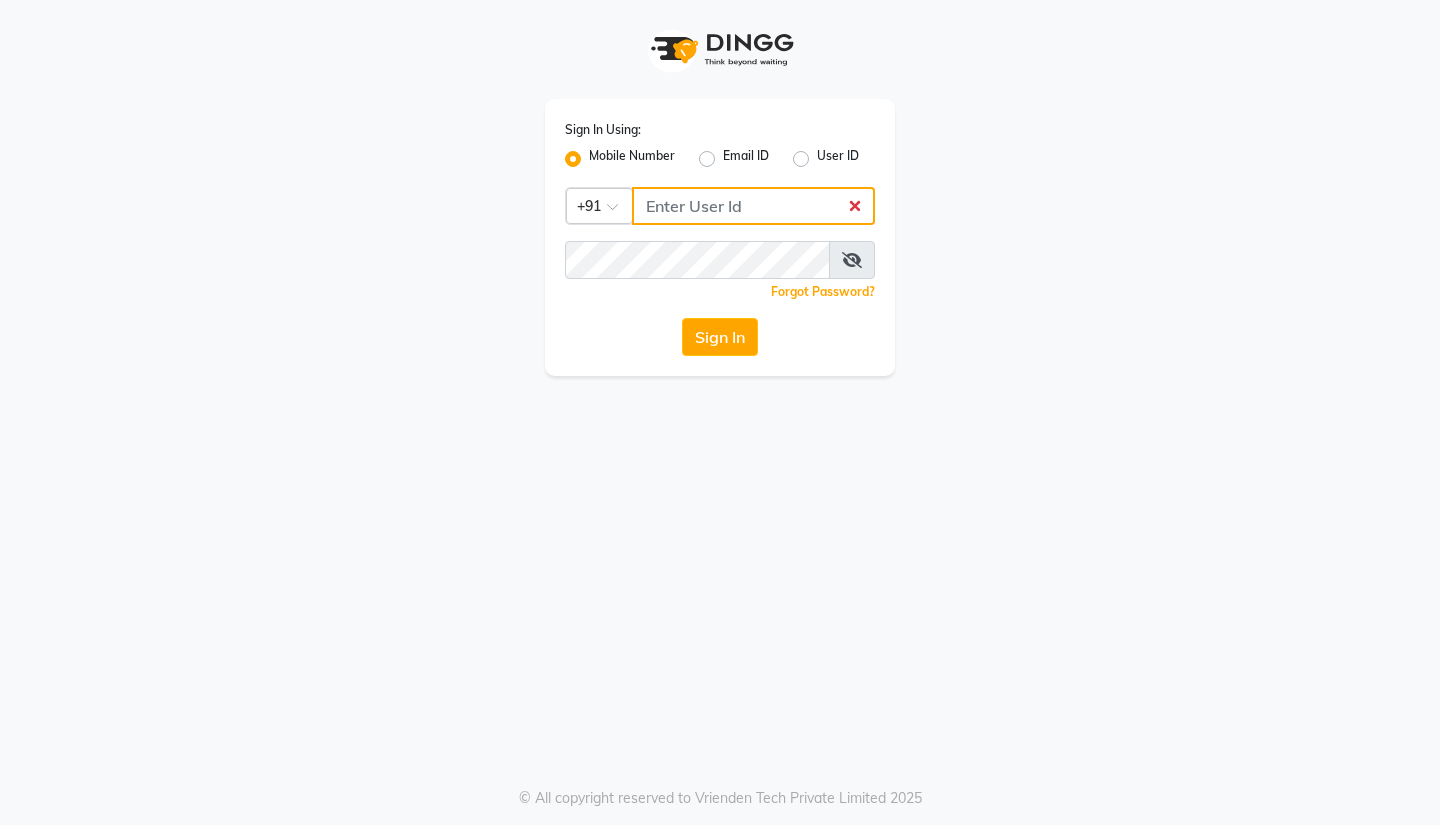 type on "3097658911" 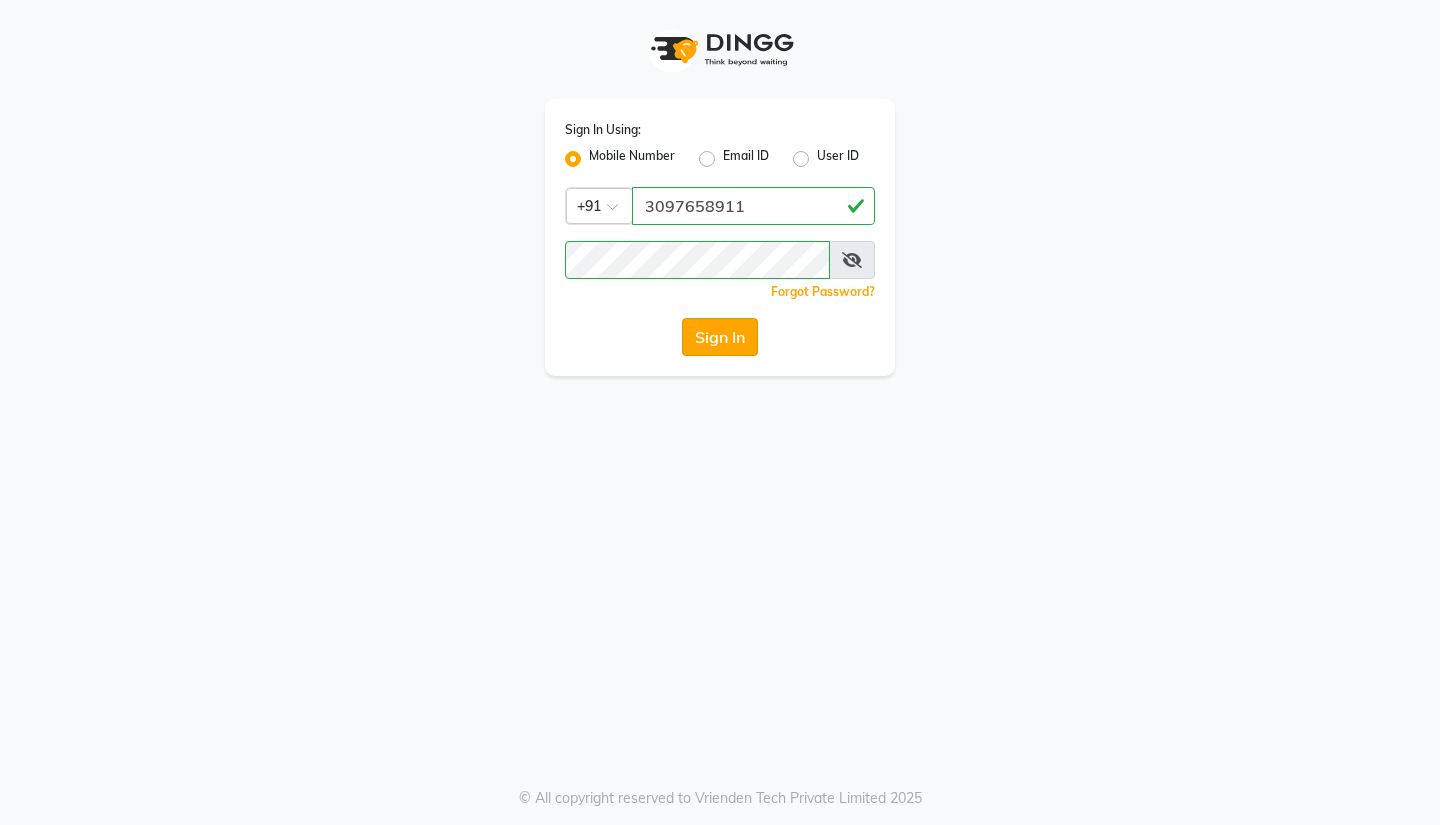 click on "Sign In" 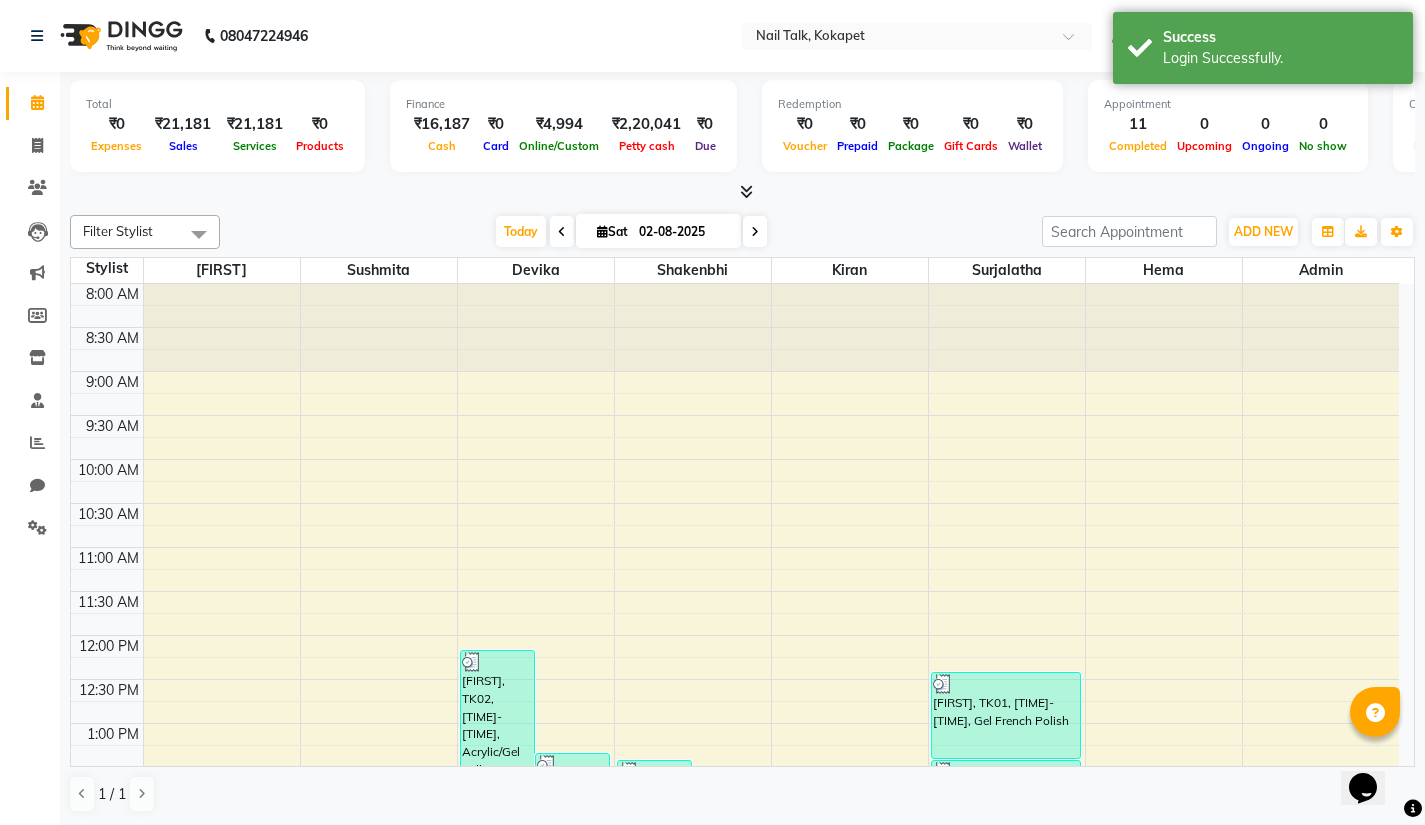 scroll, scrollTop: 0, scrollLeft: 0, axis: both 